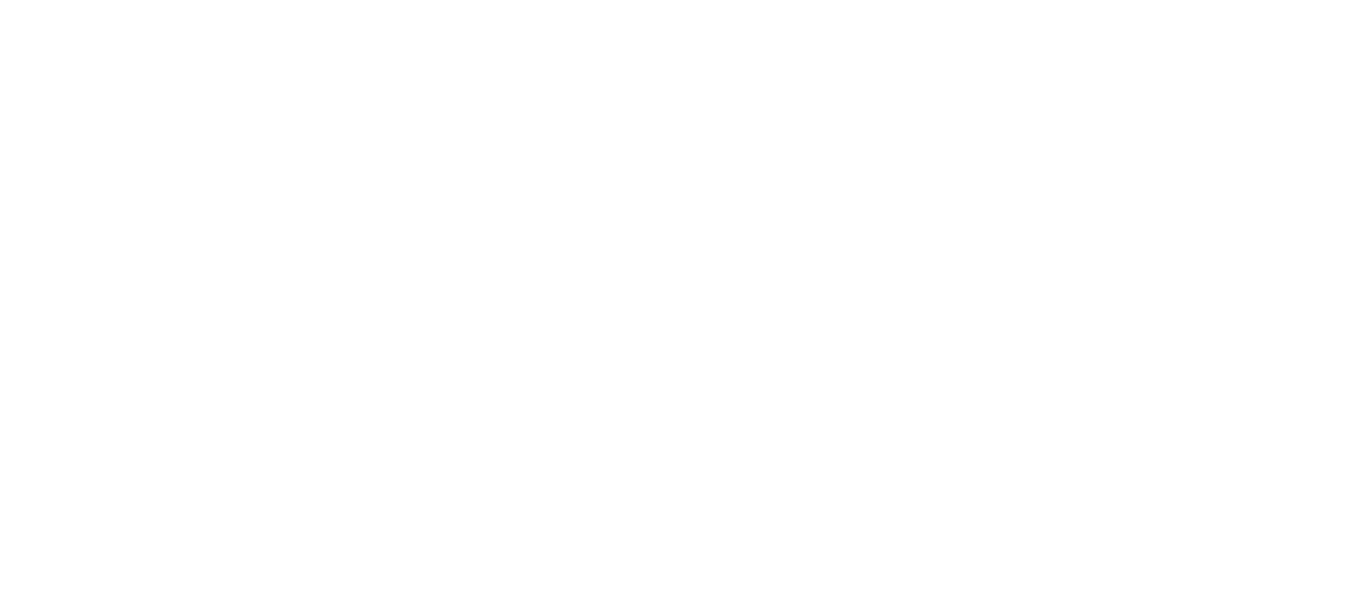scroll, scrollTop: 0, scrollLeft: 0, axis: both 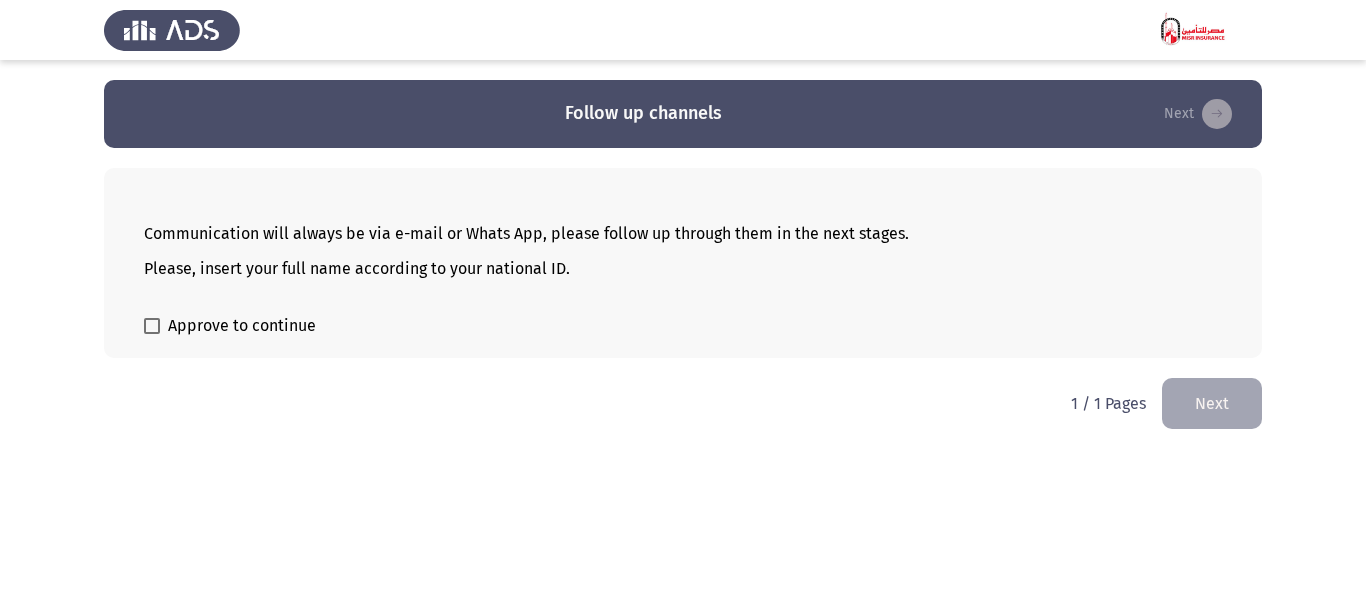 click at bounding box center [152, 326] 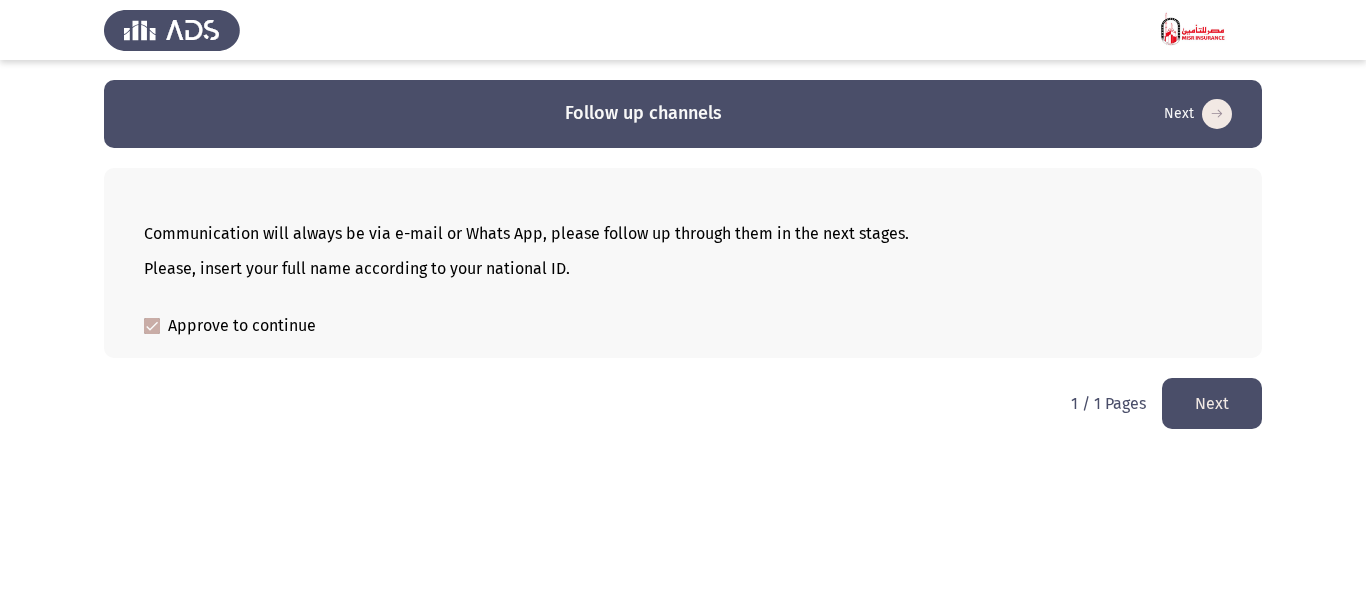 click on "Next" 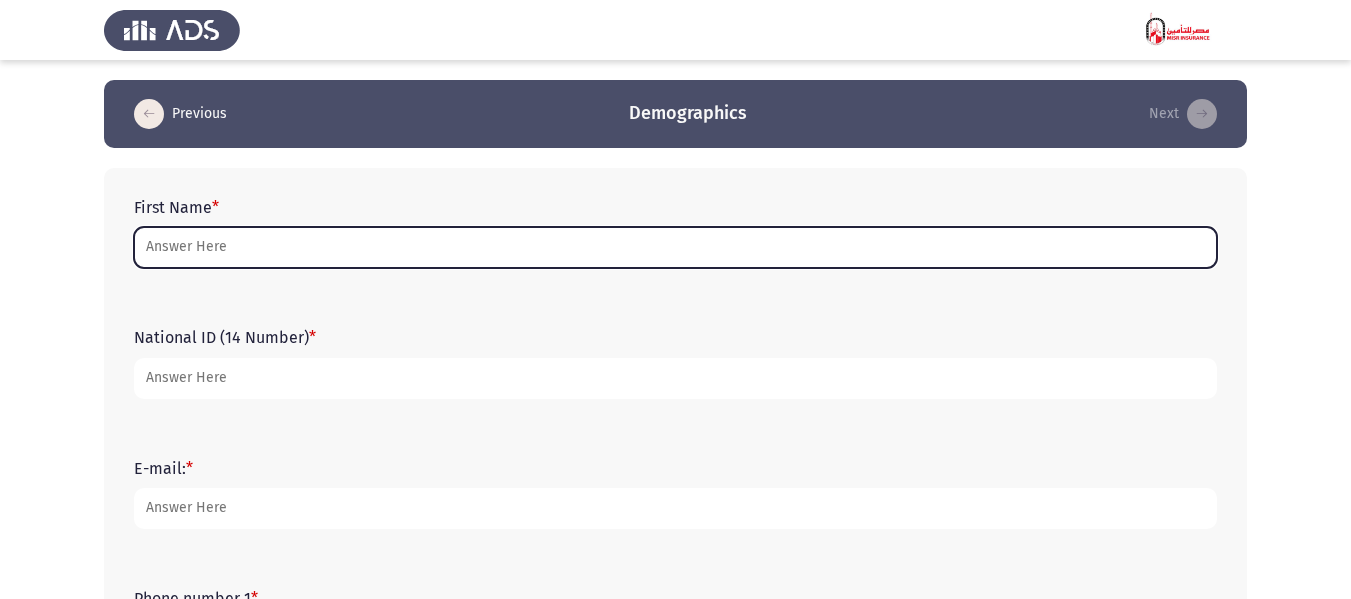 click on "First Name   *" at bounding box center [675, 247] 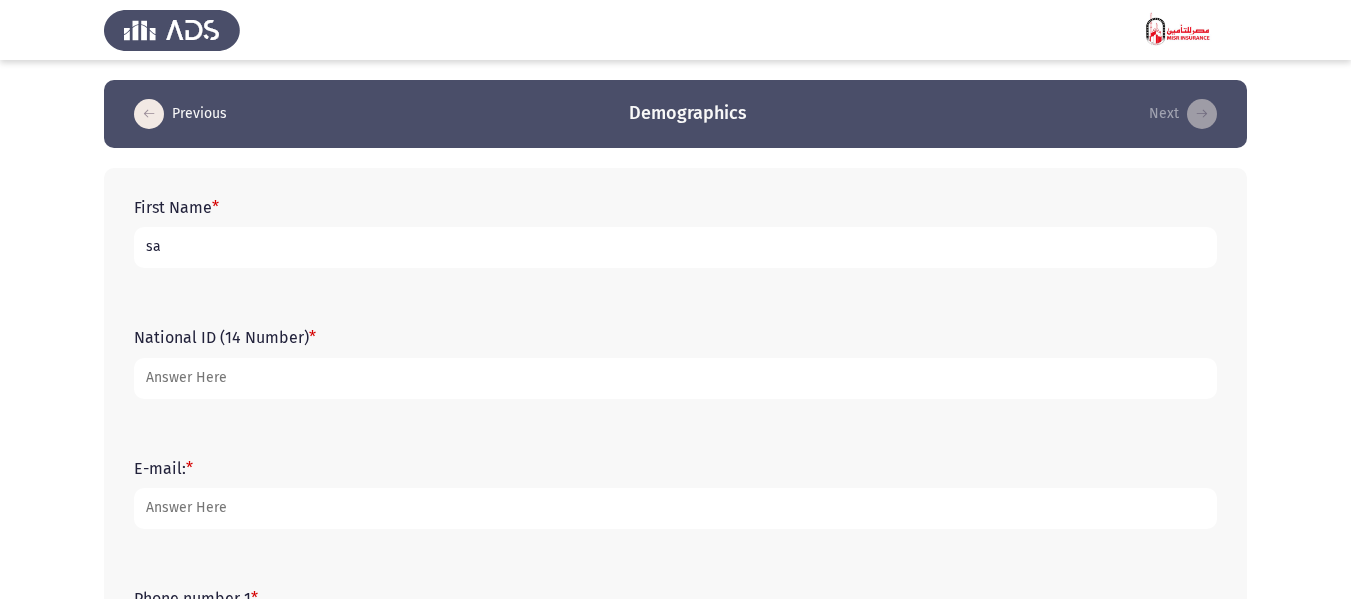 type on "s" 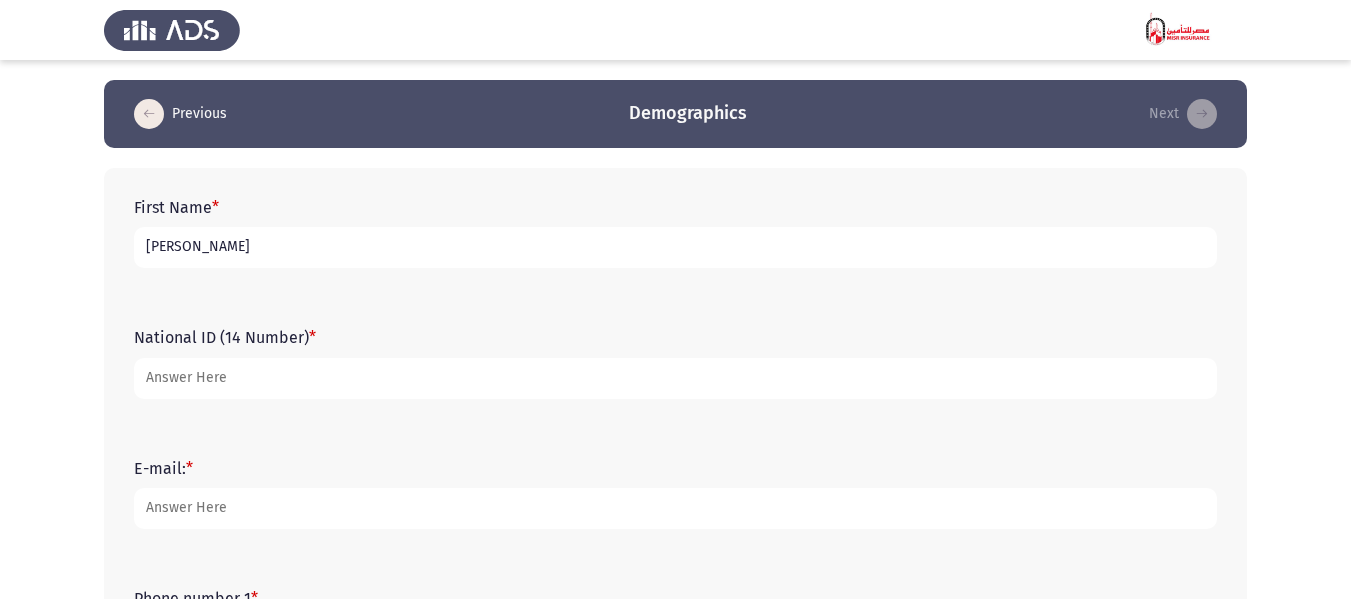type on "[PERSON_NAME]" 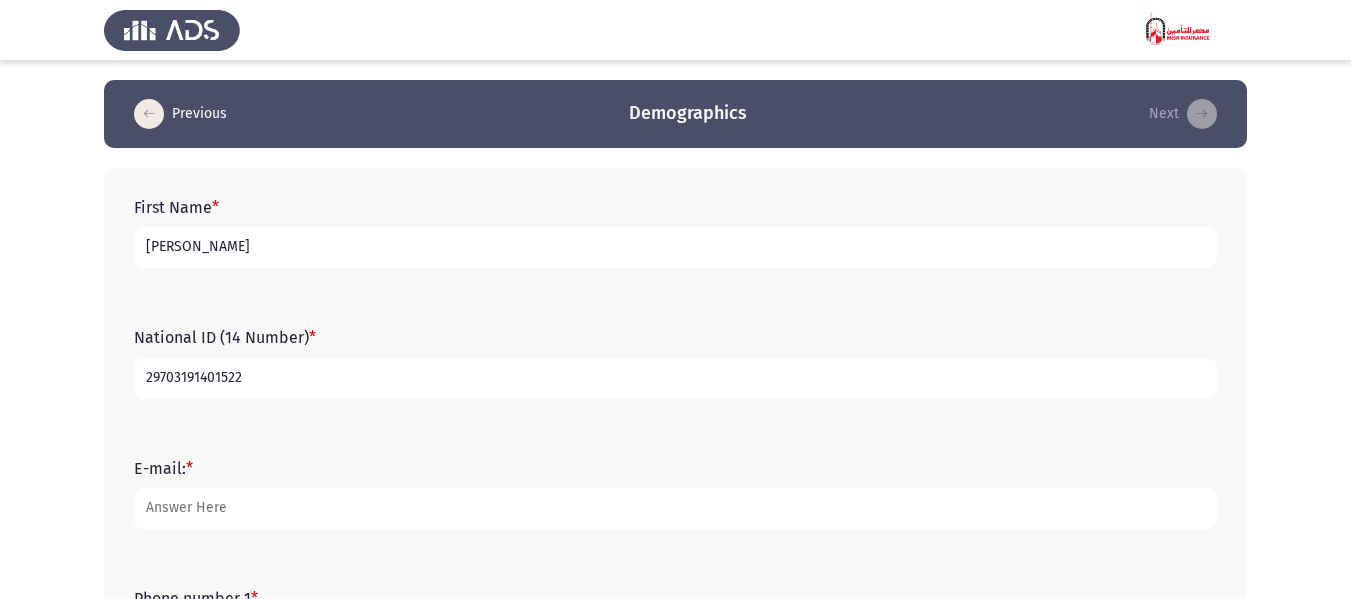 type on "29703191401522" 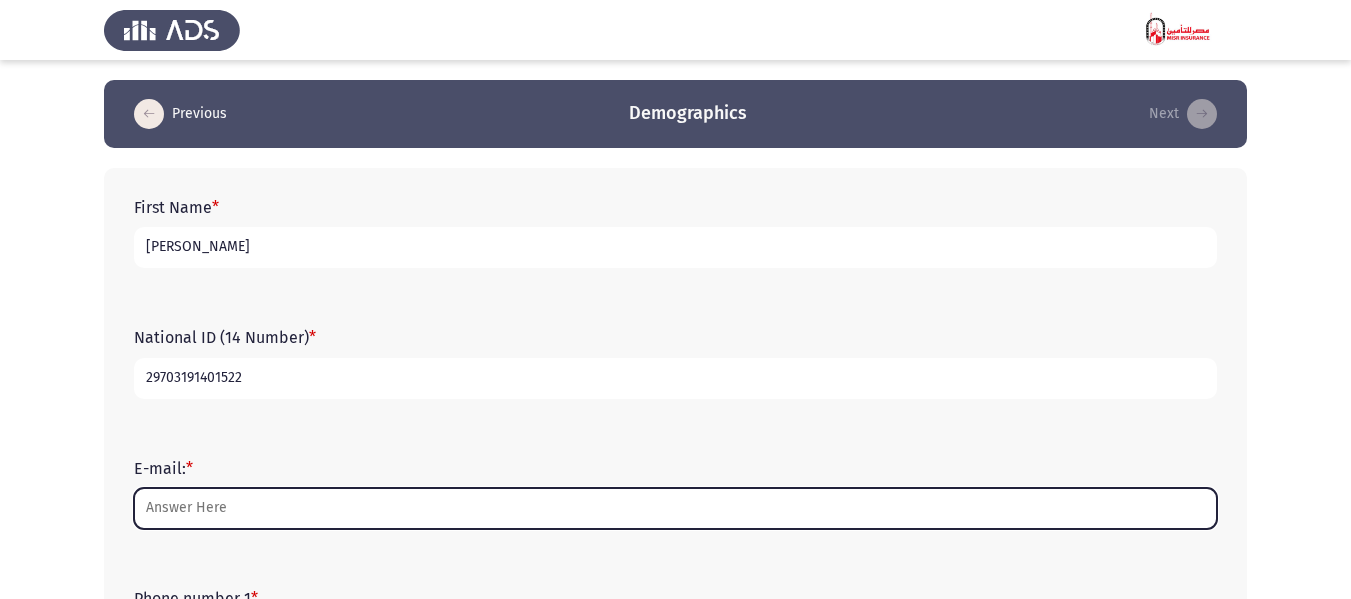 click on "E-mail:   *" at bounding box center [675, 508] 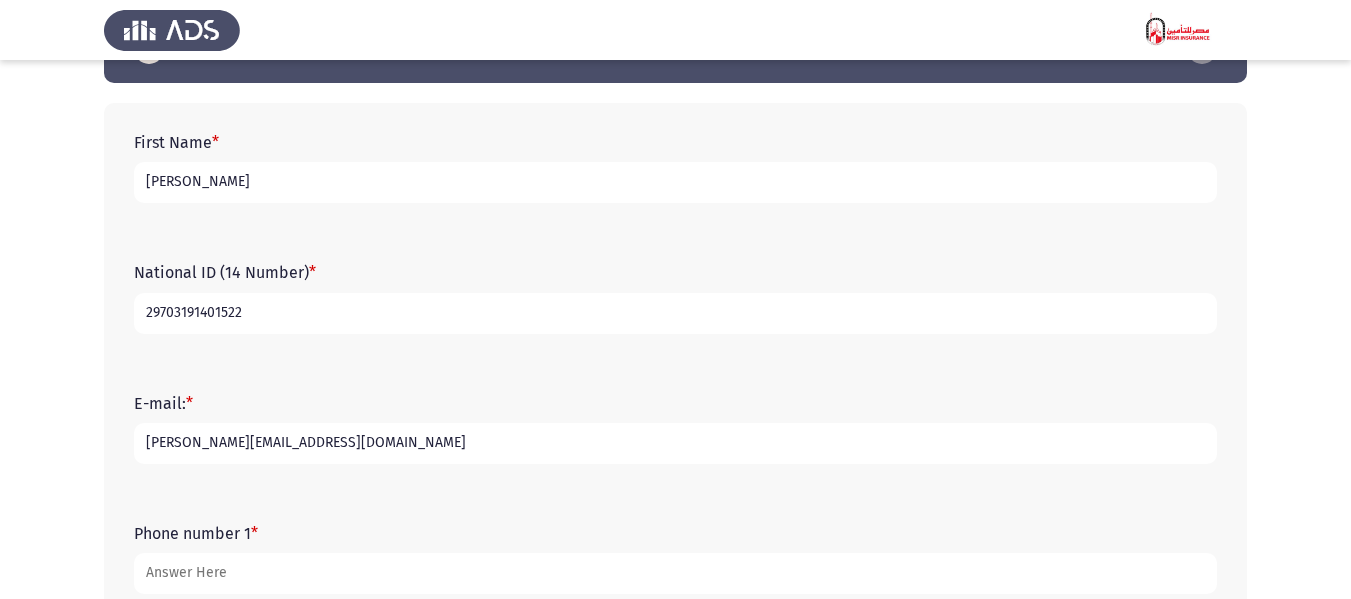 scroll, scrollTop: 100, scrollLeft: 0, axis: vertical 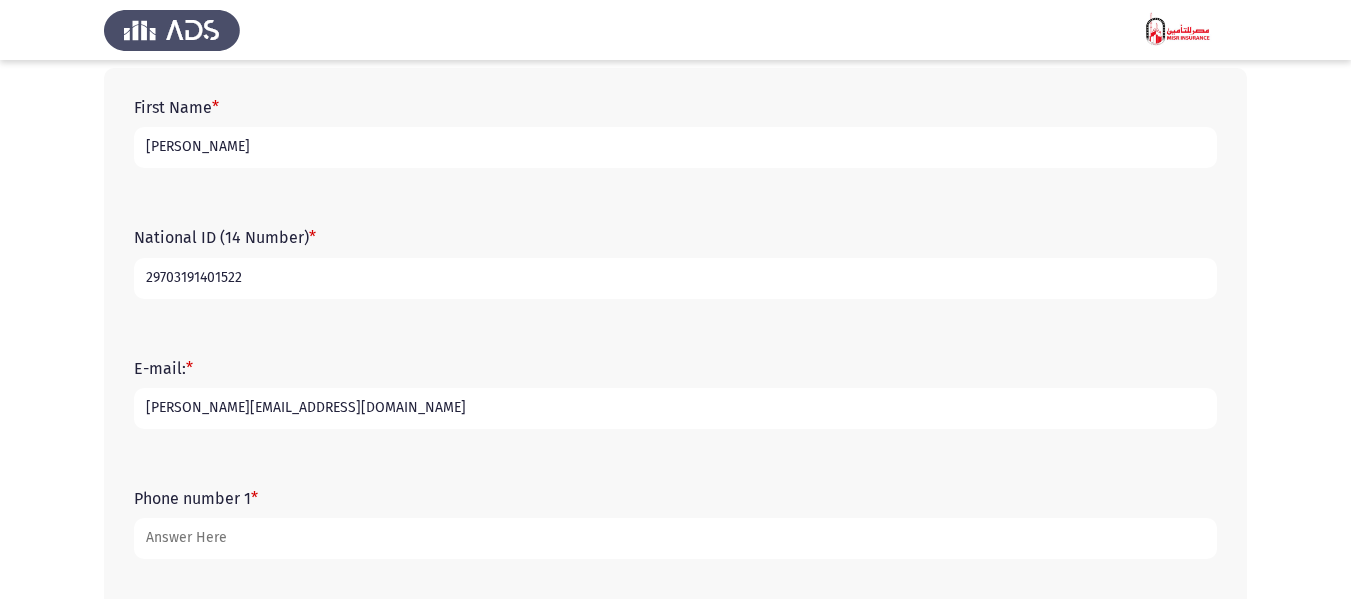 type on "[PERSON_NAME][EMAIL_ADDRESS][DOMAIN_NAME]" 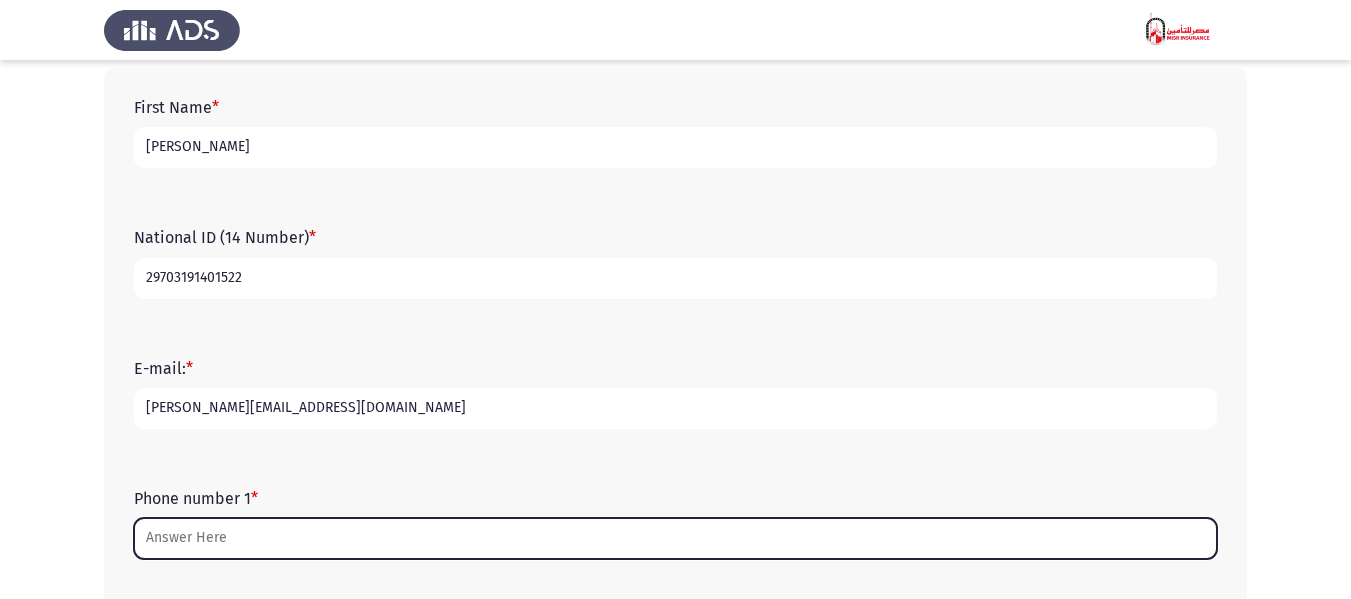 click on "Phone number 1   *" at bounding box center (675, 538) 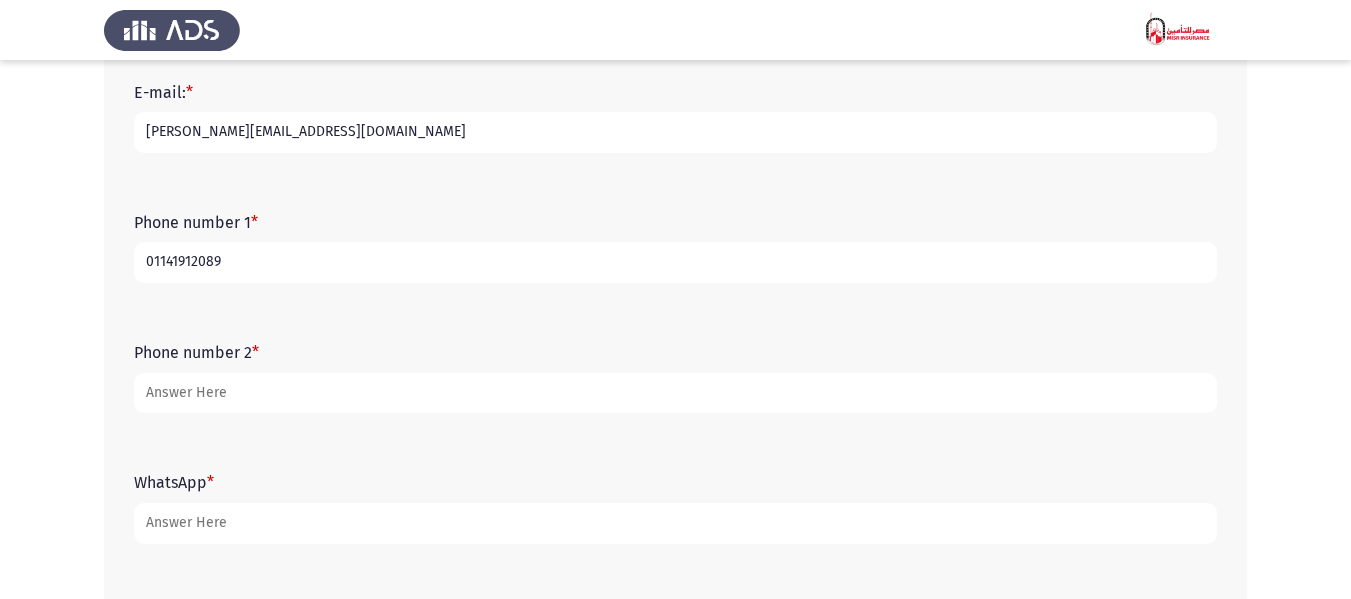 scroll, scrollTop: 400, scrollLeft: 0, axis: vertical 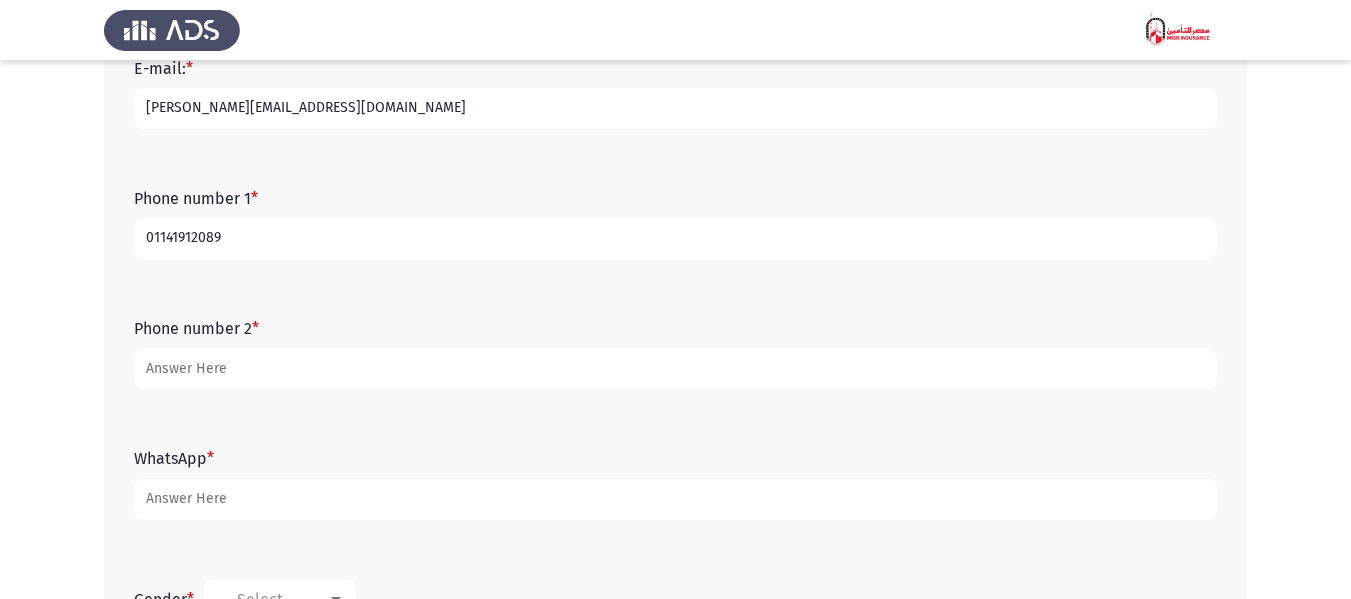 type on "01141912089" 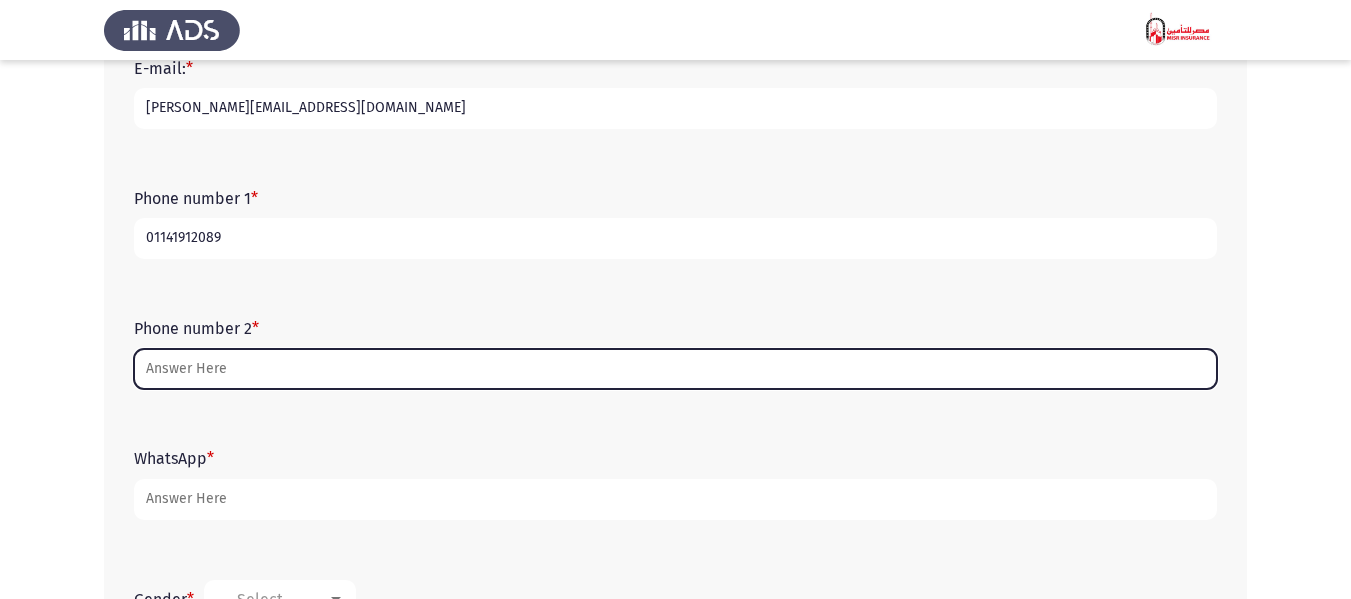 click on "Phone number 2   *" at bounding box center (675, 369) 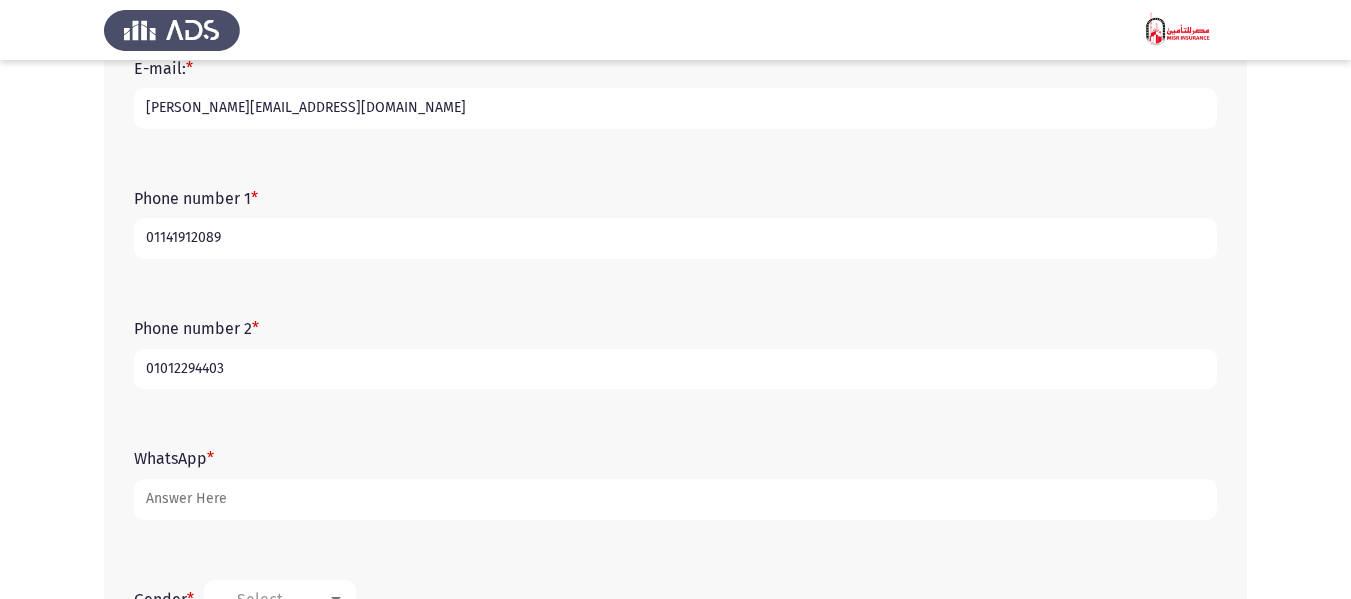 type on "01012294403" 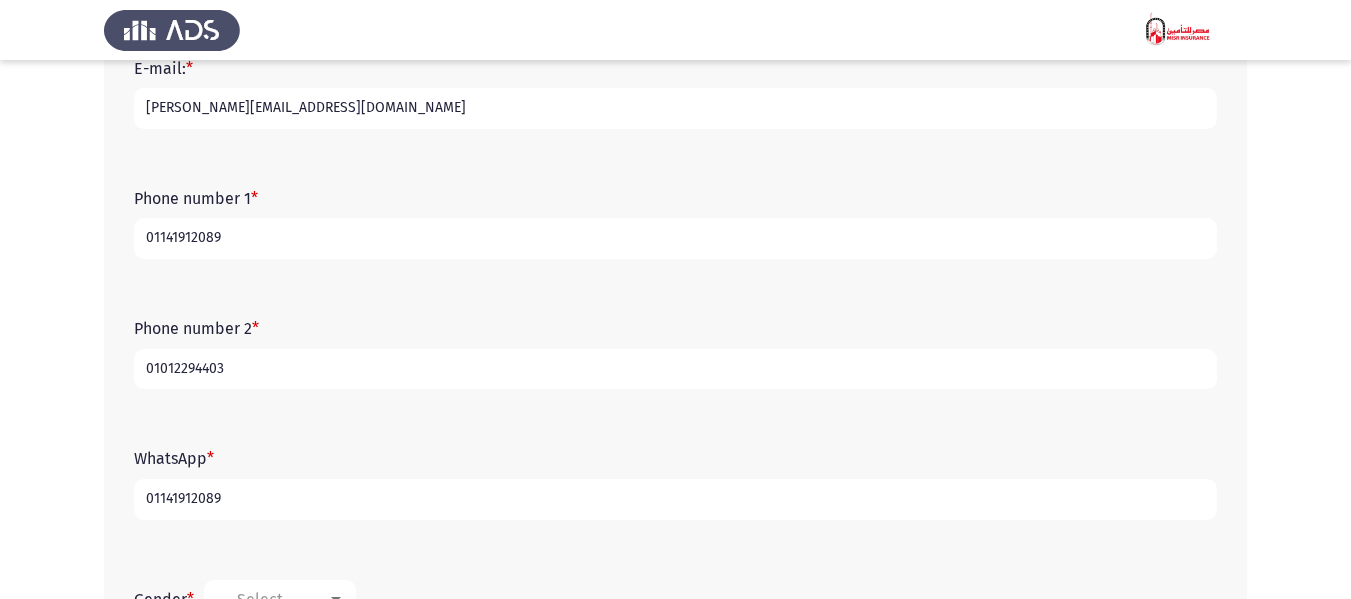 type on "01141912089" 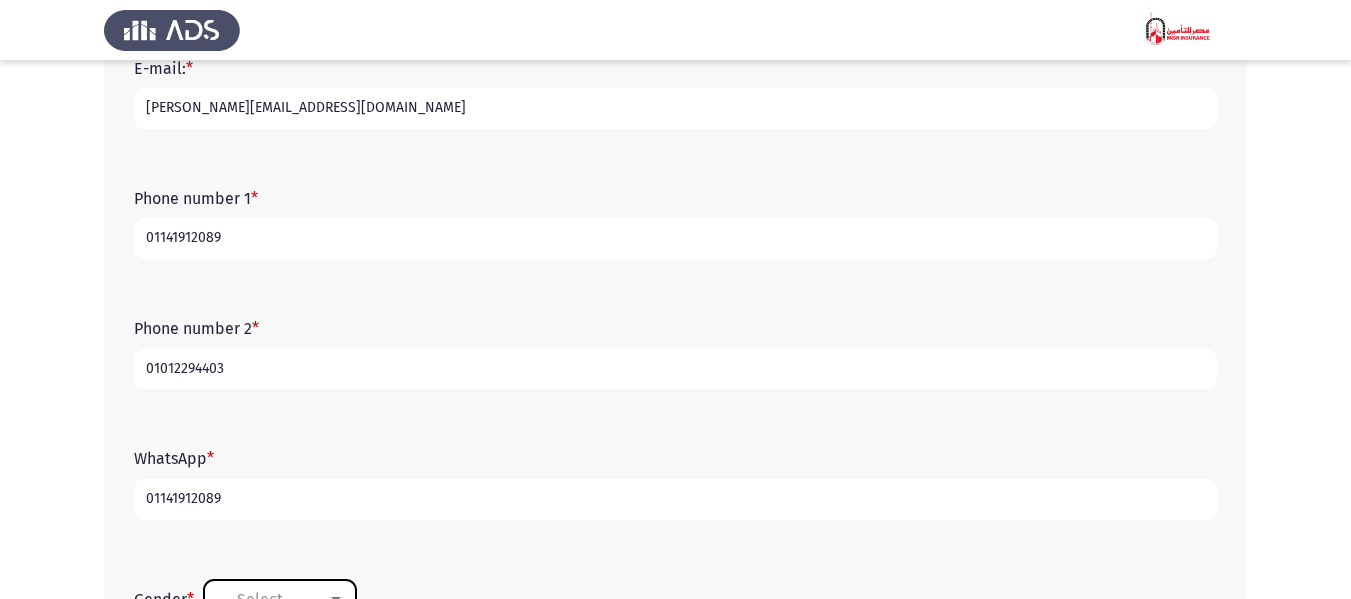 scroll, scrollTop: 421, scrollLeft: 0, axis: vertical 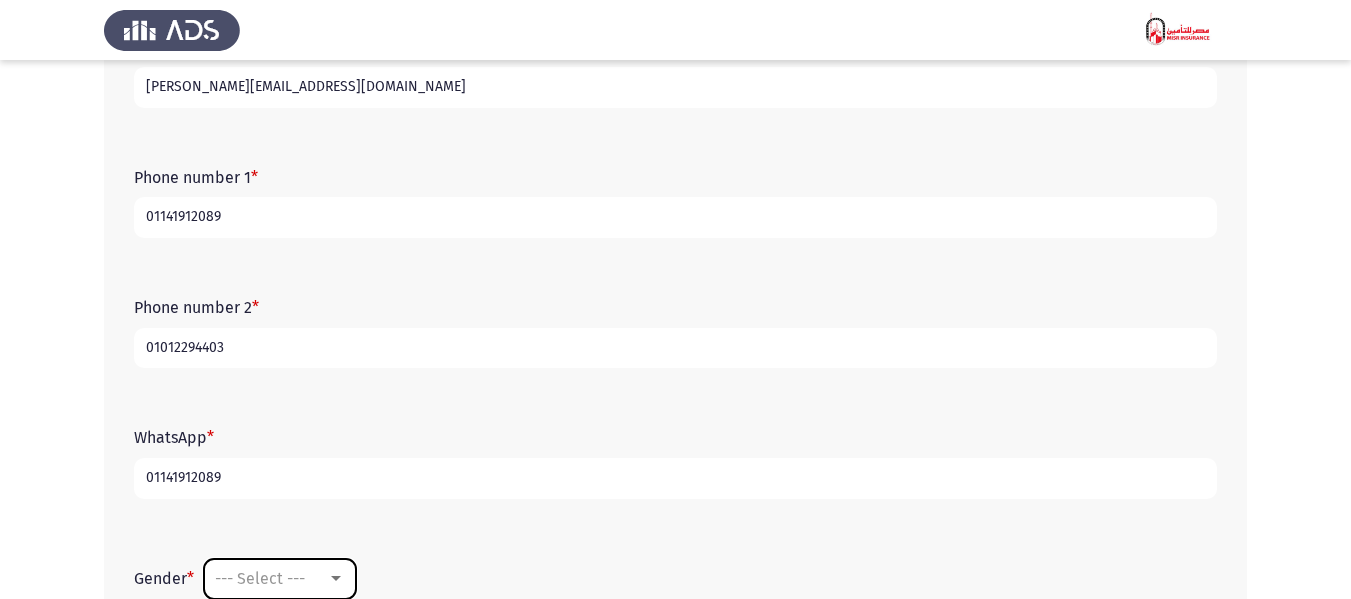 click on "--- Select ---" at bounding box center (260, 578) 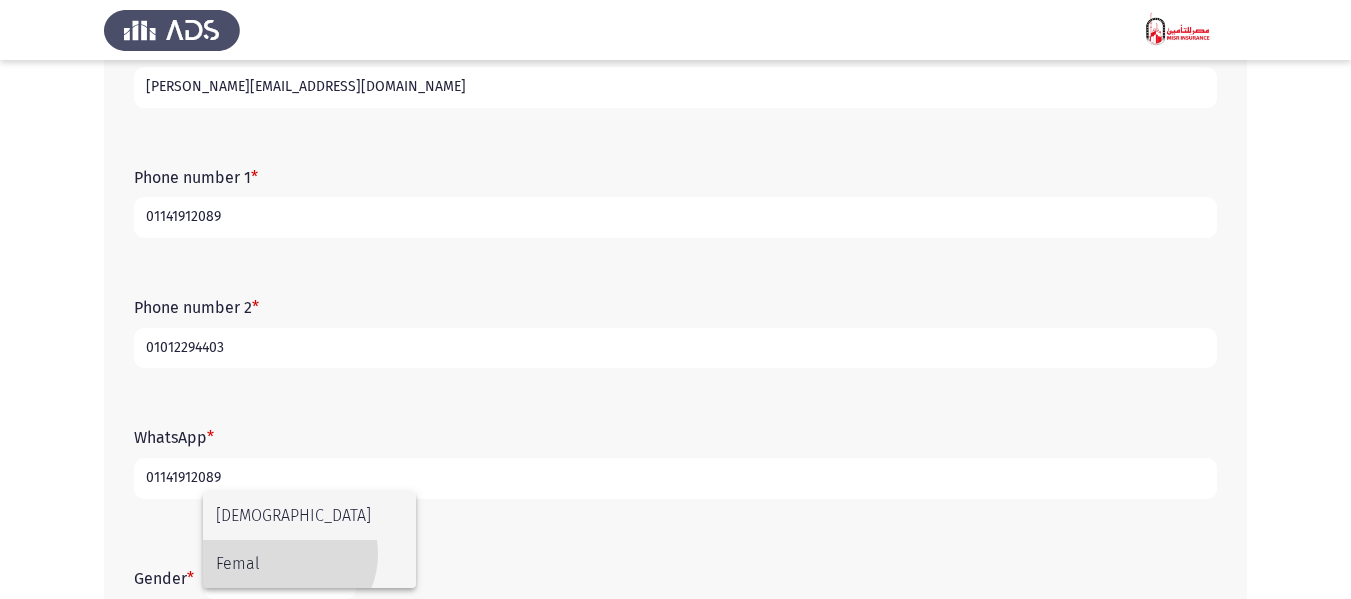 click on "Femal" at bounding box center [309, 564] 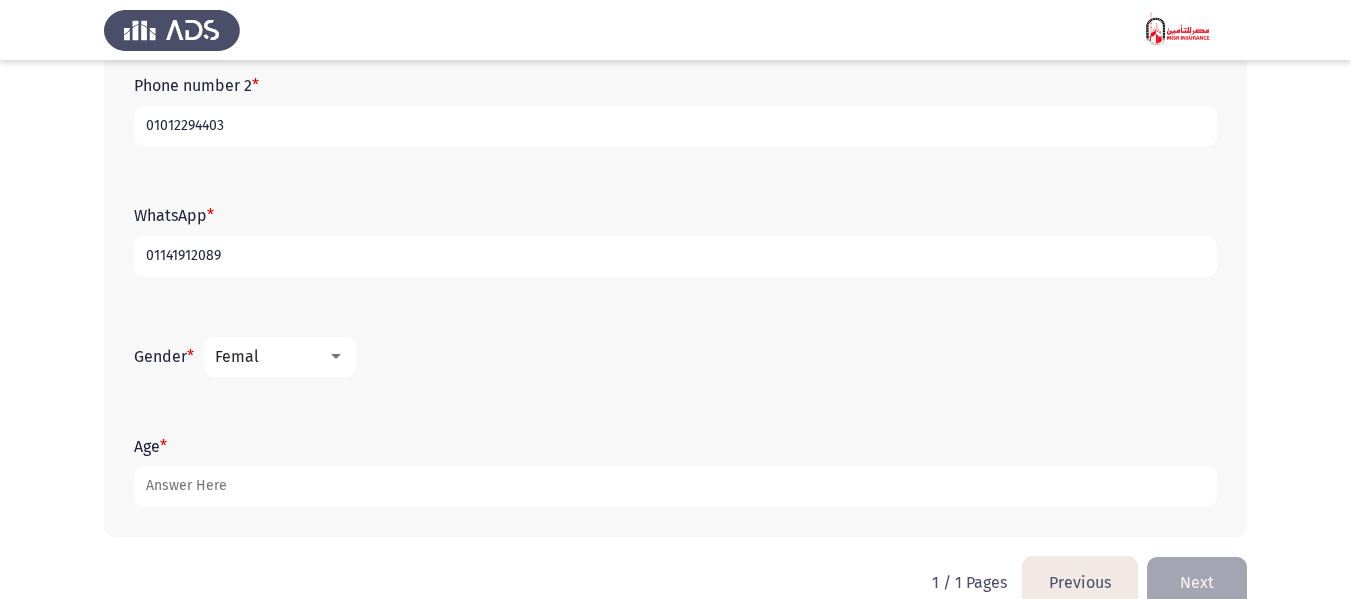 scroll, scrollTop: 681, scrollLeft: 0, axis: vertical 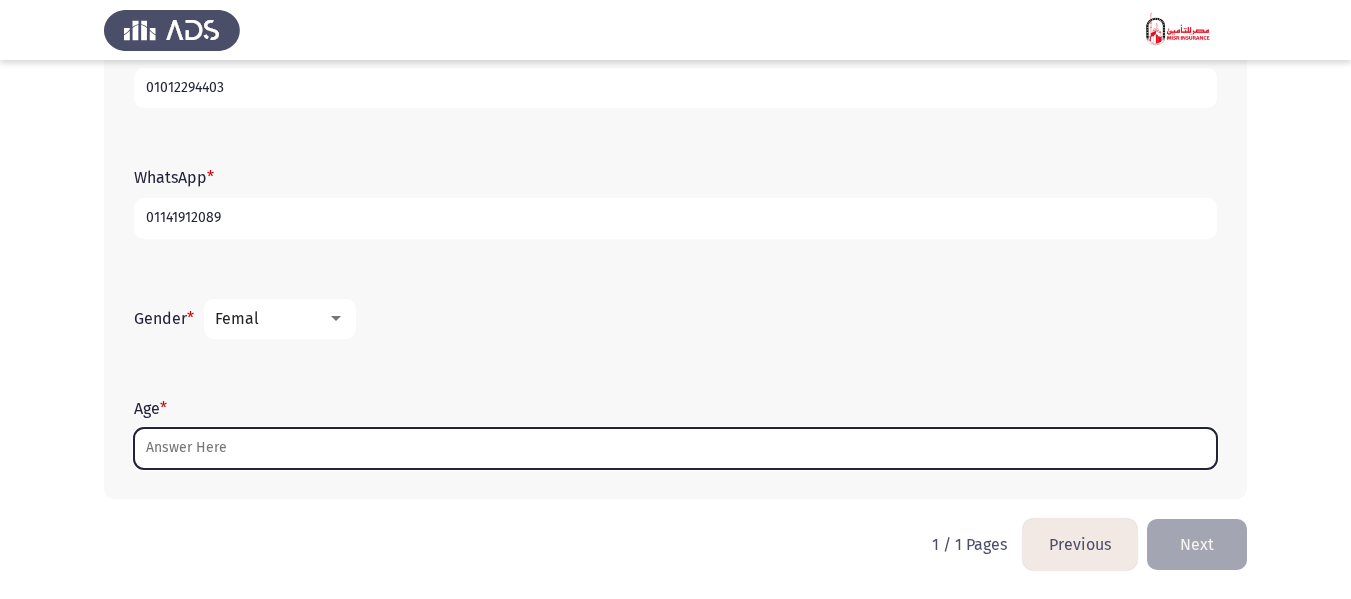 click on "Age   *" at bounding box center (675, 448) 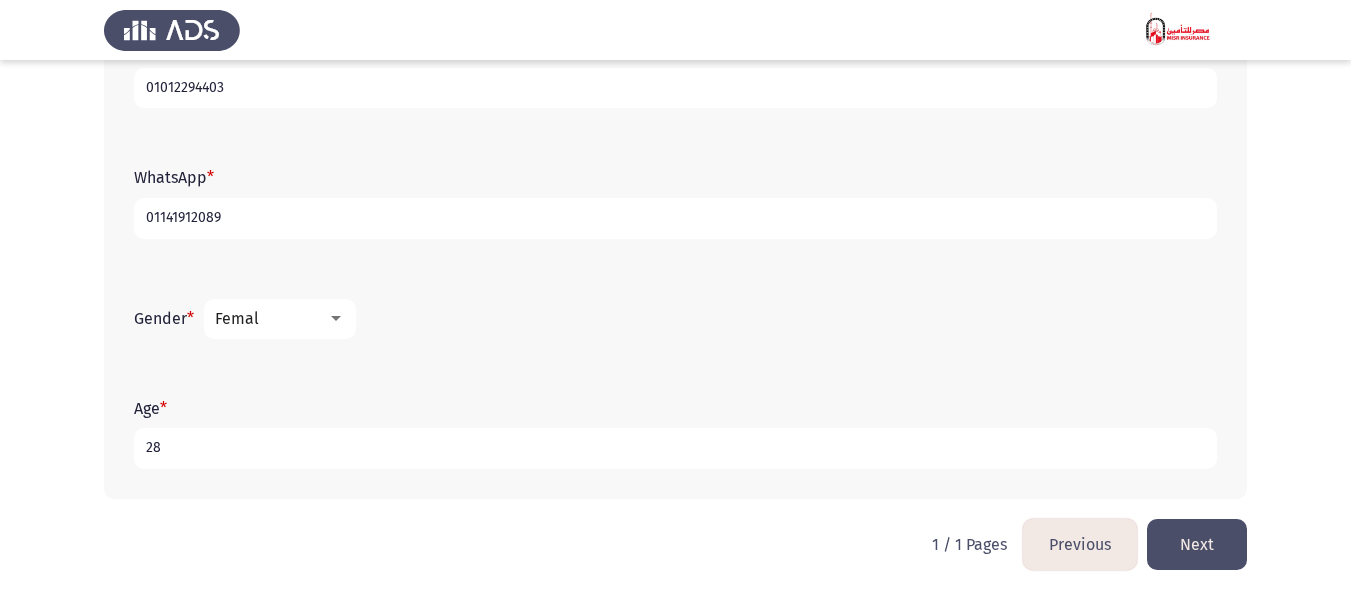 type on "28" 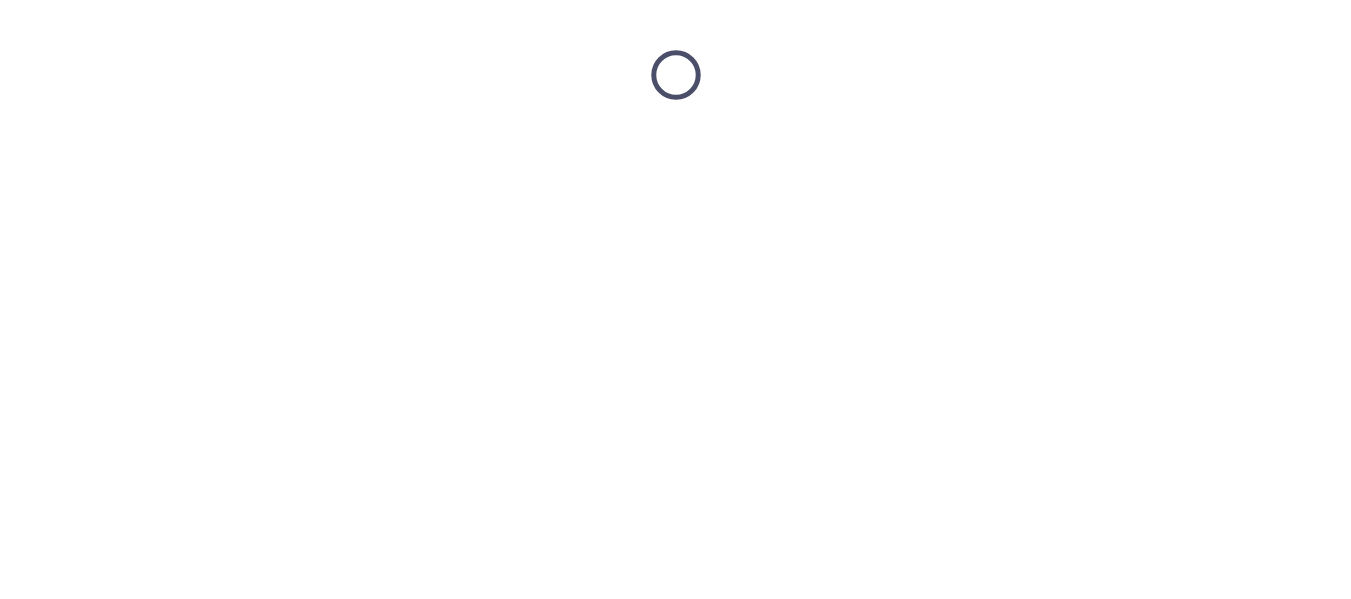 scroll, scrollTop: 0, scrollLeft: 0, axis: both 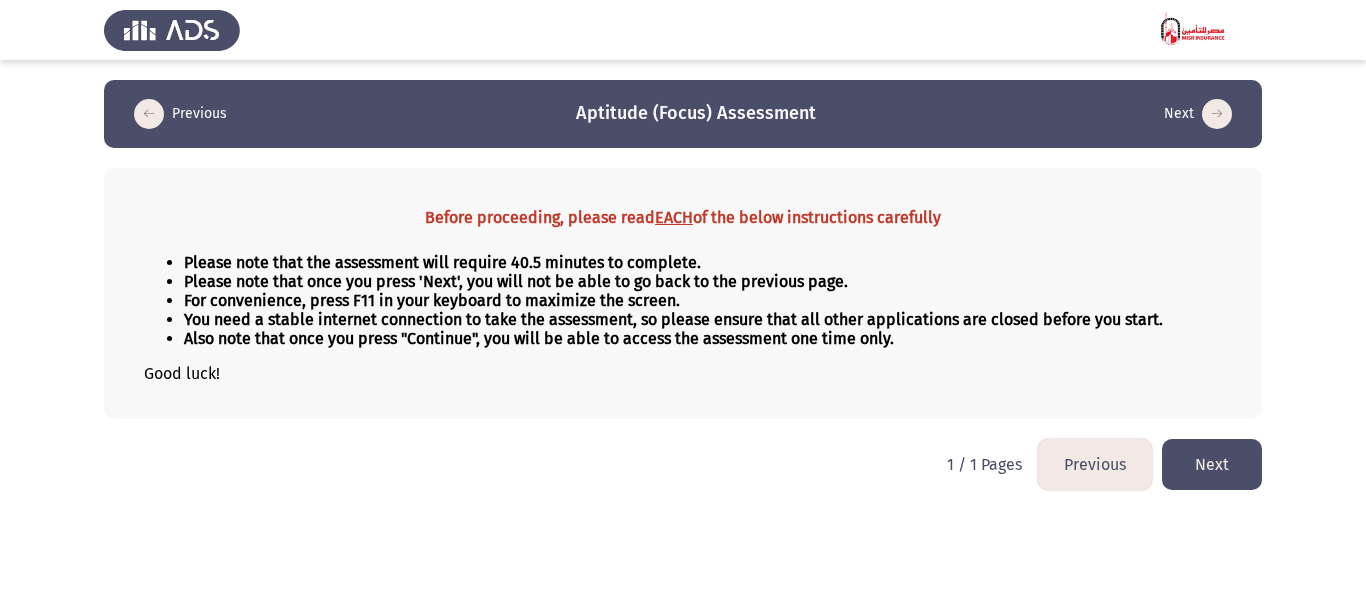 click on "Next" 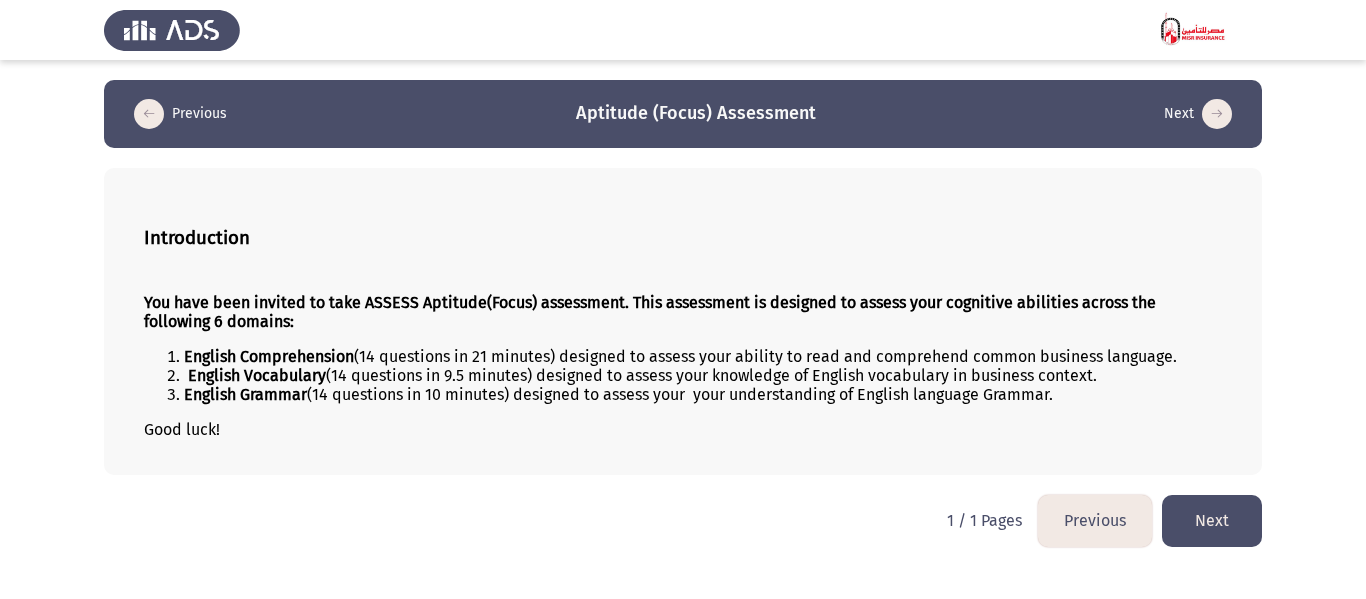 click on "Next" 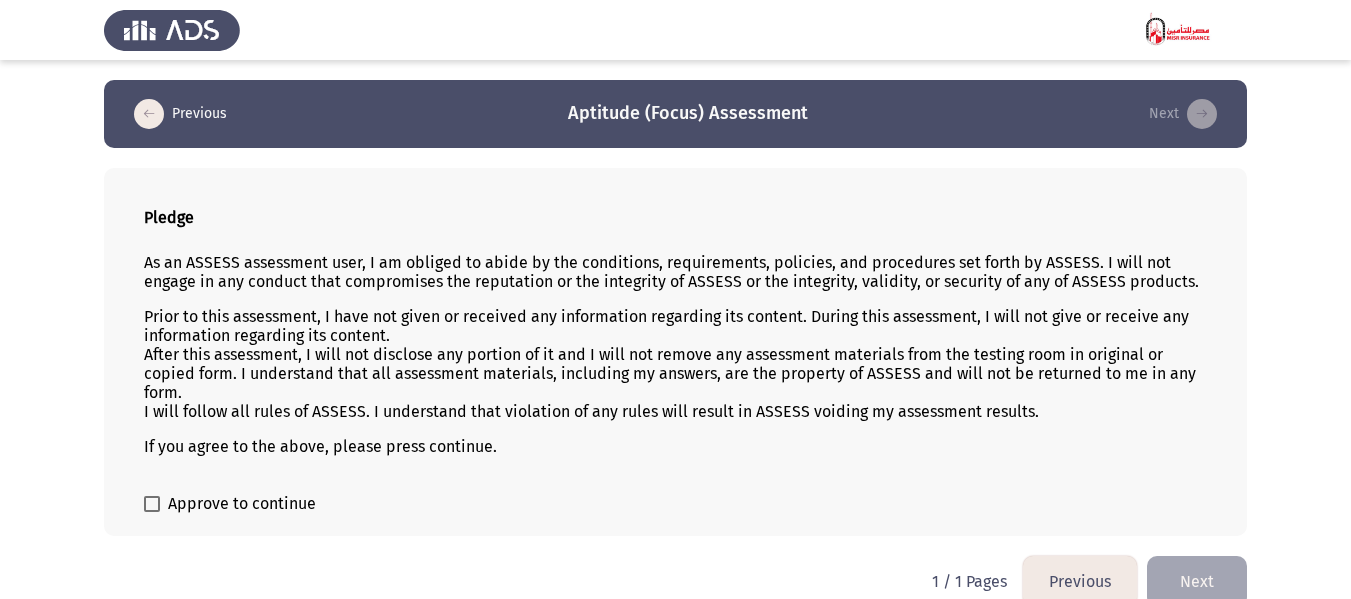 click on "Approve to continue" at bounding box center (242, 504) 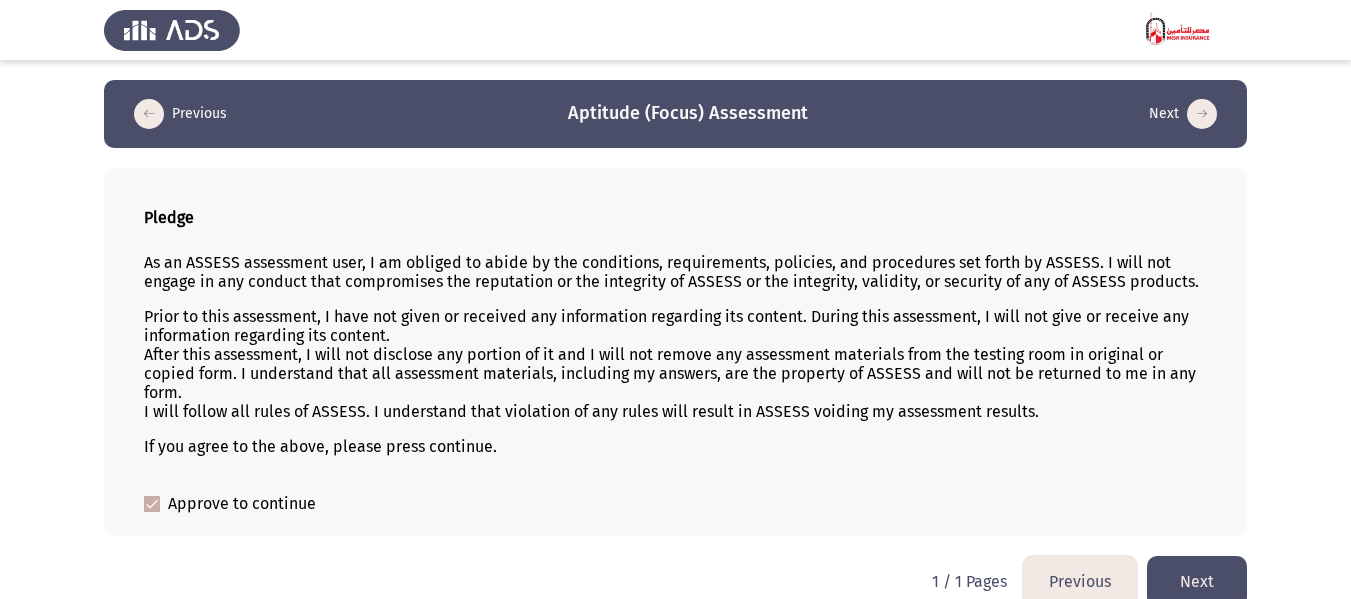click on "Next" 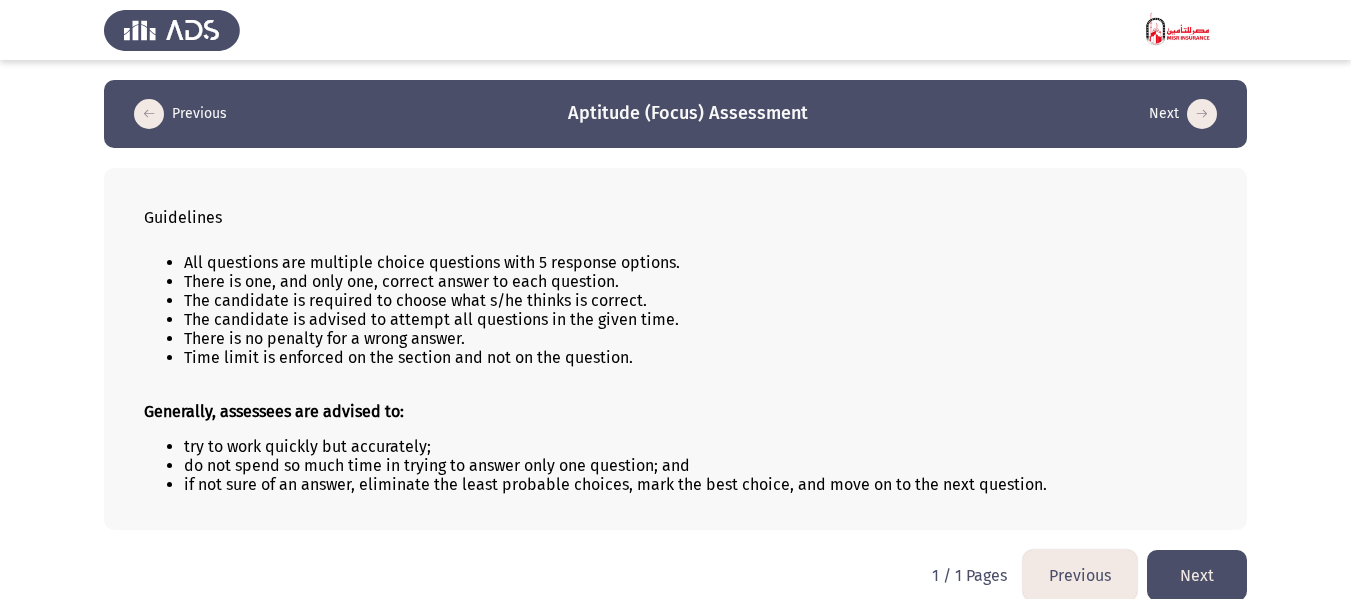 click on "Next" 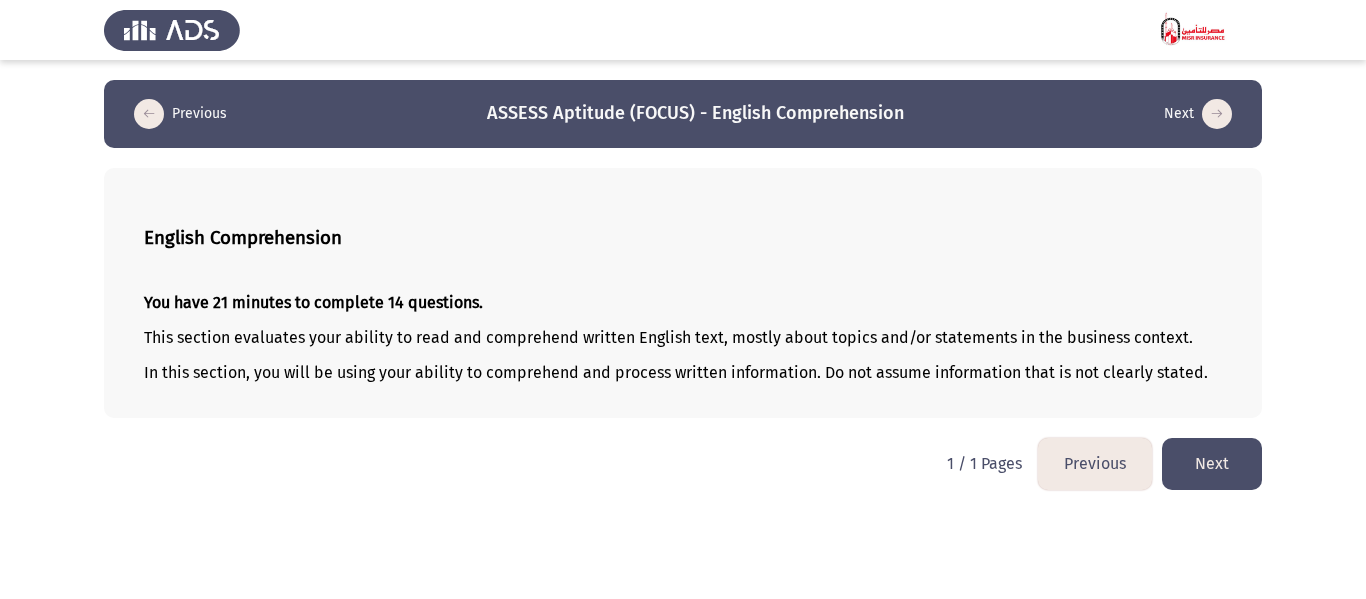 click on "Next" 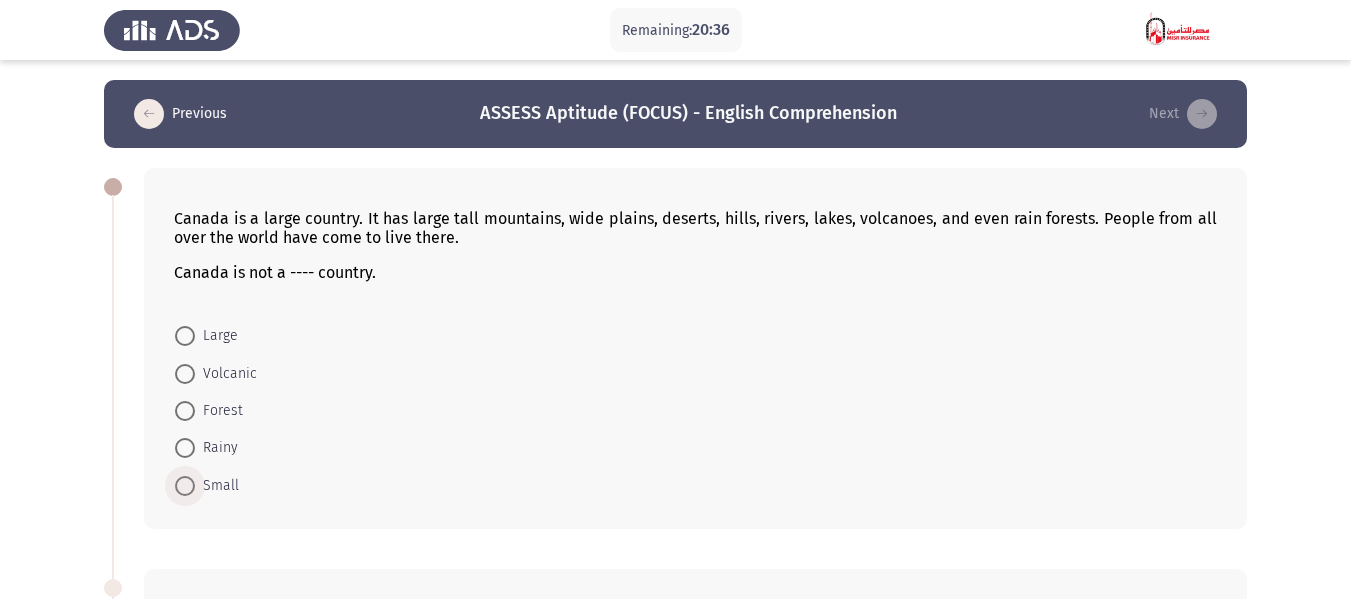 click at bounding box center [185, 486] 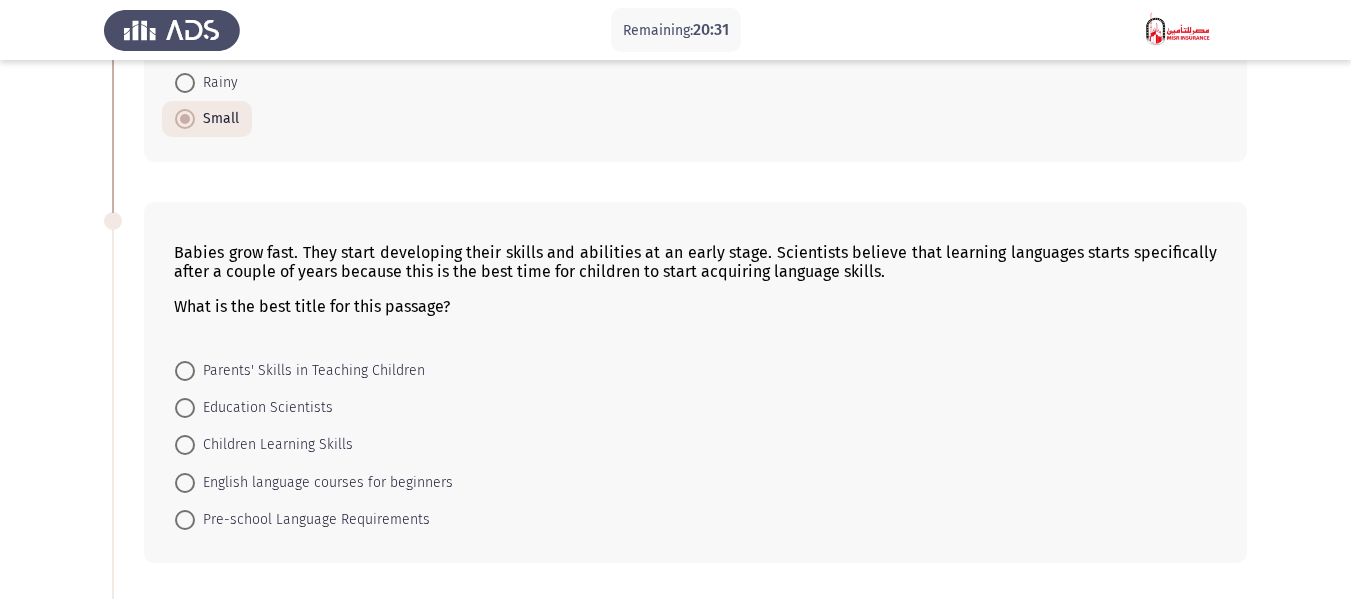 scroll, scrollTop: 400, scrollLeft: 0, axis: vertical 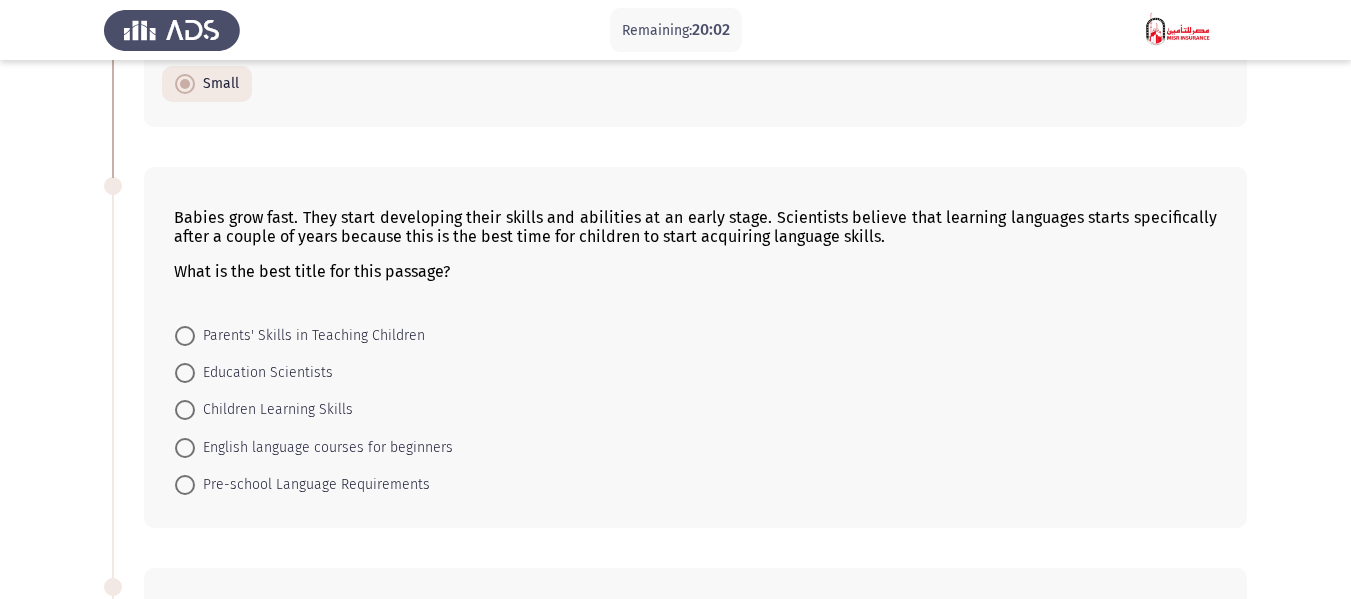 click at bounding box center [185, 410] 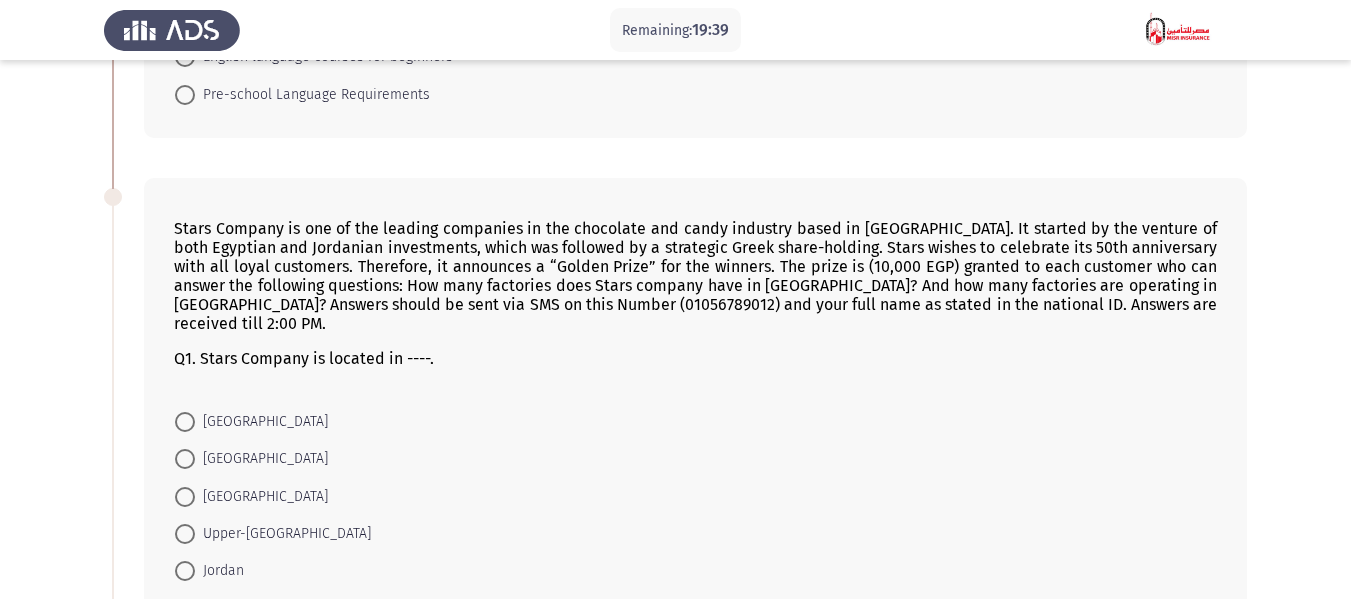 scroll, scrollTop: 900, scrollLeft: 0, axis: vertical 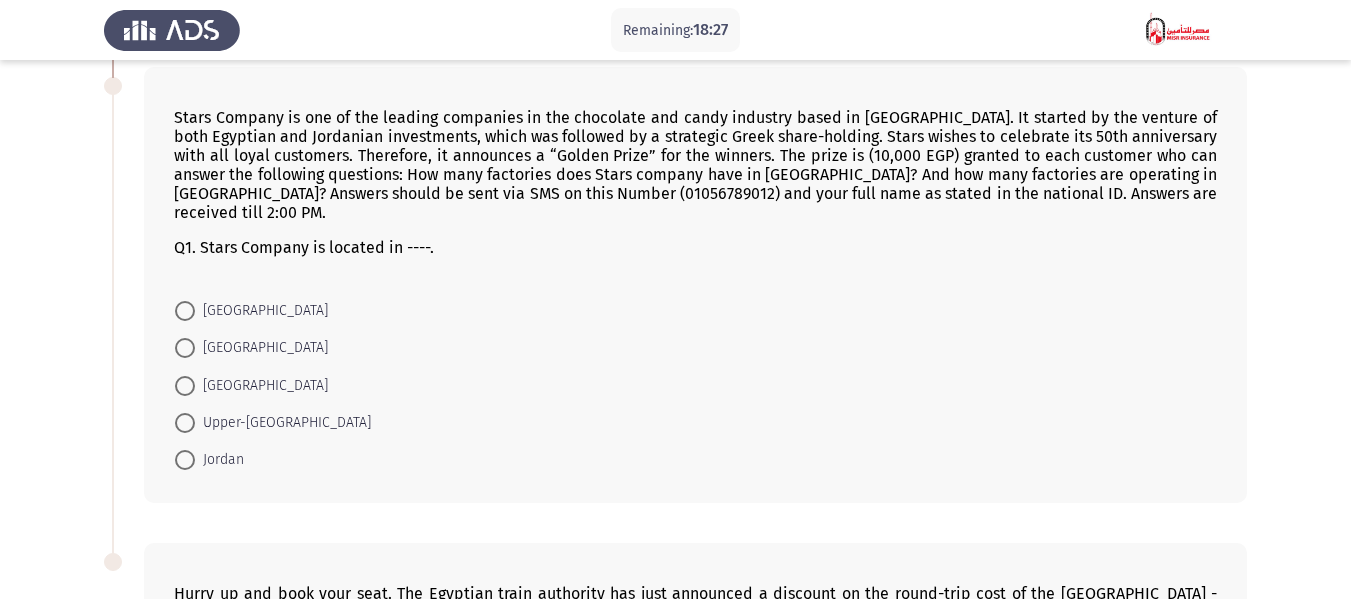 drag, startPoint x: 1149, startPoint y: 195, endPoint x: 1107, endPoint y: 196, distance: 42.0119 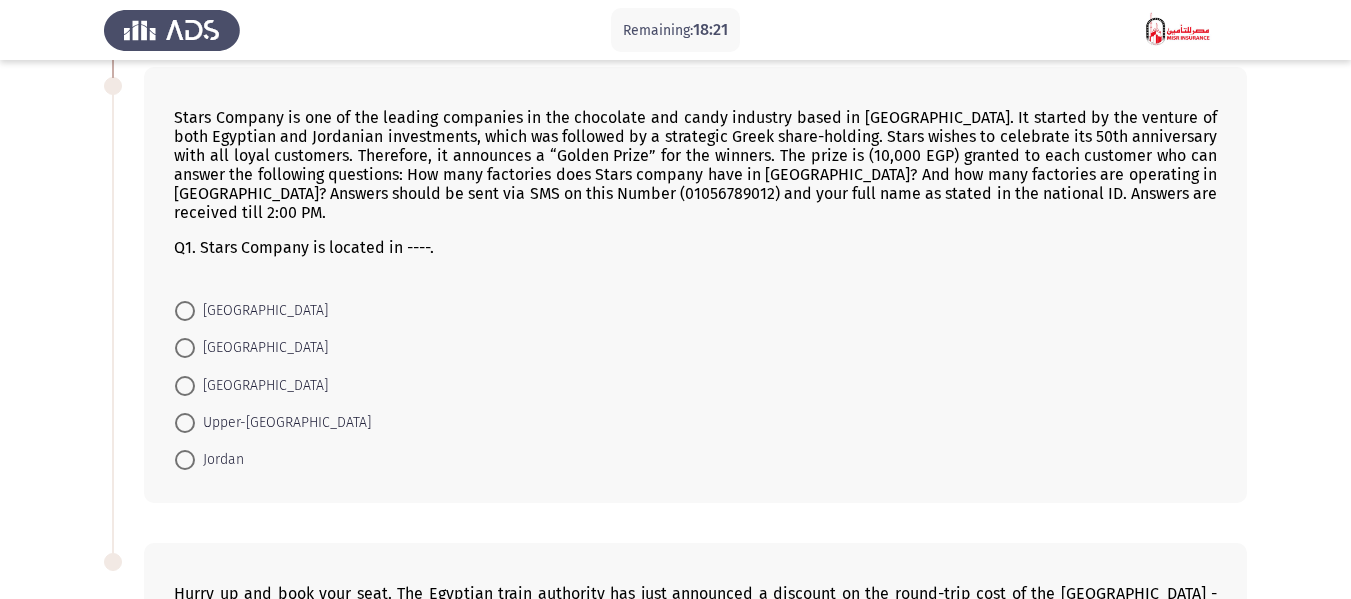click on "Upper-[GEOGRAPHIC_DATA]" at bounding box center [283, 423] 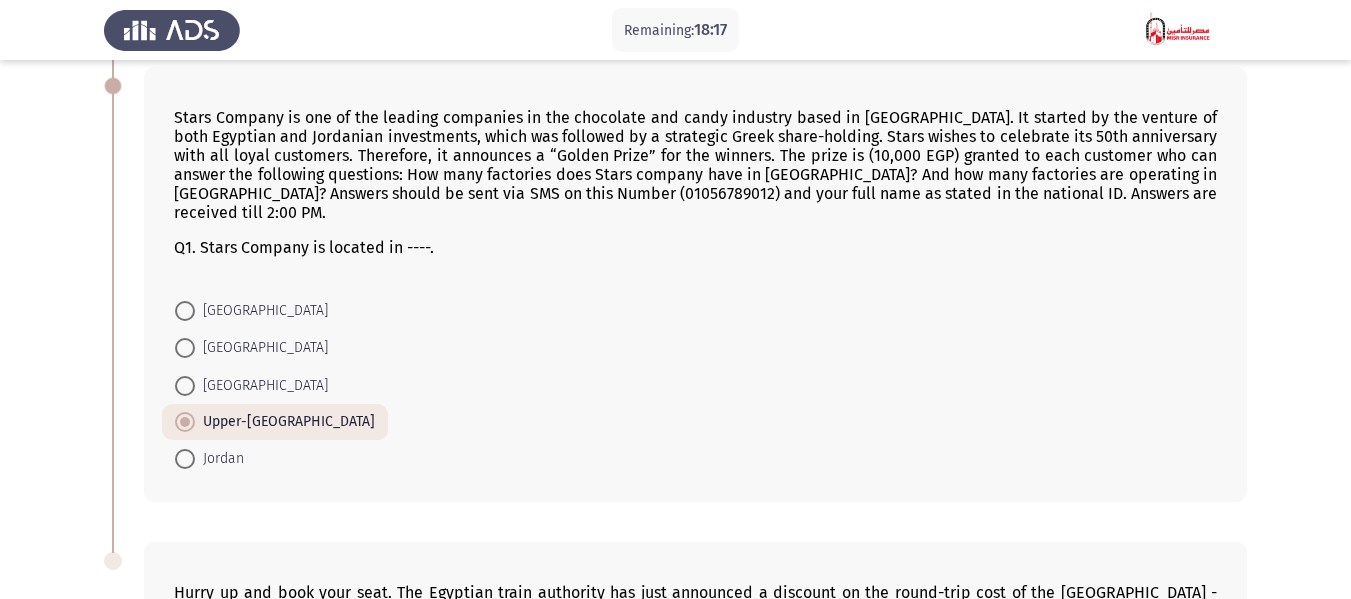 click at bounding box center (185, 311) 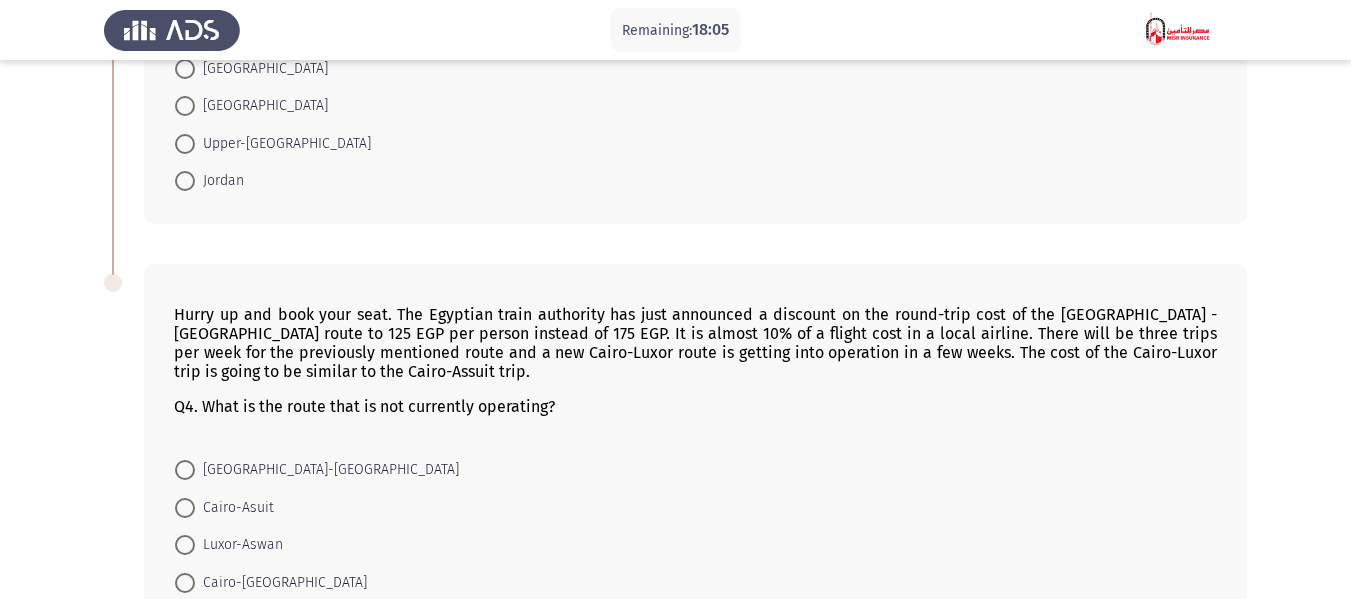 scroll, scrollTop: 1200, scrollLeft: 0, axis: vertical 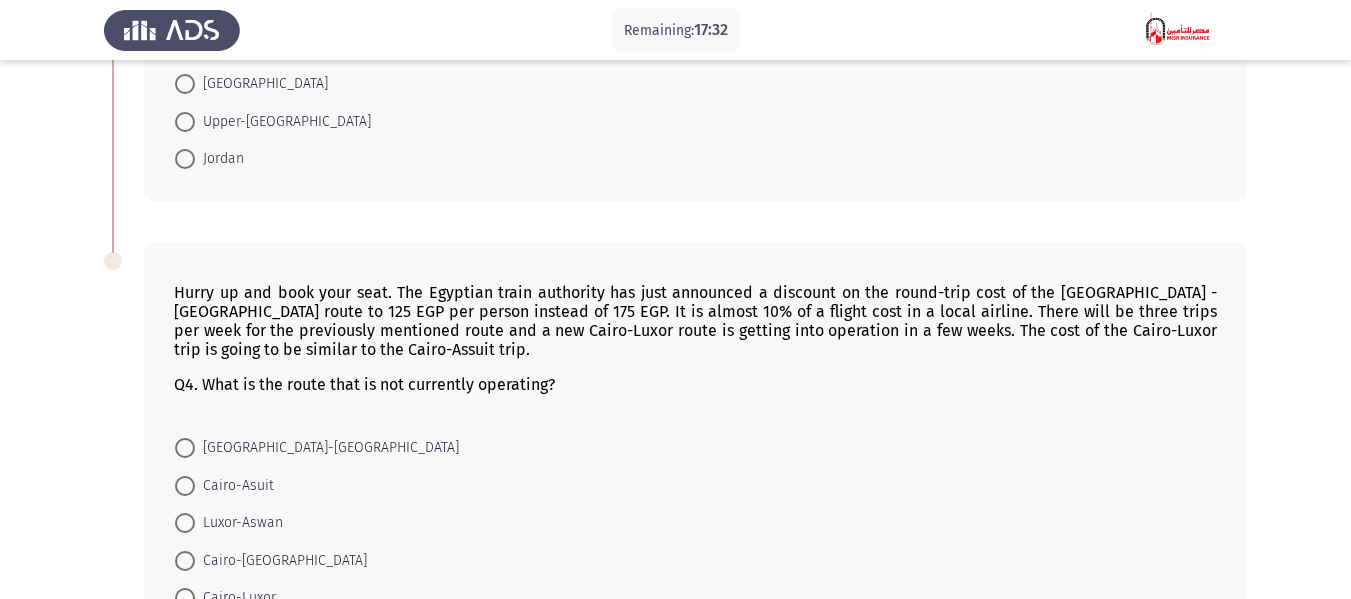drag, startPoint x: 386, startPoint y: 312, endPoint x: 486, endPoint y: 316, distance: 100.07997 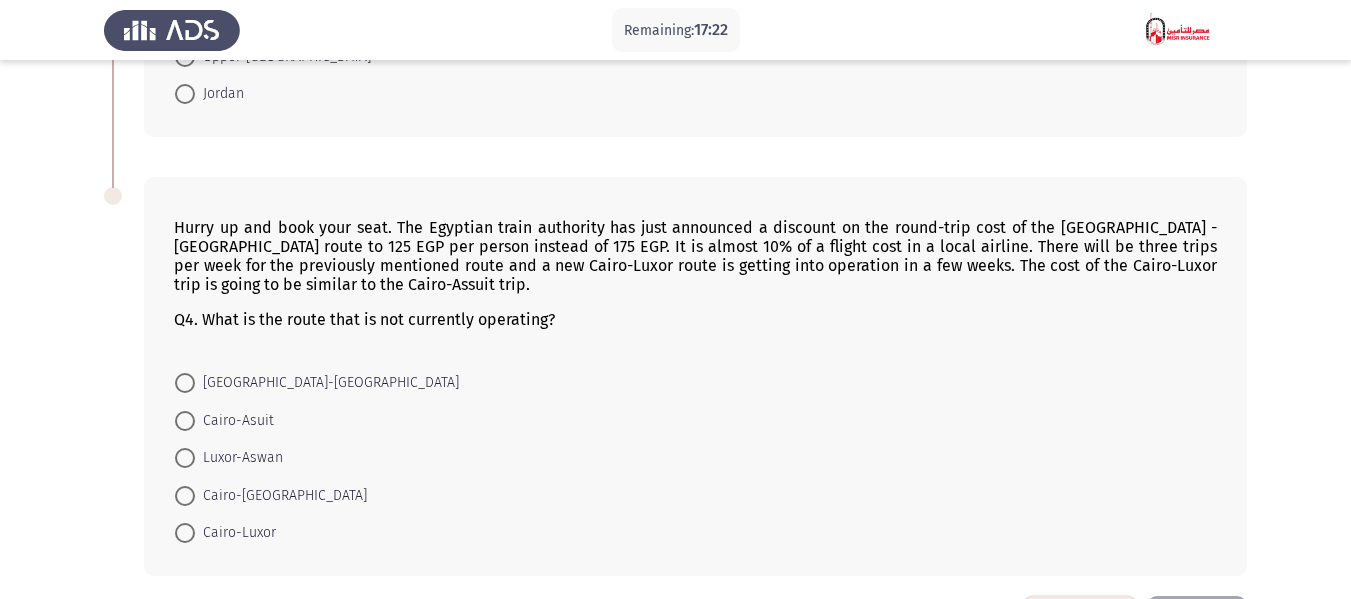 scroll, scrollTop: 1300, scrollLeft: 0, axis: vertical 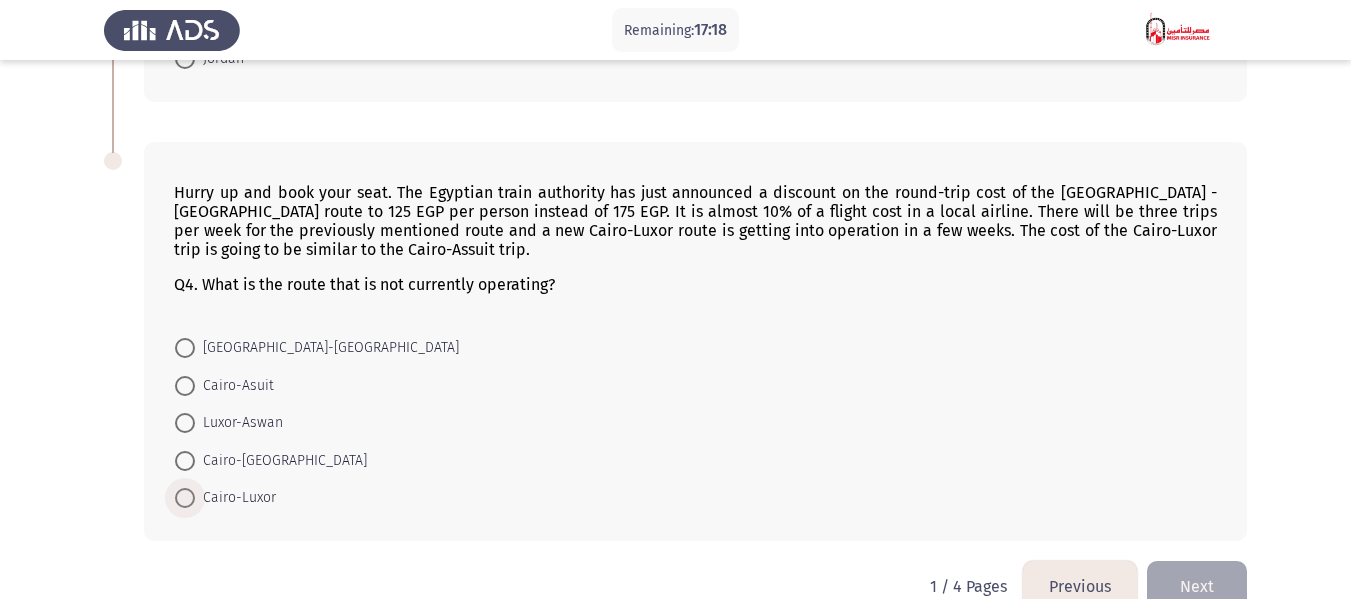 click at bounding box center (185, 498) 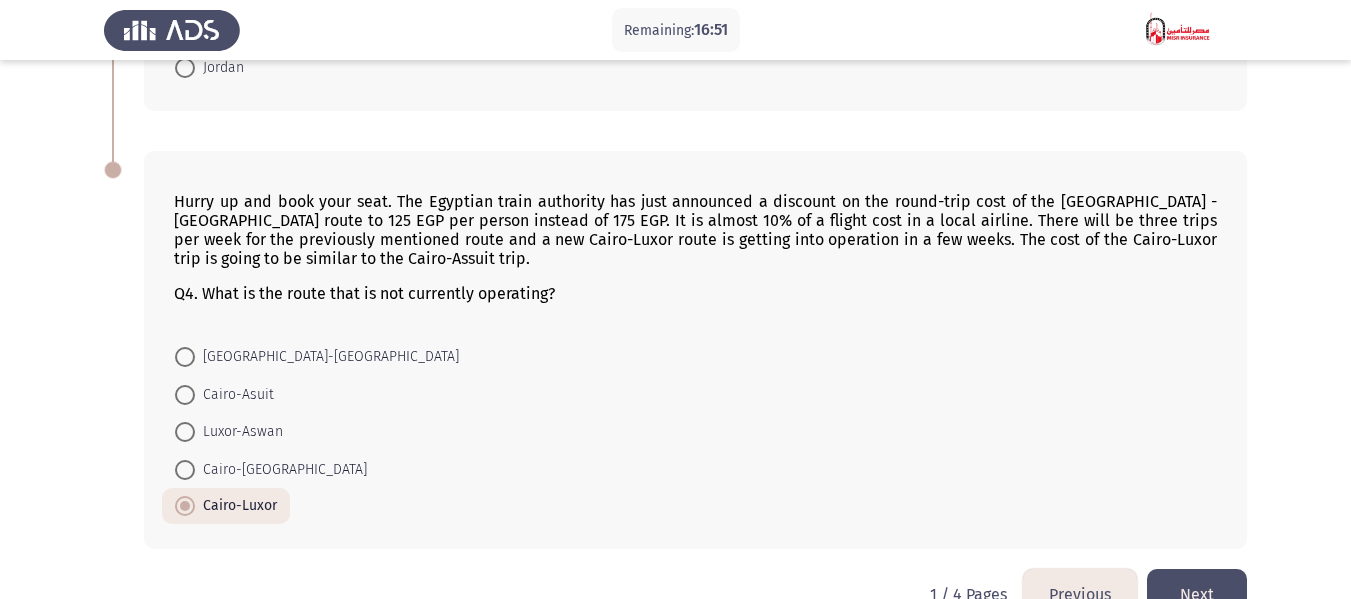 scroll, scrollTop: 1322, scrollLeft: 0, axis: vertical 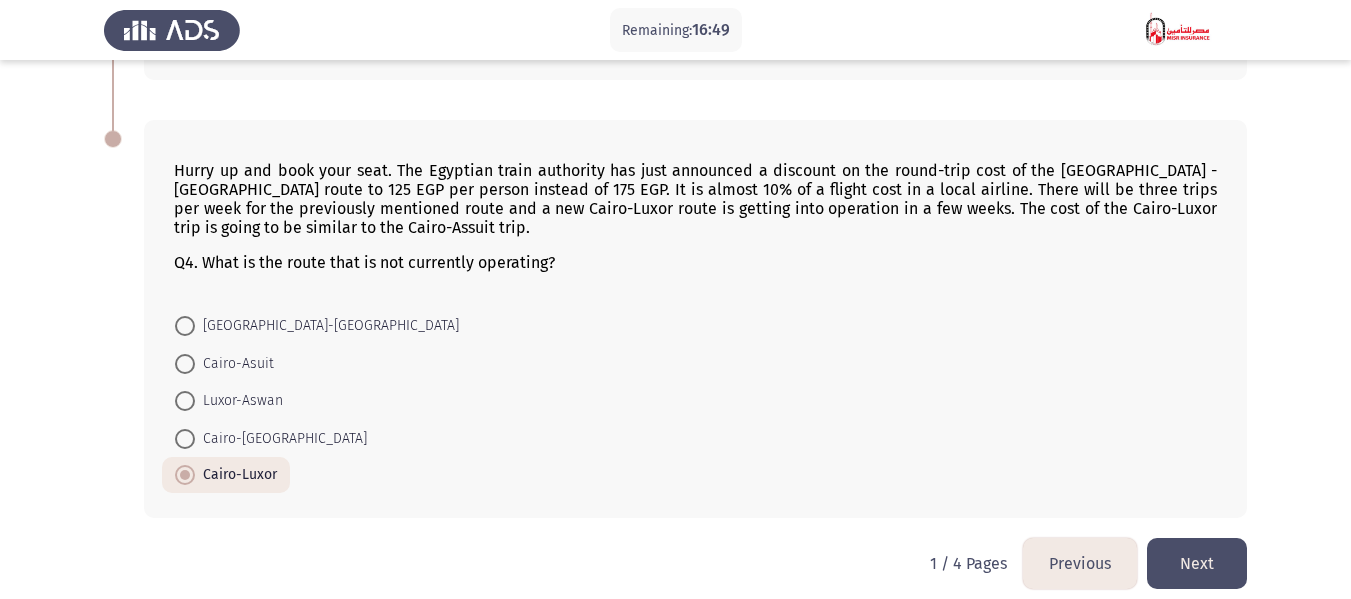 drag, startPoint x: 362, startPoint y: 247, endPoint x: 490, endPoint y: 253, distance: 128.14055 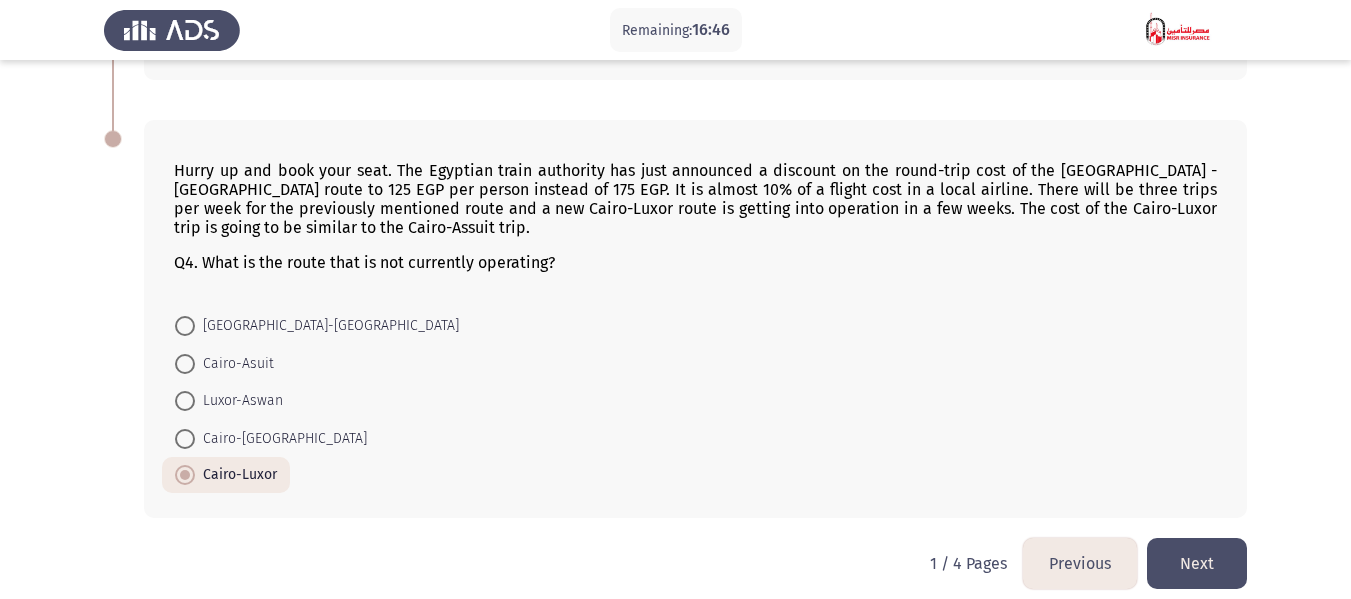 click on "Next" 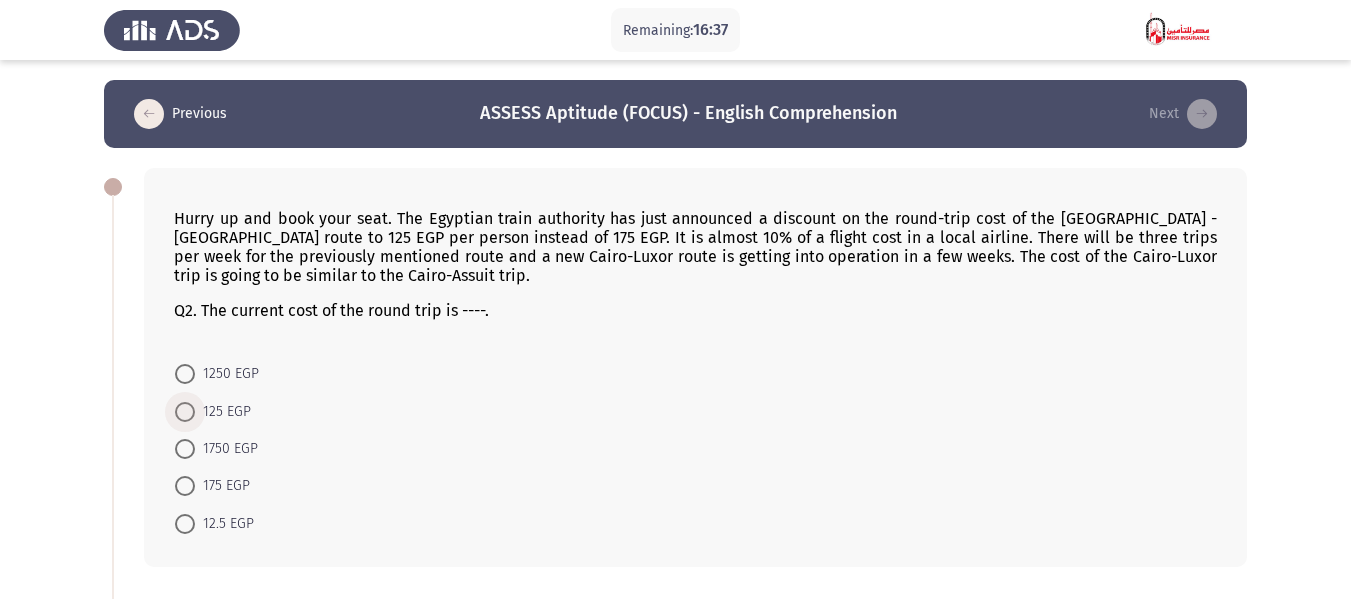 click on "125 EGP" at bounding box center (223, 412) 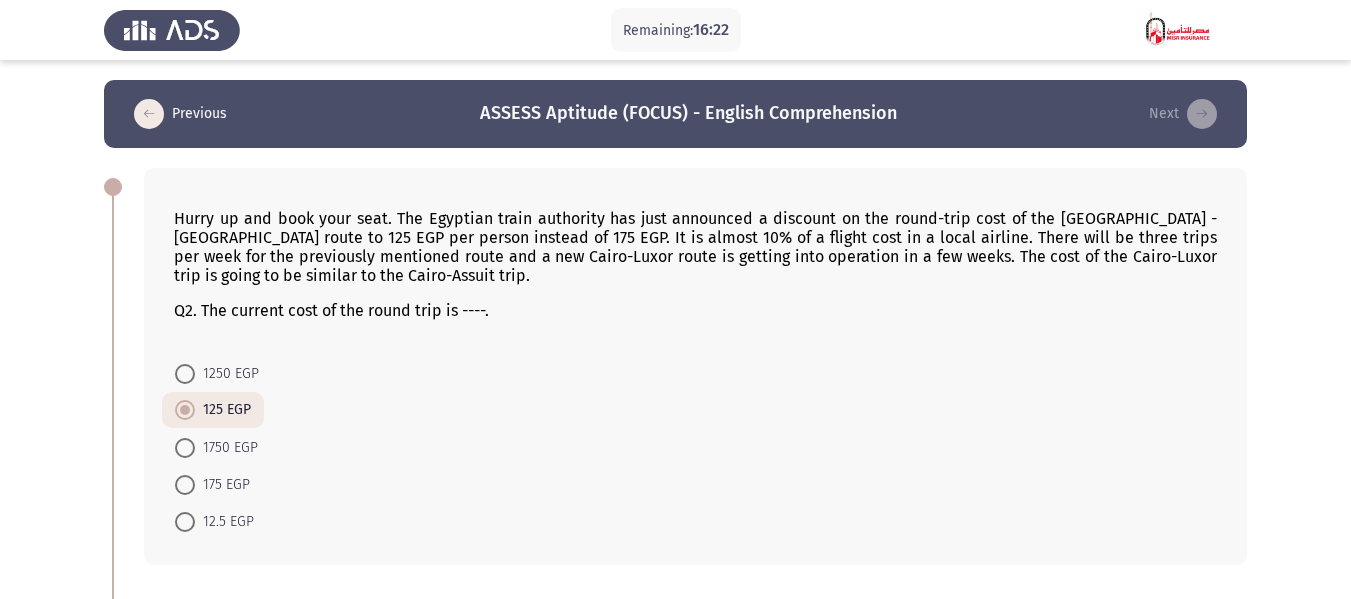 drag, startPoint x: 1207, startPoint y: 218, endPoint x: 1229, endPoint y: 219, distance: 22.022715 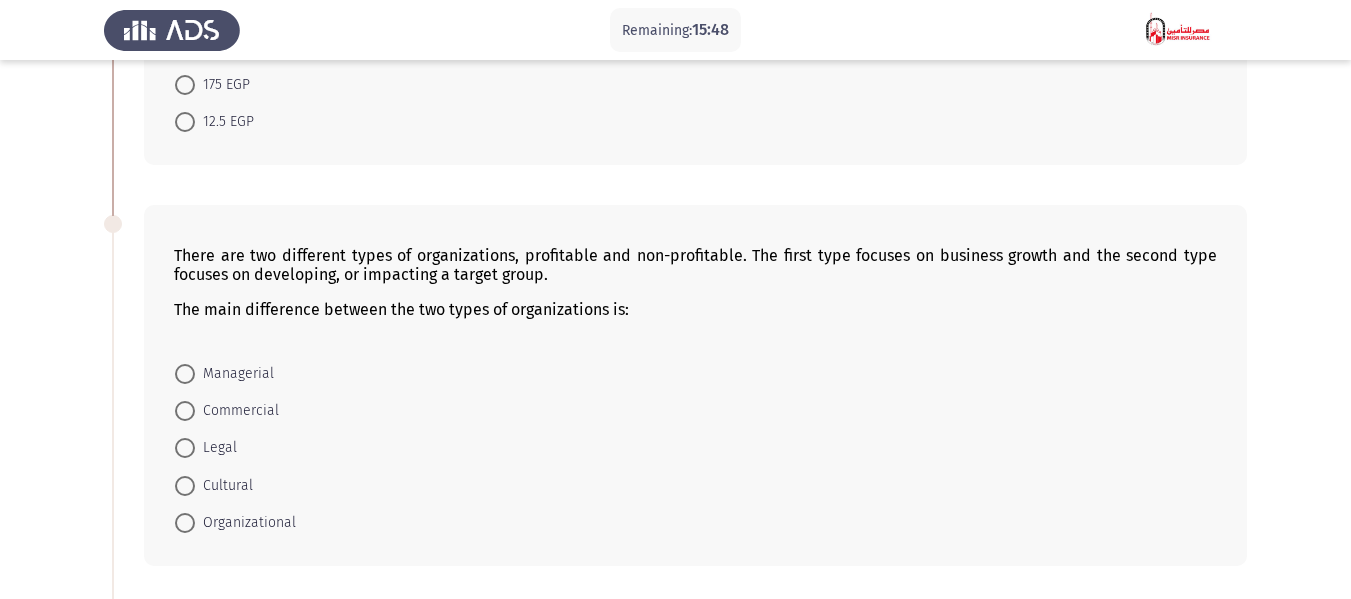 scroll, scrollTop: 500, scrollLeft: 0, axis: vertical 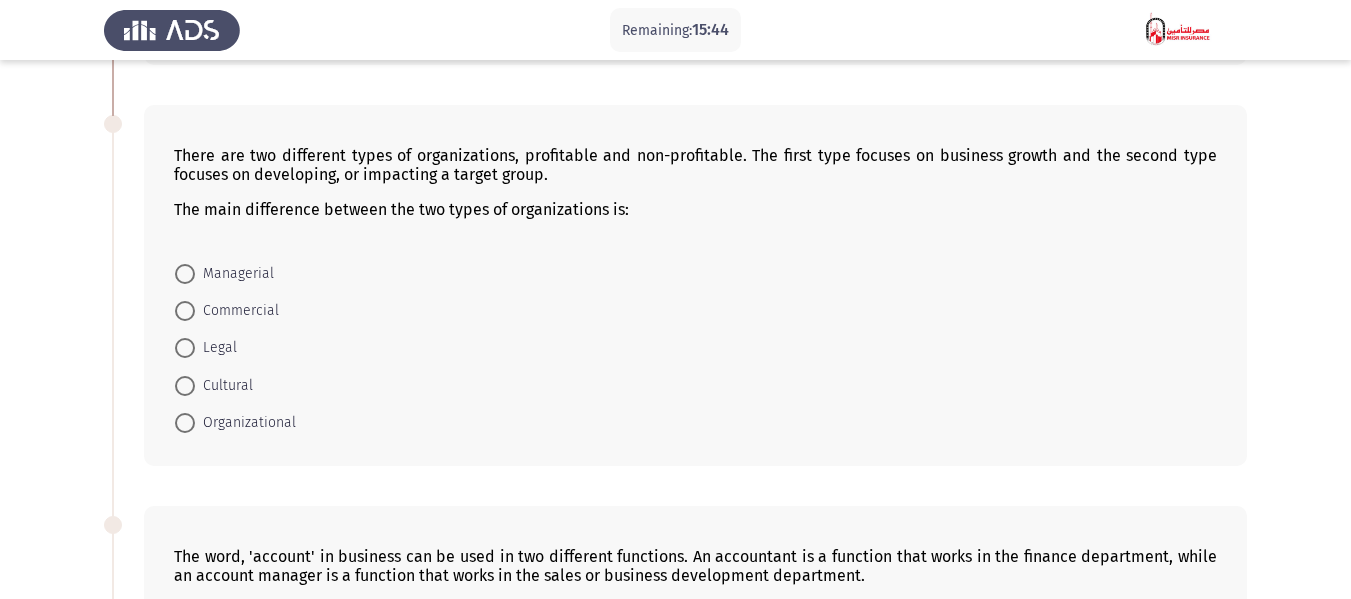 click at bounding box center [185, 311] 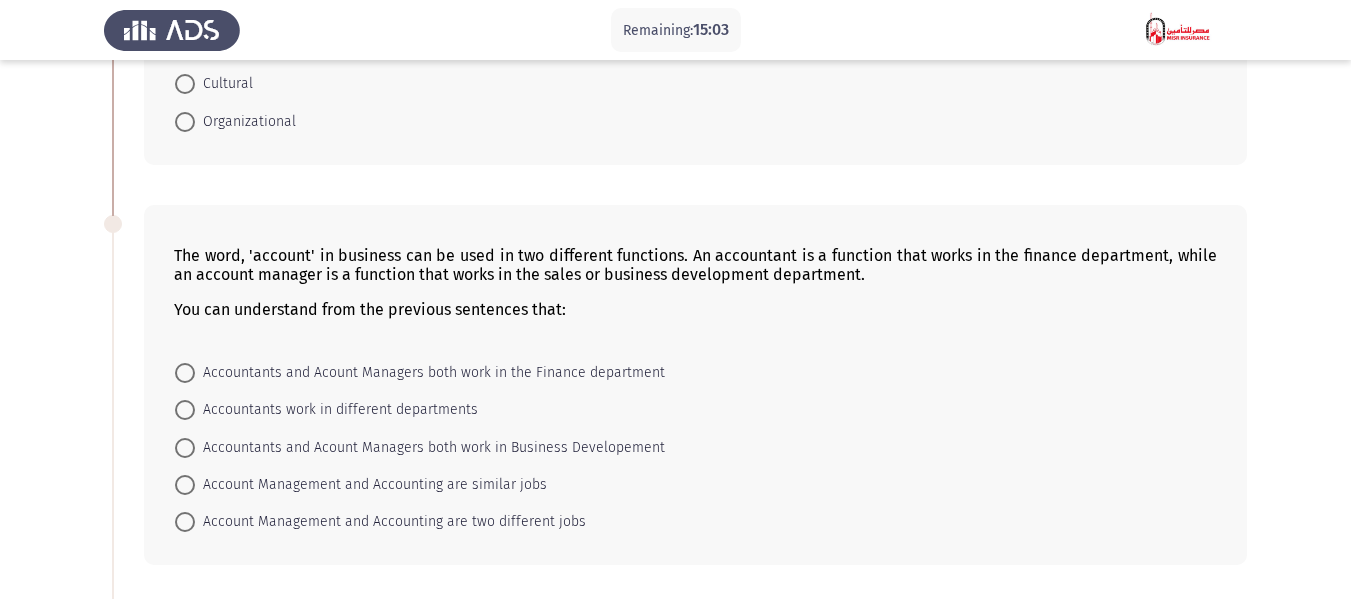 scroll, scrollTop: 900, scrollLeft: 0, axis: vertical 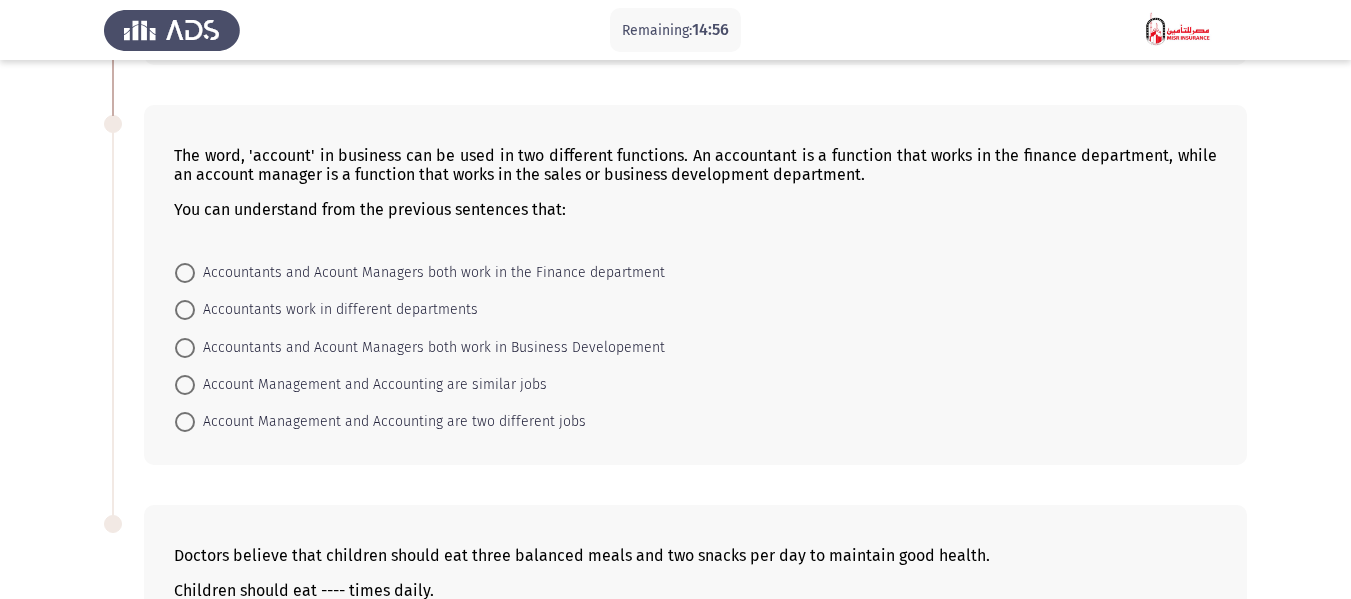 click on "Account Management and Accounting are two different jobs" at bounding box center [390, 422] 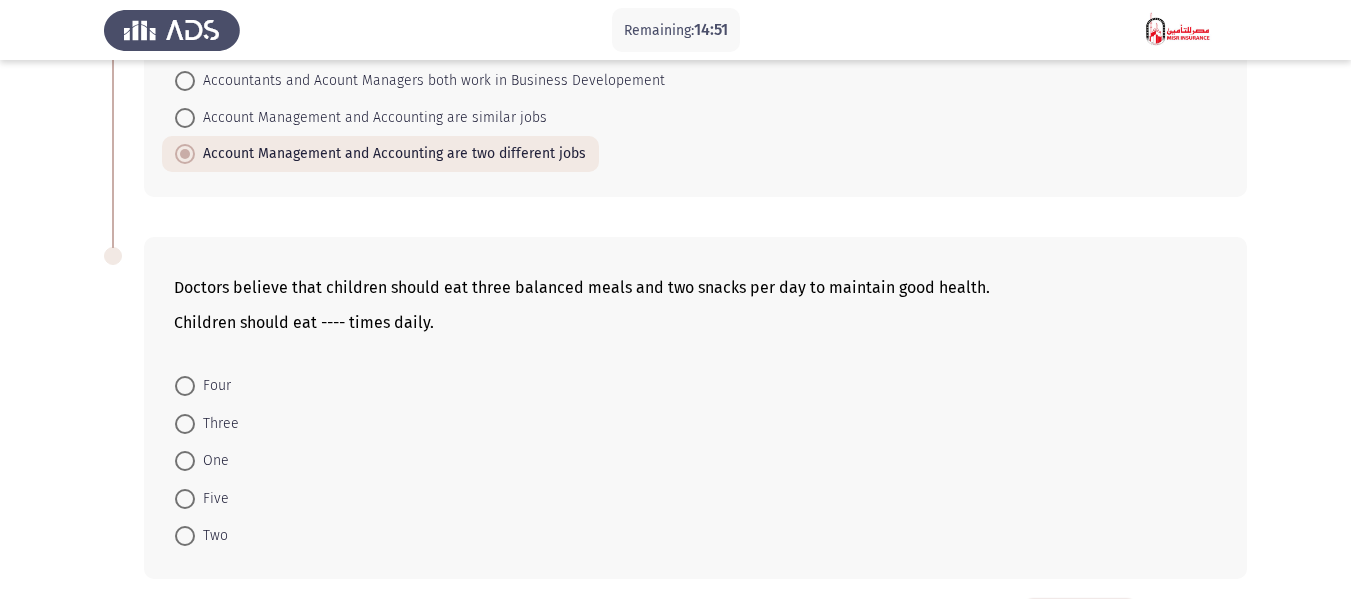 scroll, scrollTop: 1200, scrollLeft: 0, axis: vertical 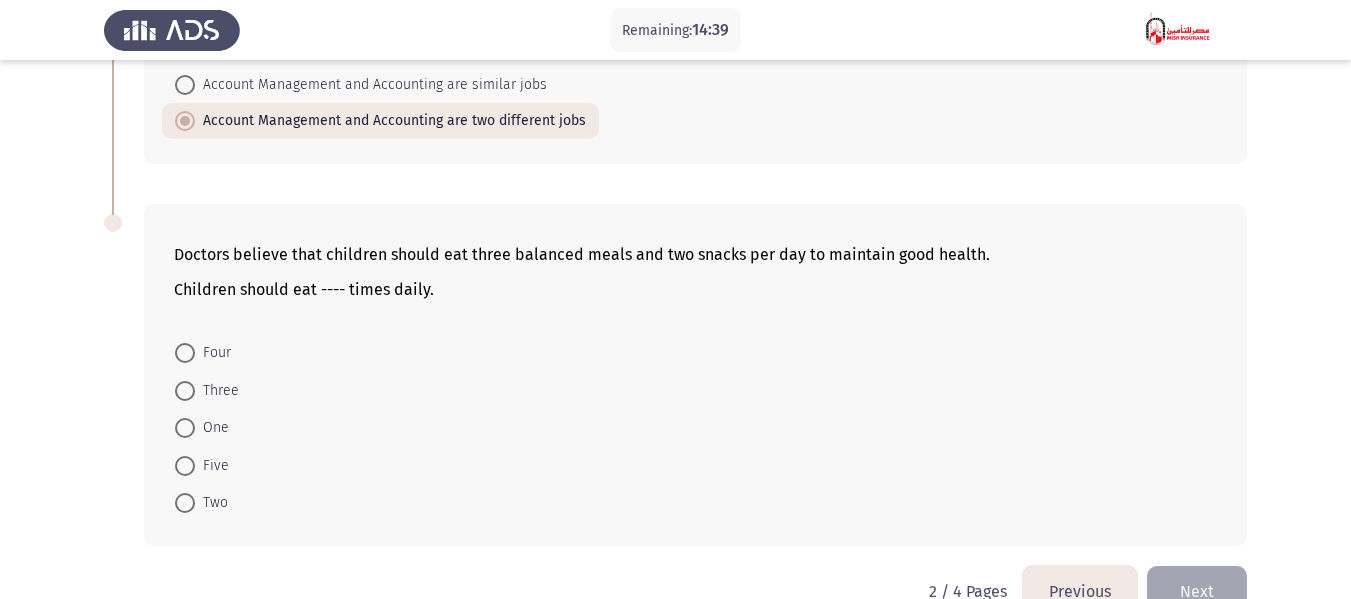 click at bounding box center [185, 466] 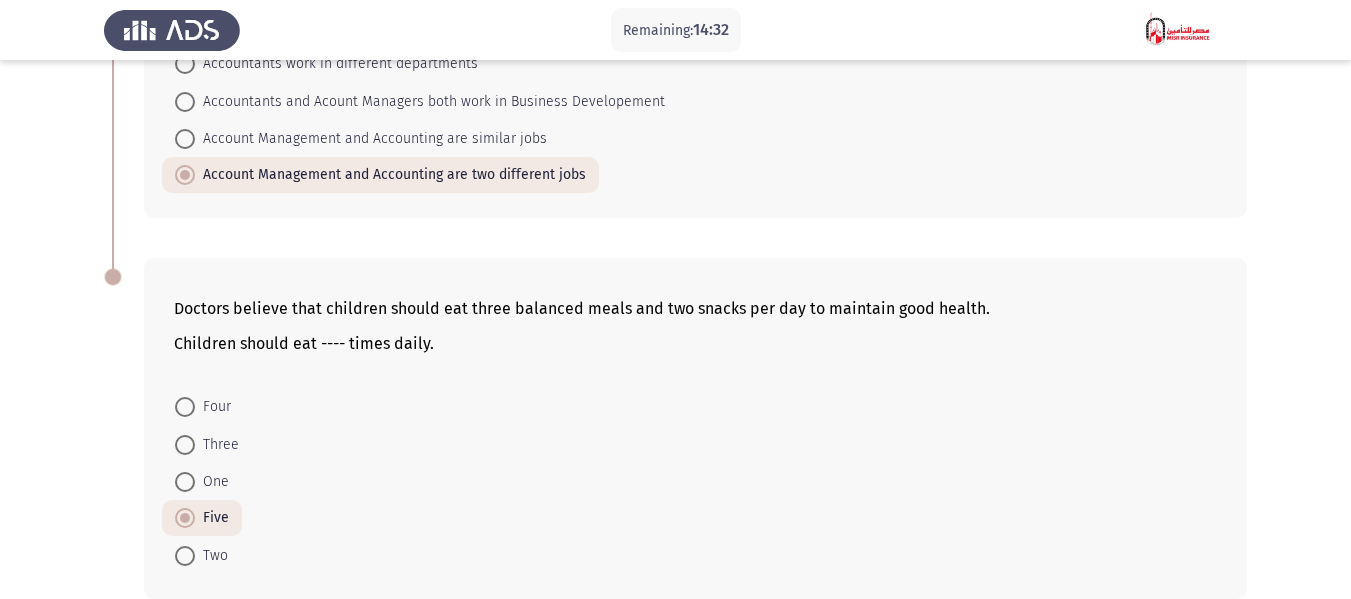 scroll, scrollTop: 1246, scrollLeft: 0, axis: vertical 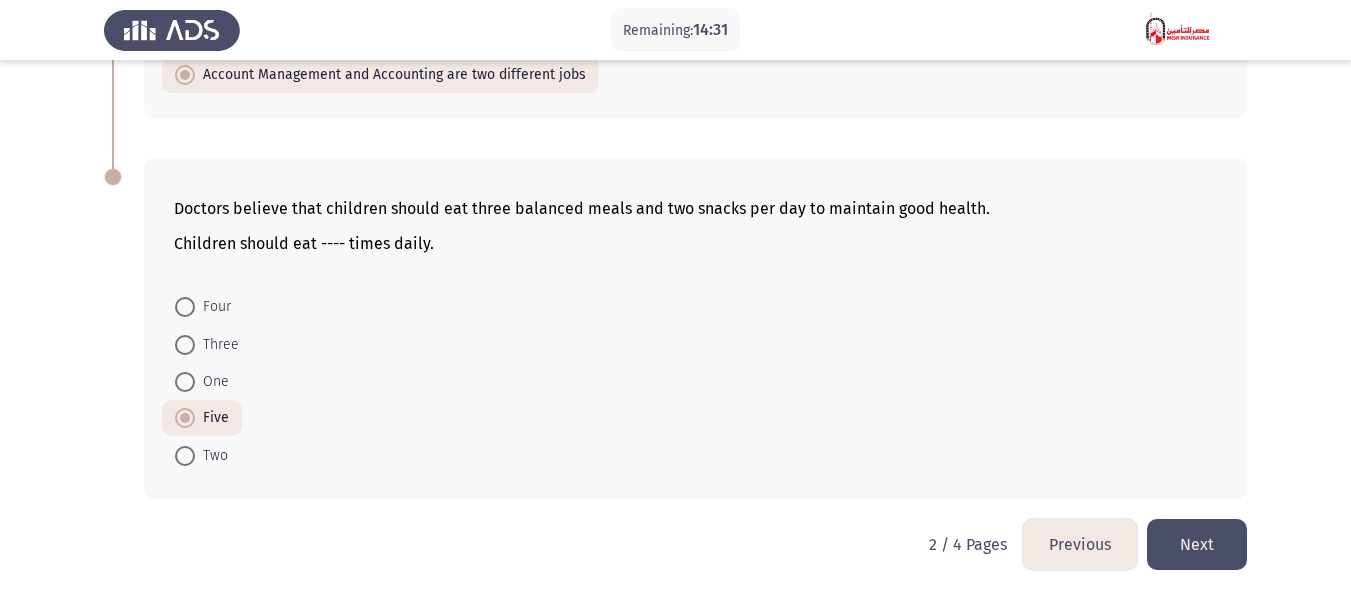 click on "Next" 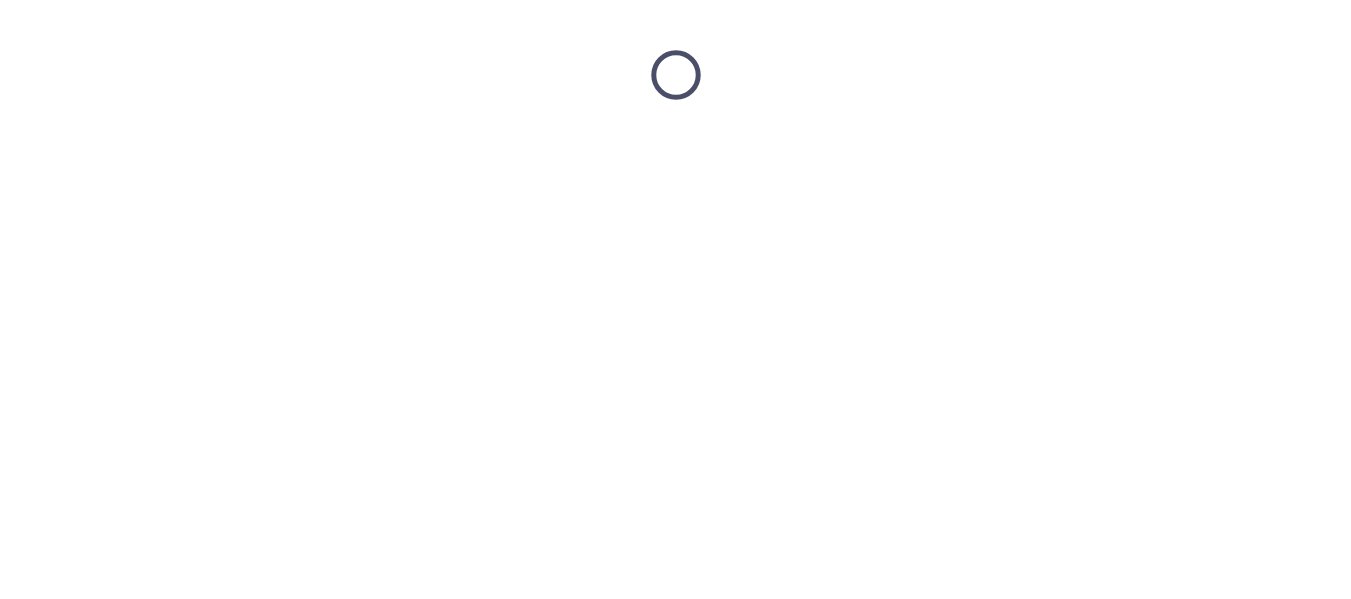 scroll, scrollTop: 0, scrollLeft: 0, axis: both 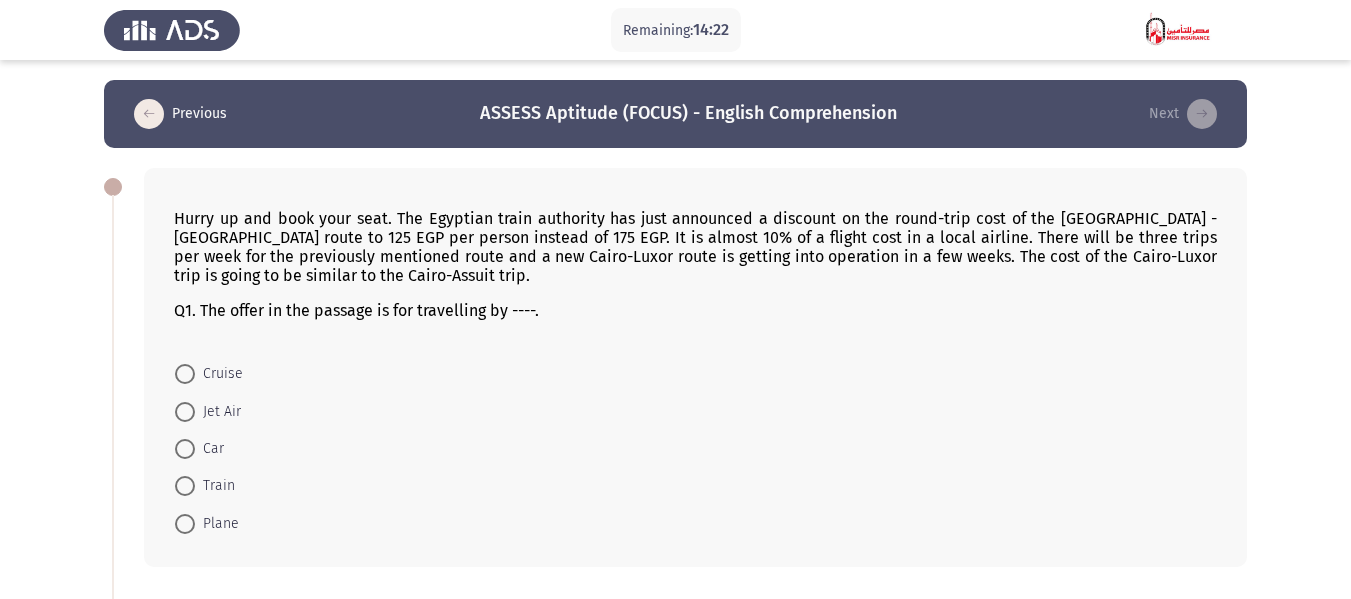 click at bounding box center [185, 486] 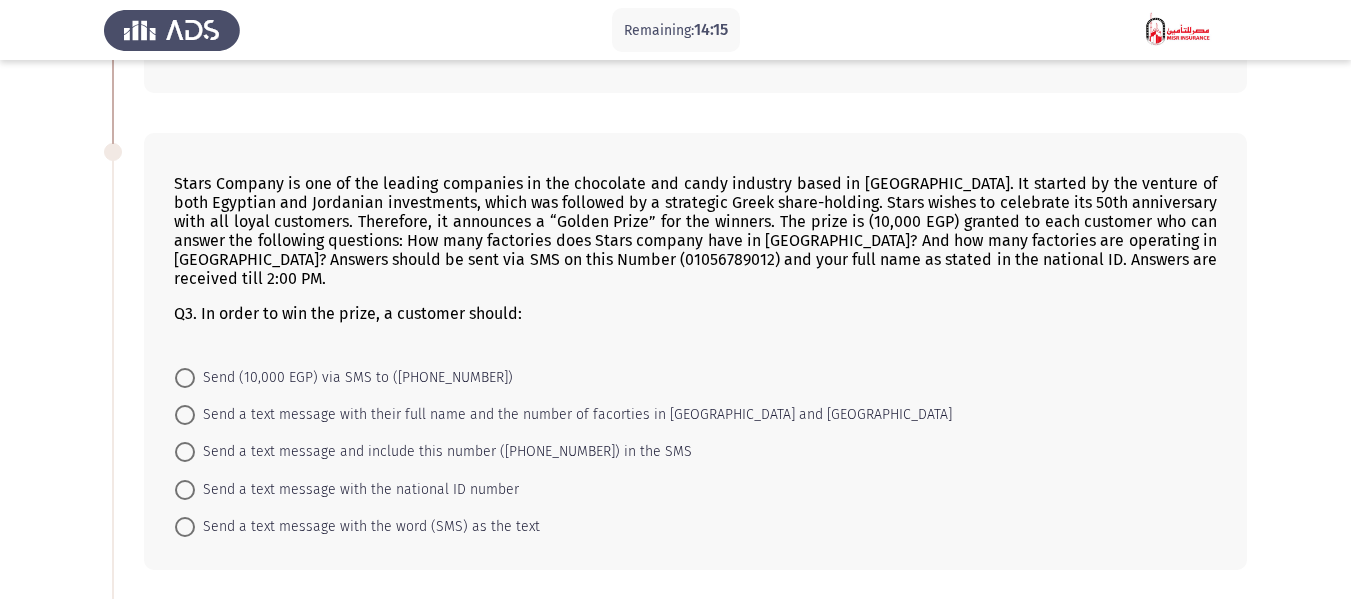 scroll, scrollTop: 500, scrollLeft: 0, axis: vertical 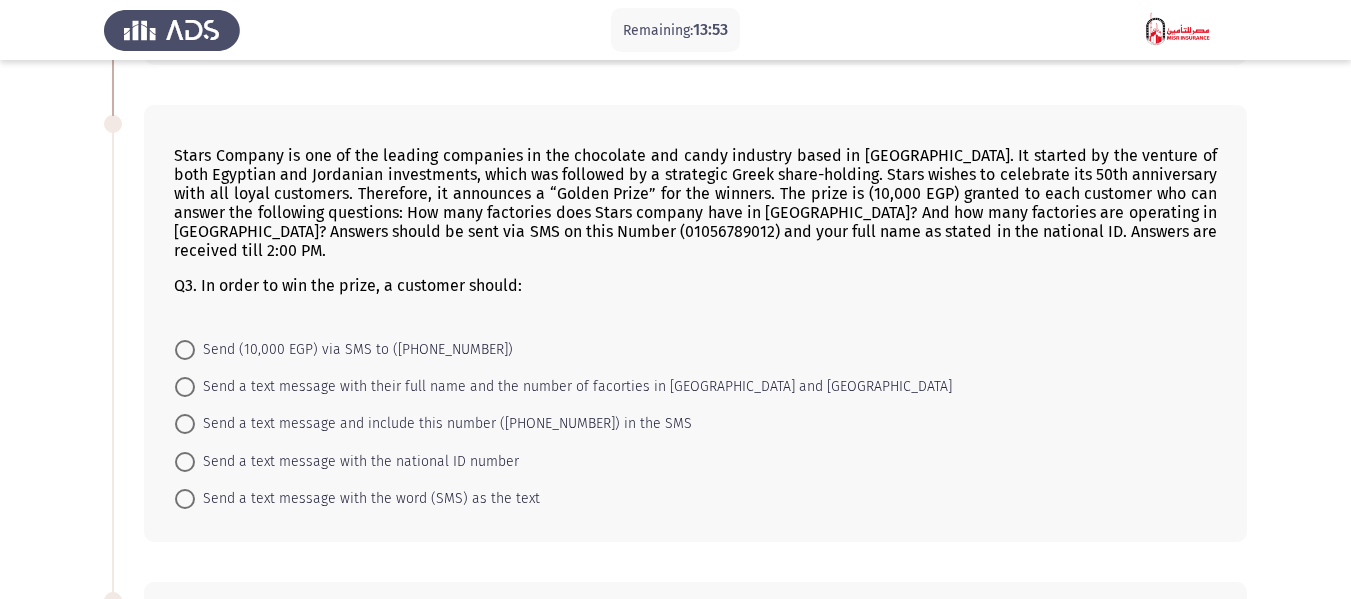click on "Send a text message with their full name and the number of facorties in [GEOGRAPHIC_DATA] and [GEOGRAPHIC_DATA]" at bounding box center (573, 387) 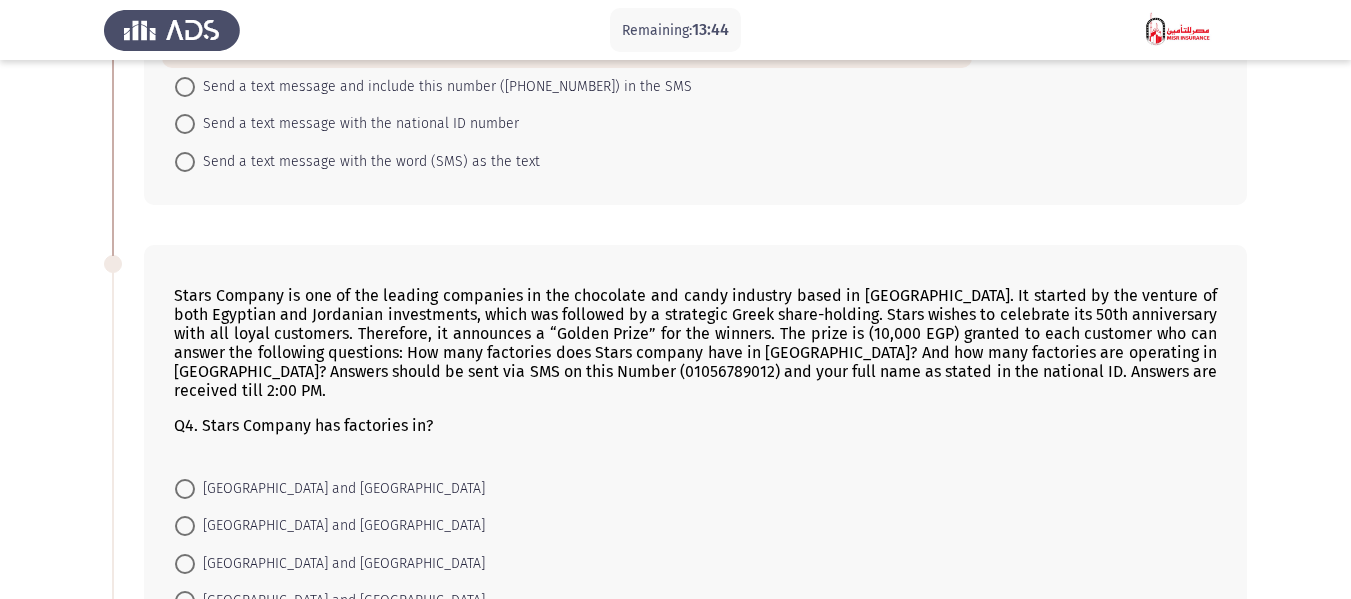 scroll, scrollTop: 900, scrollLeft: 0, axis: vertical 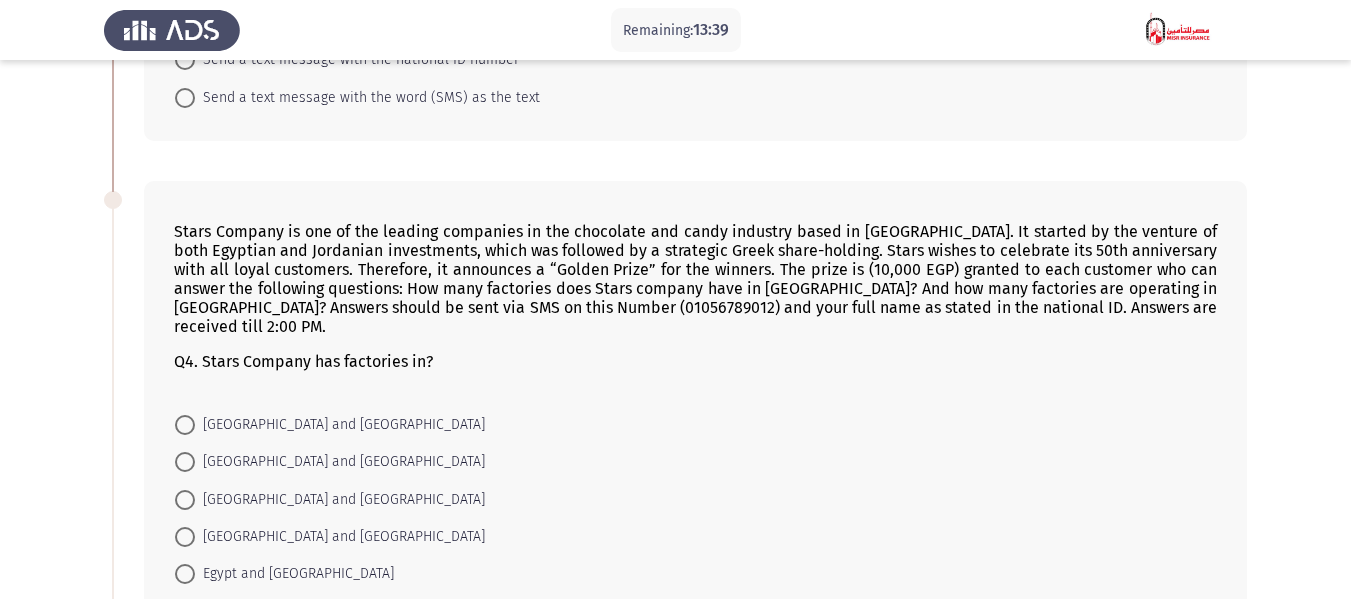 click on "[GEOGRAPHIC_DATA] and [GEOGRAPHIC_DATA]" at bounding box center (340, 462) 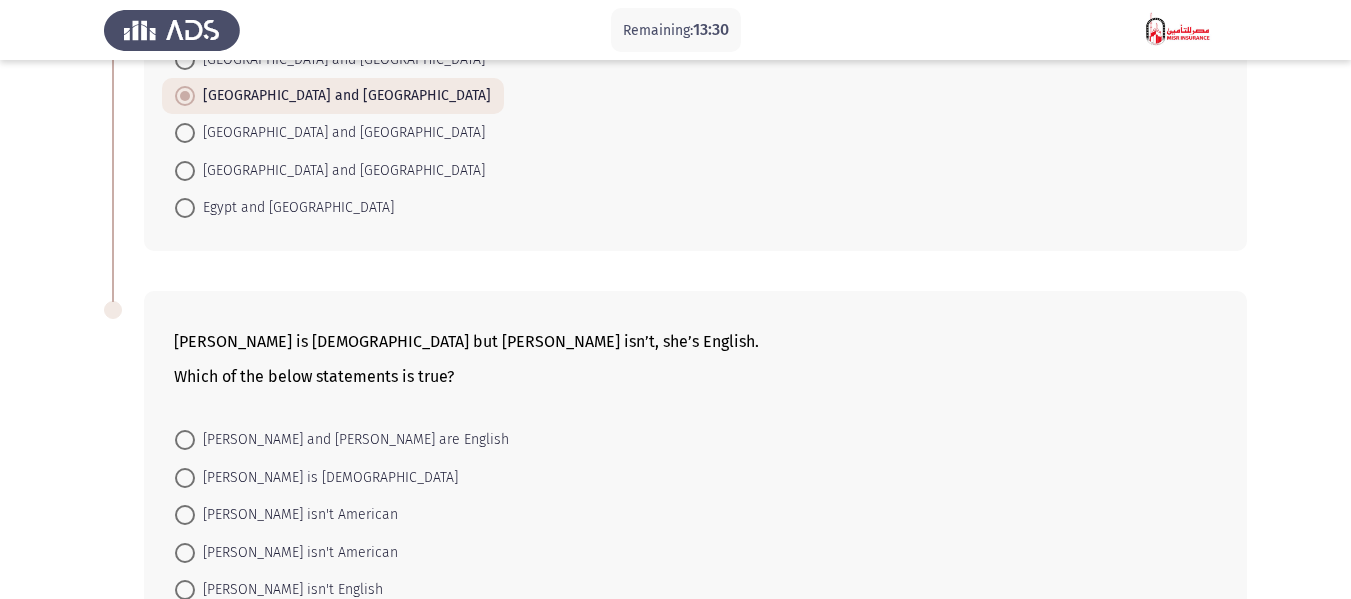 scroll, scrollTop: 1300, scrollLeft: 0, axis: vertical 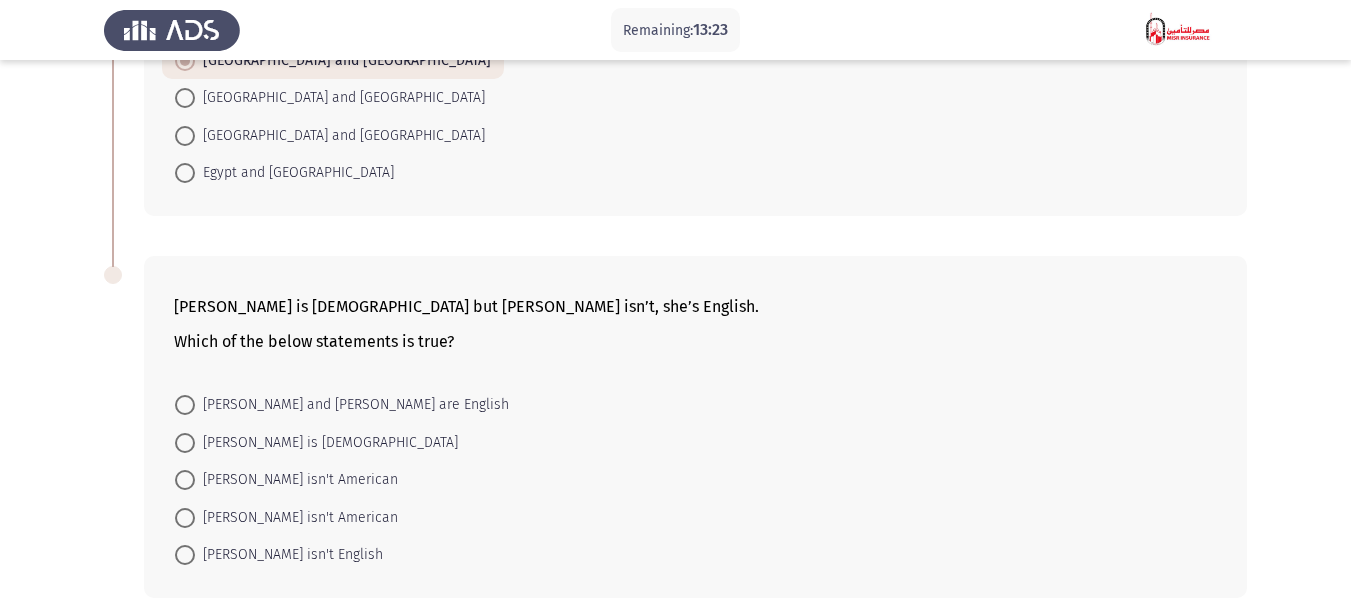 click on "[PERSON_NAME] isn't American" at bounding box center [296, 518] 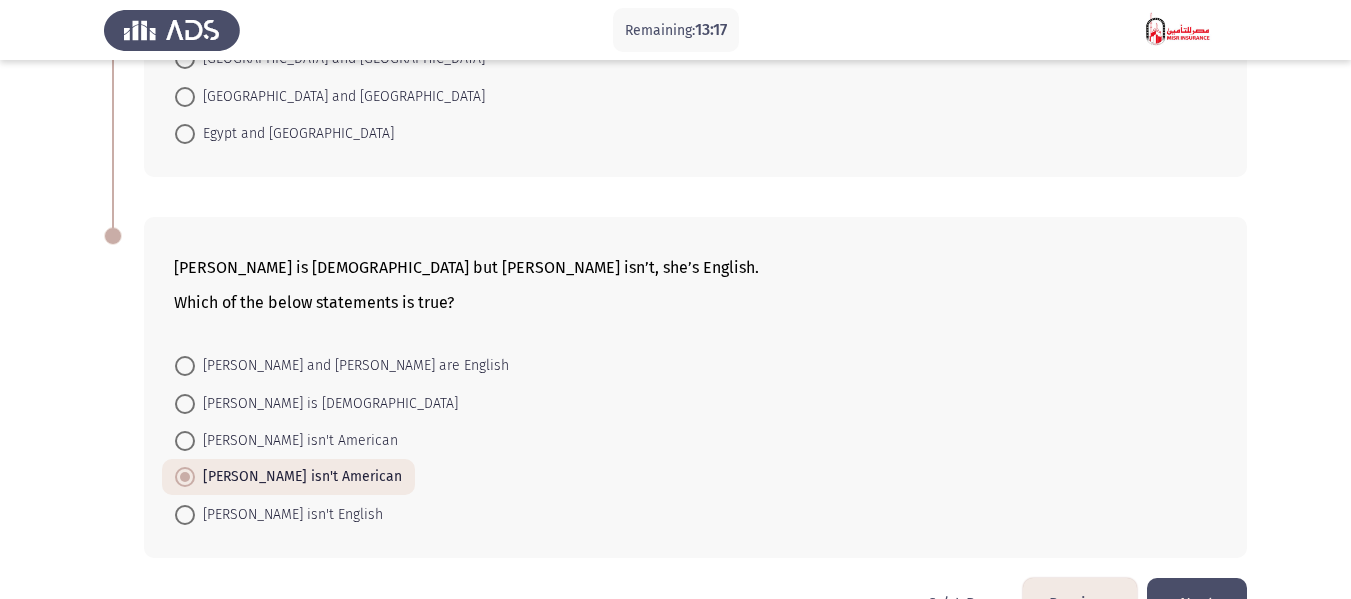 scroll, scrollTop: 1360, scrollLeft: 0, axis: vertical 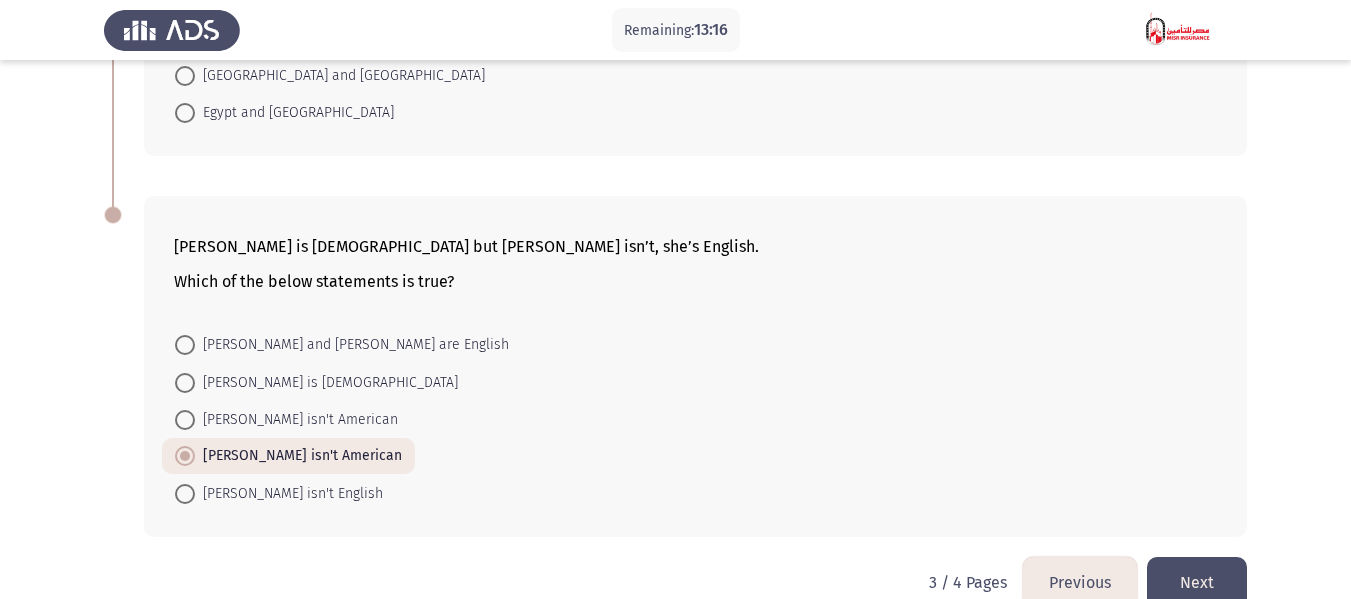 click on "Next" 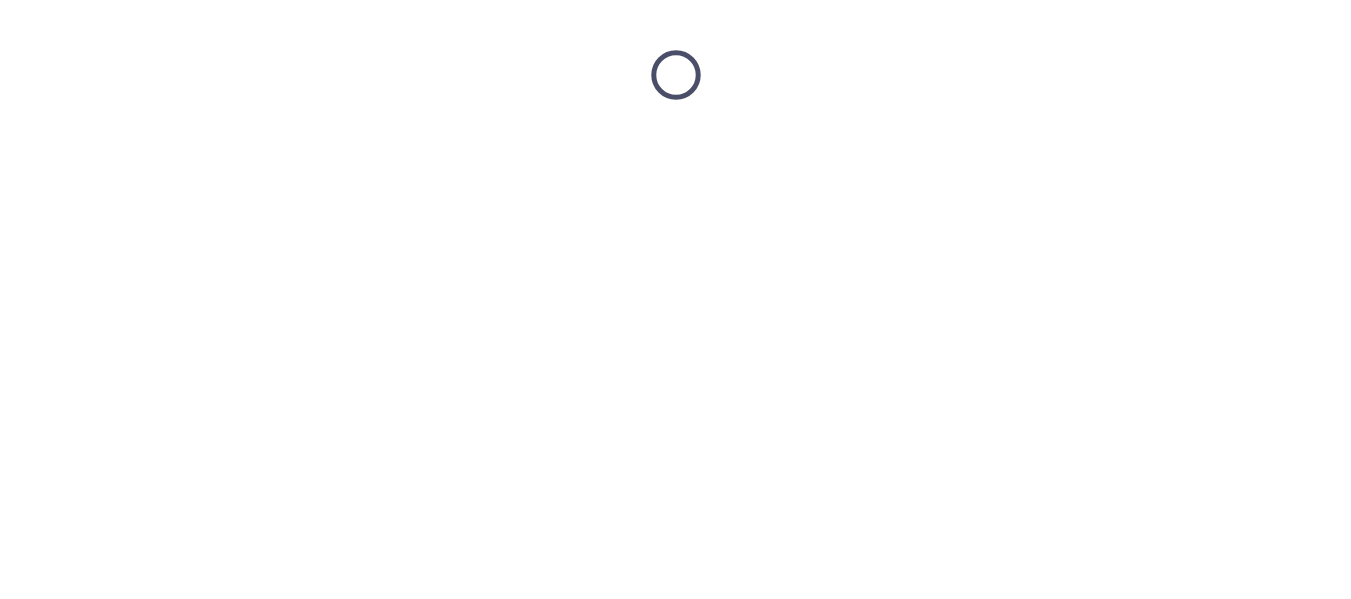 scroll, scrollTop: 0, scrollLeft: 0, axis: both 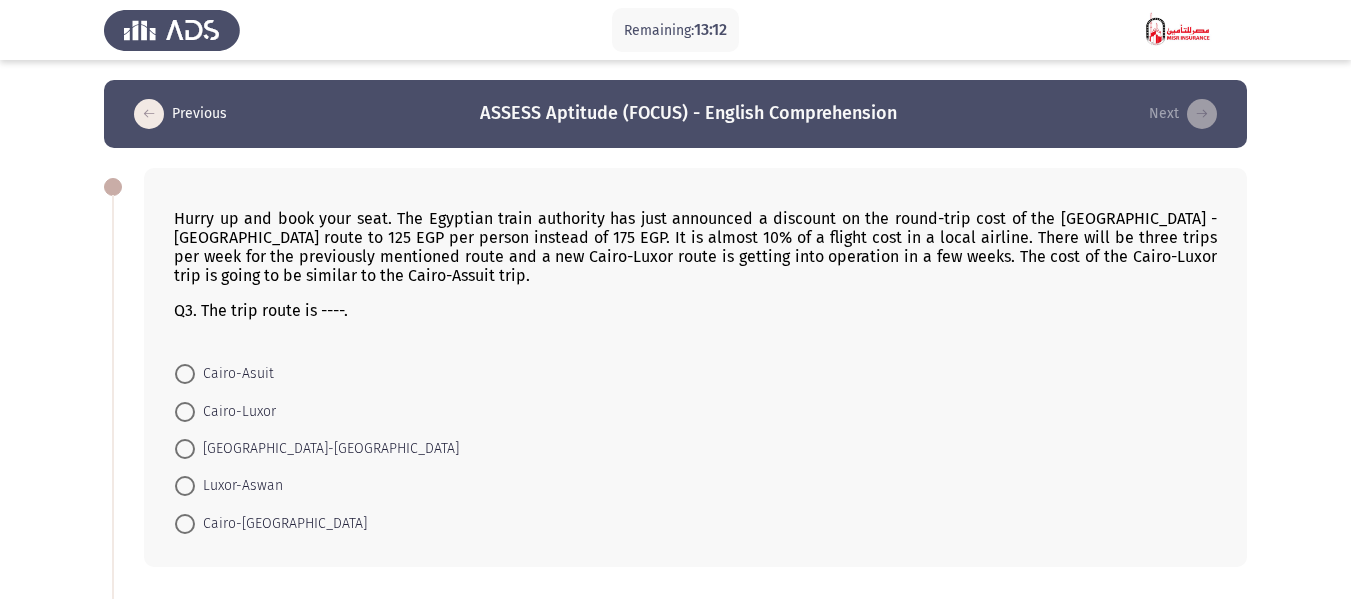 click on "Cairo-Asuit" at bounding box center (234, 374) 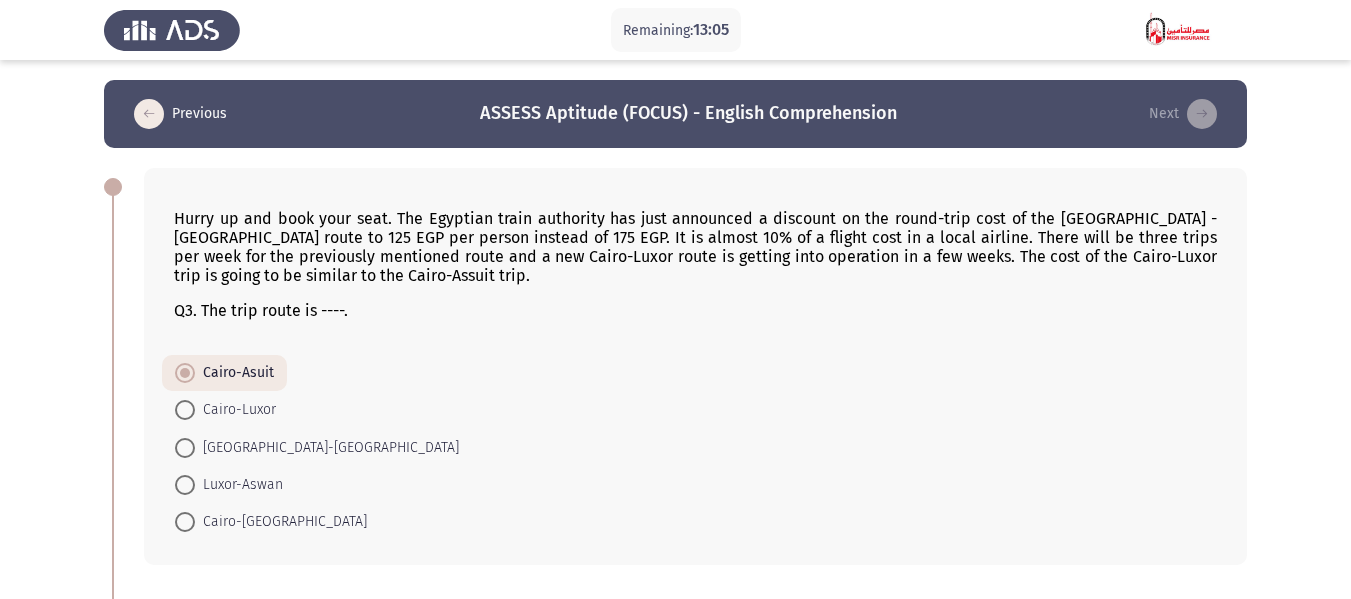 click on "Luxor-Aswan" at bounding box center (239, 485) 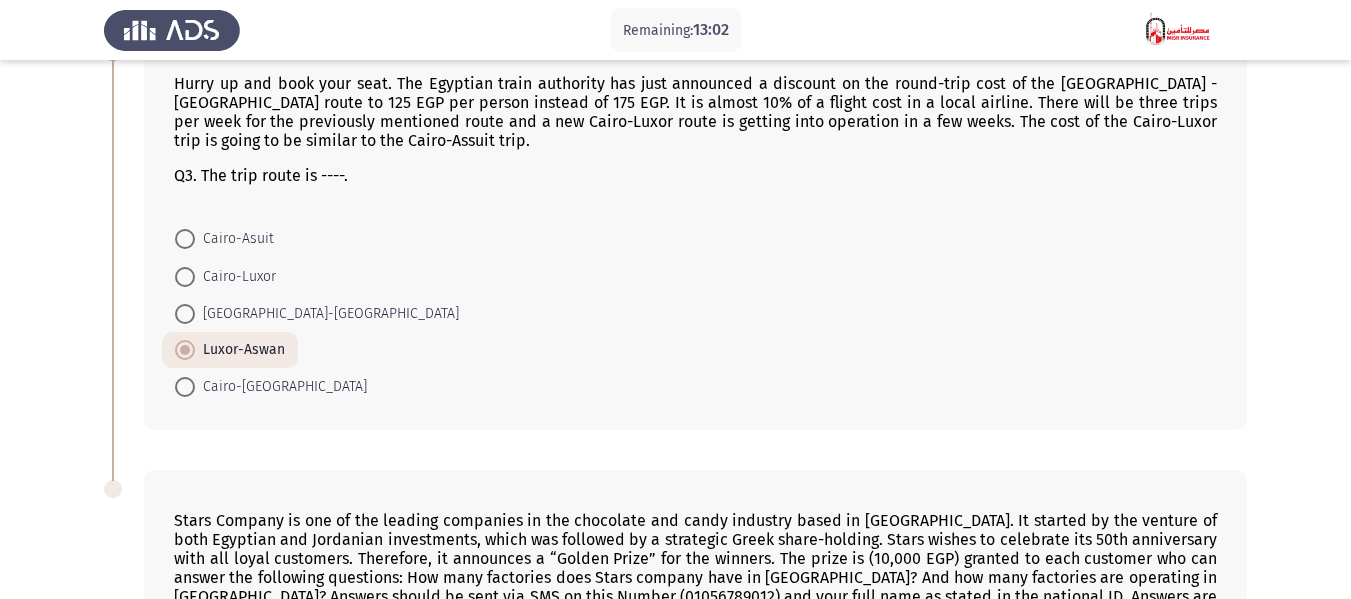 scroll, scrollTop: 100, scrollLeft: 0, axis: vertical 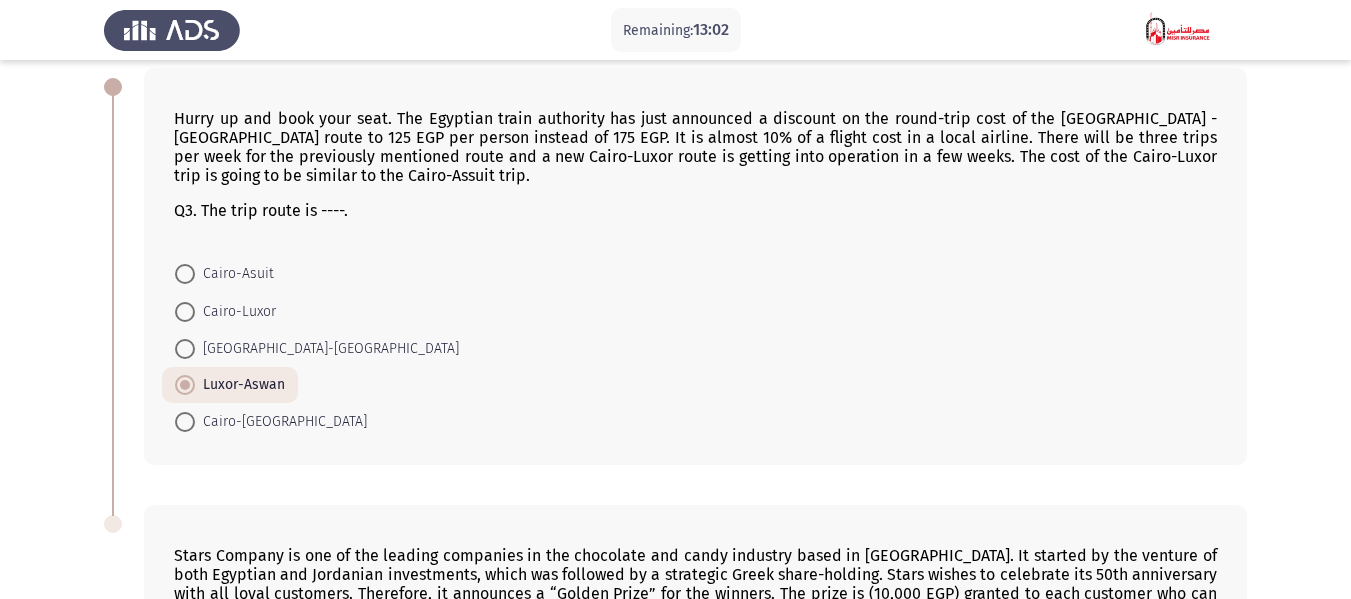 click on "Cairo-[GEOGRAPHIC_DATA]" at bounding box center (281, 422) 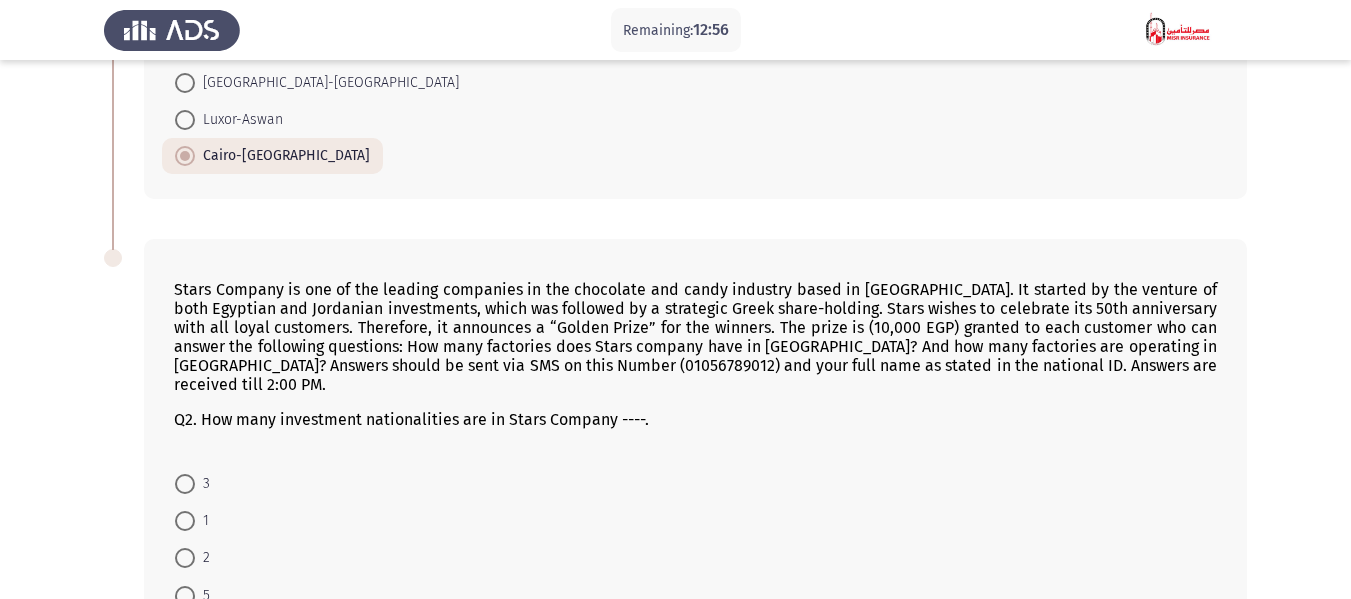 scroll, scrollTop: 400, scrollLeft: 0, axis: vertical 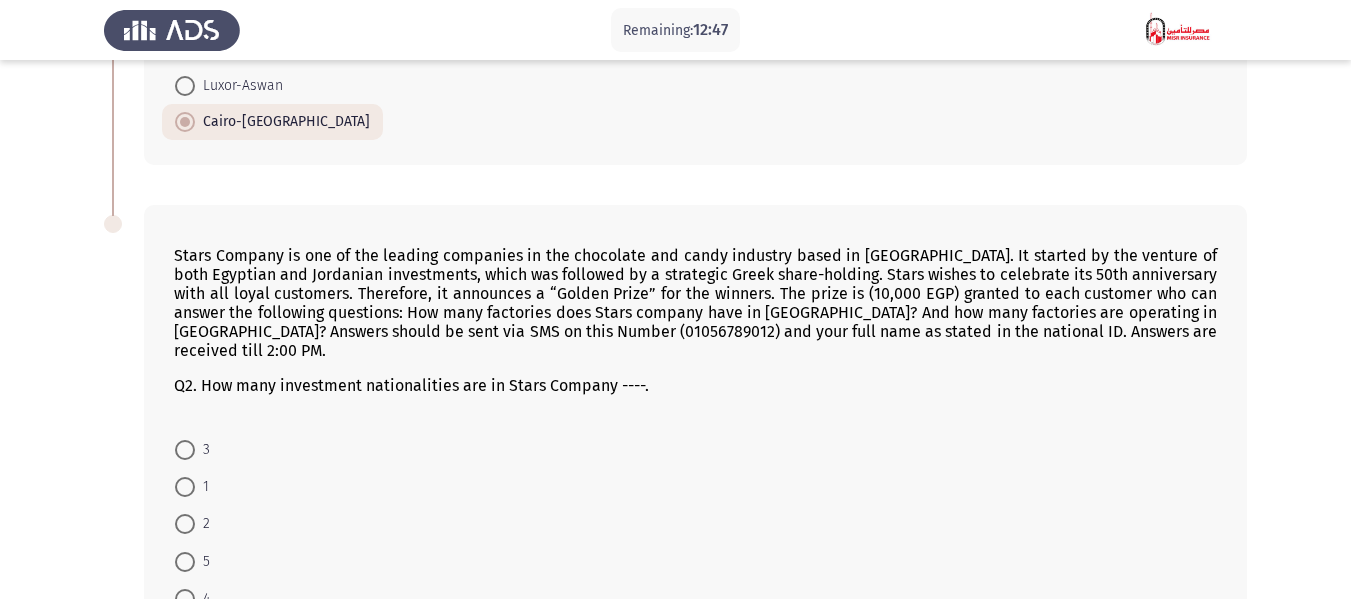 click at bounding box center [185, 450] 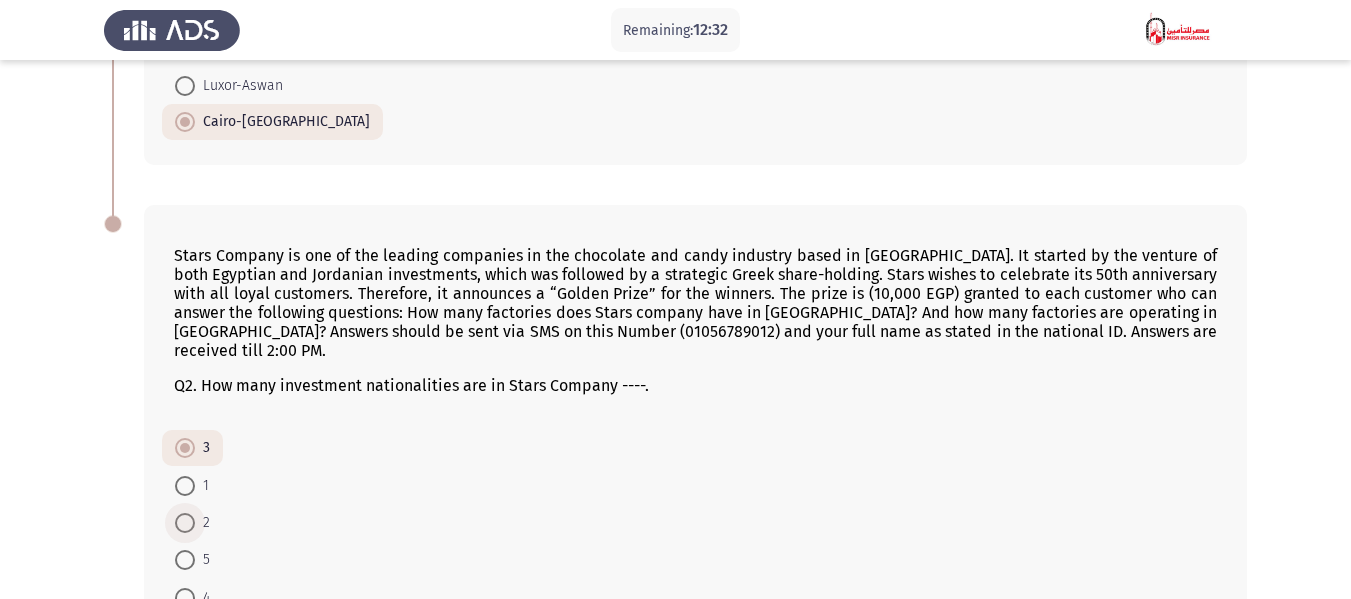 click at bounding box center (185, 523) 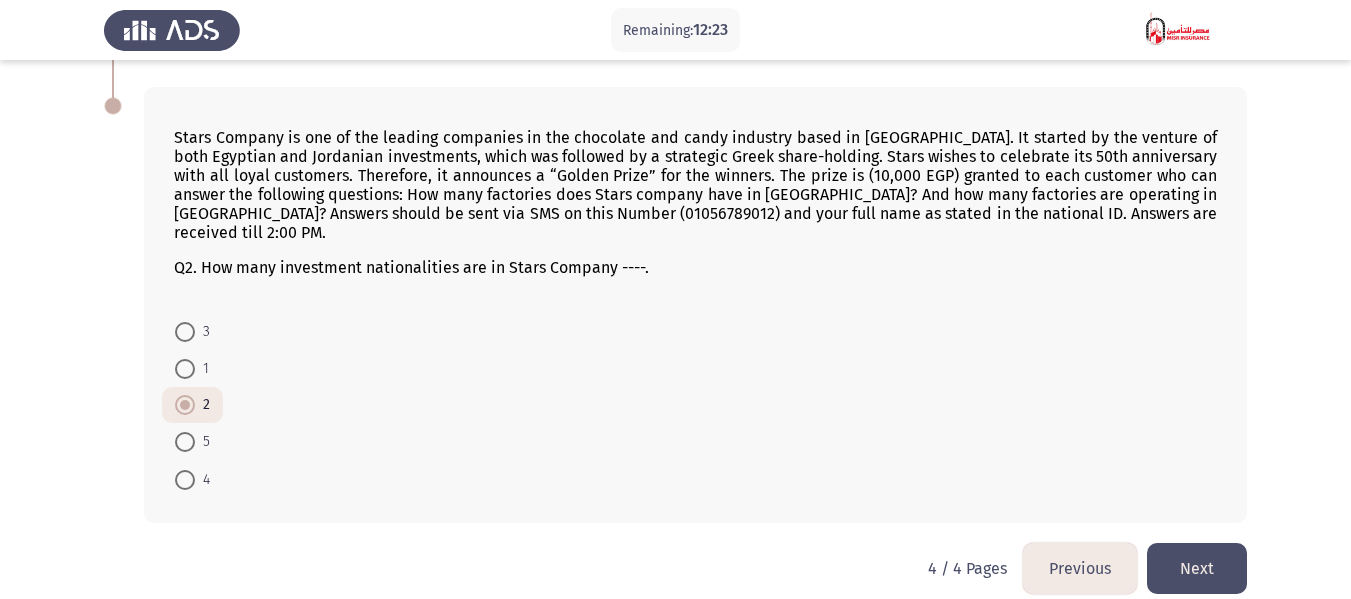scroll, scrollTop: 523, scrollLeft: 0, axis: vertical 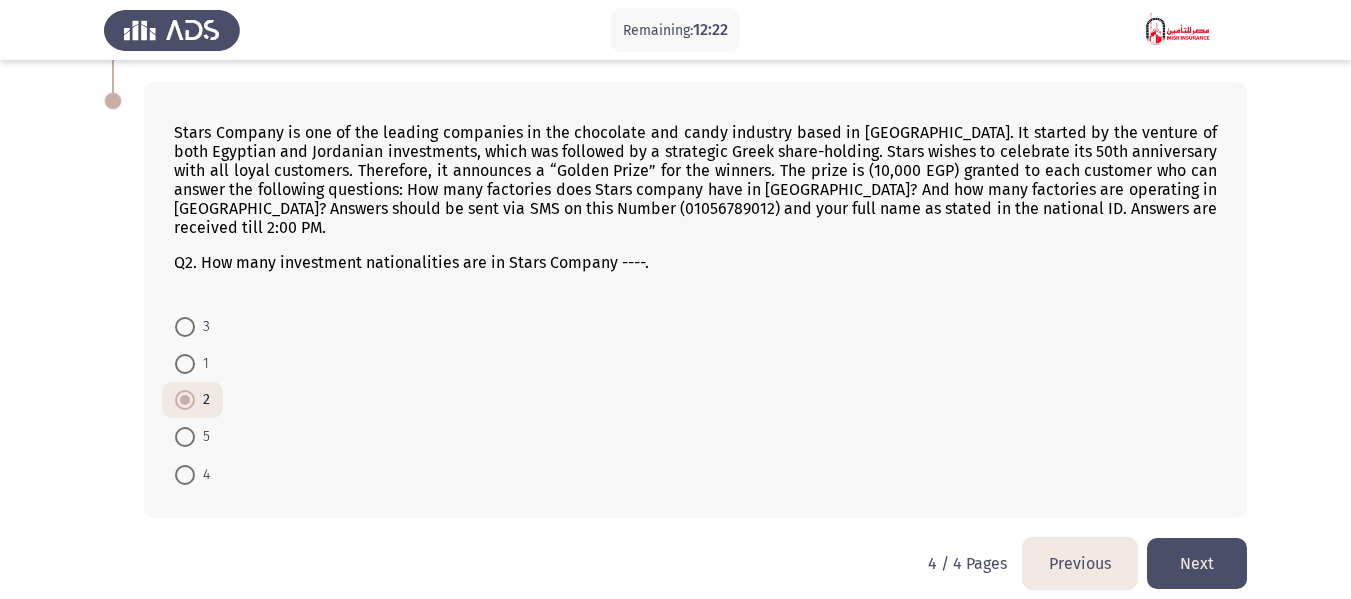 click on "Next" 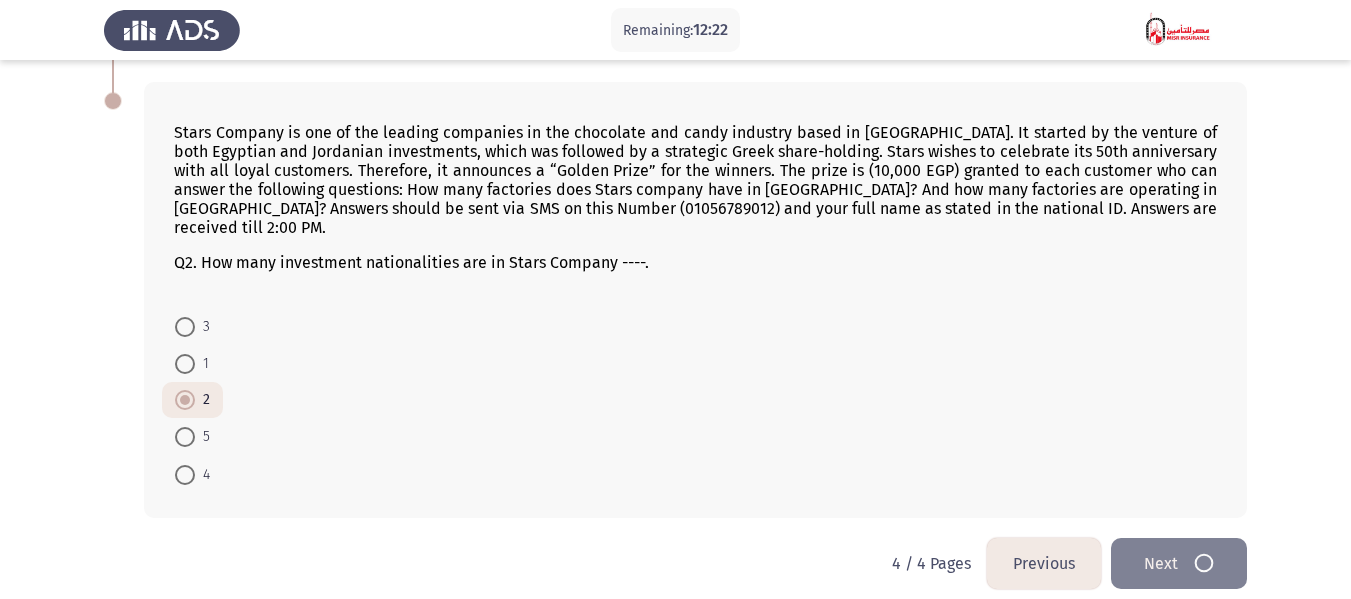 scroll, scrollTop: 0, scrollLeft: 0, axis: both 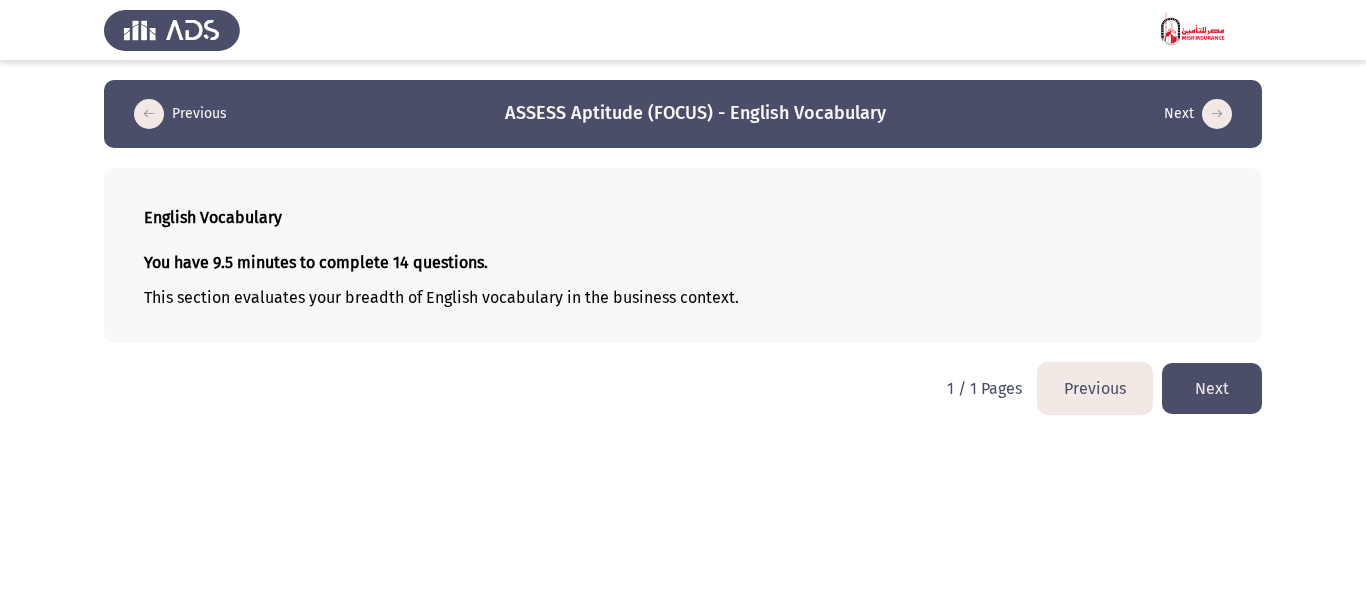click on "Next" 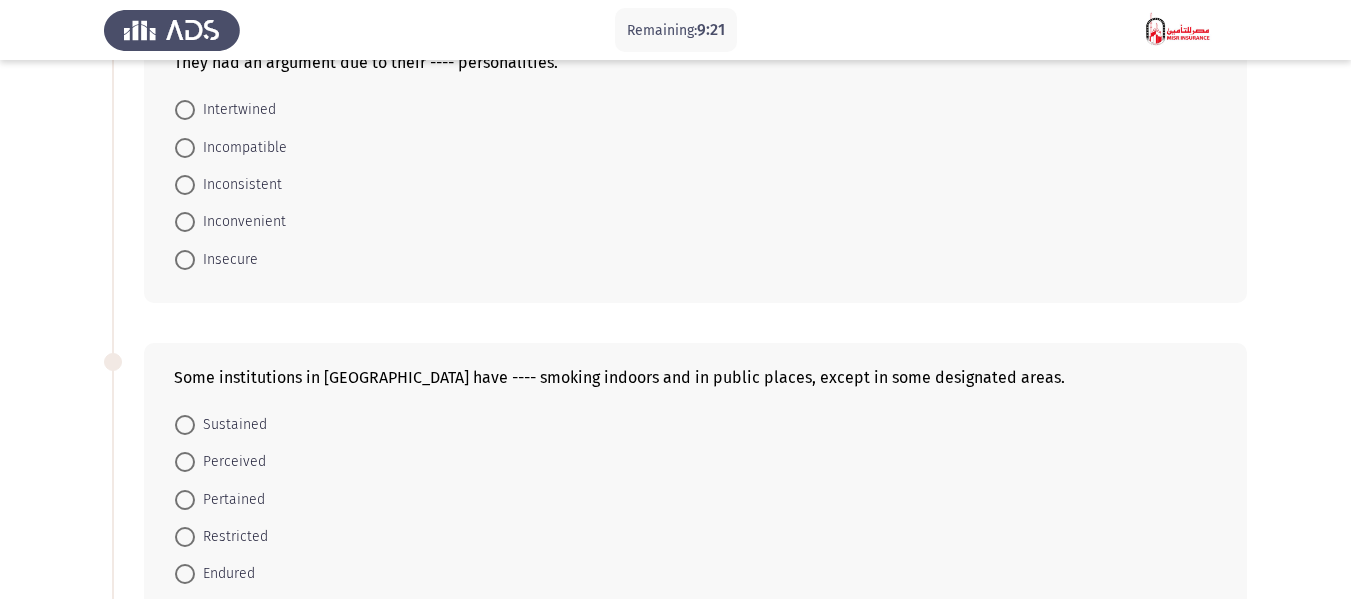 scroll, scrollTop: 200, scrollLeft: 0, axis: vertical 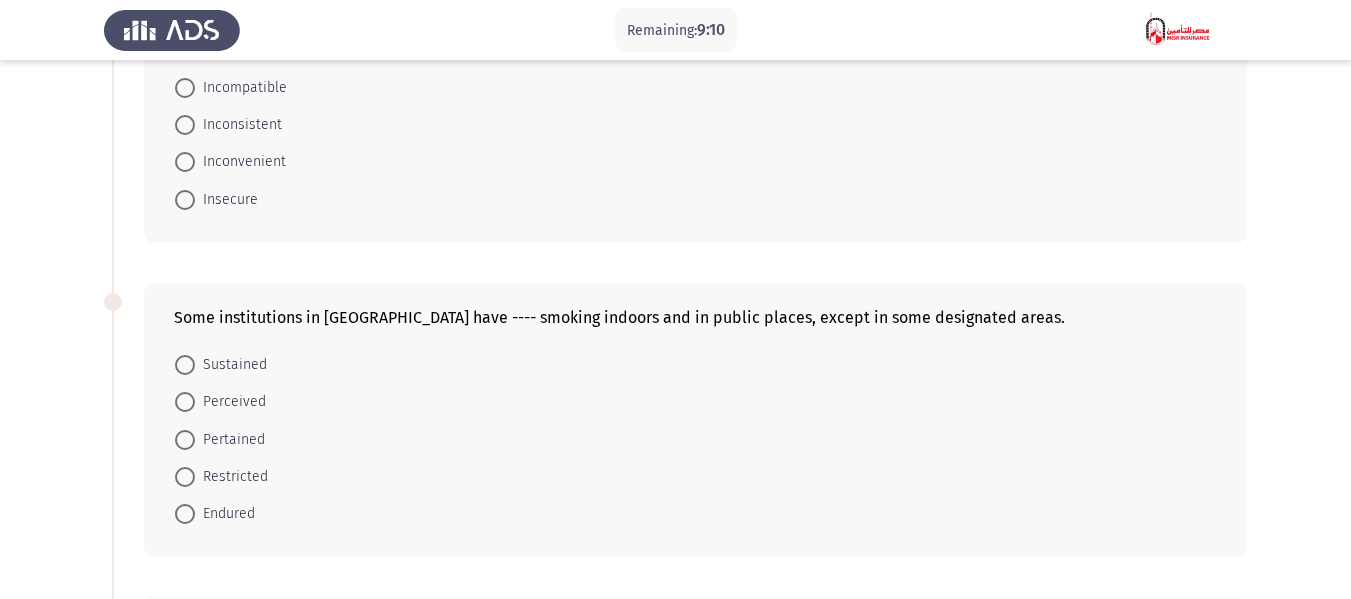 click on "Restricted" at bounding box center [231, 477] 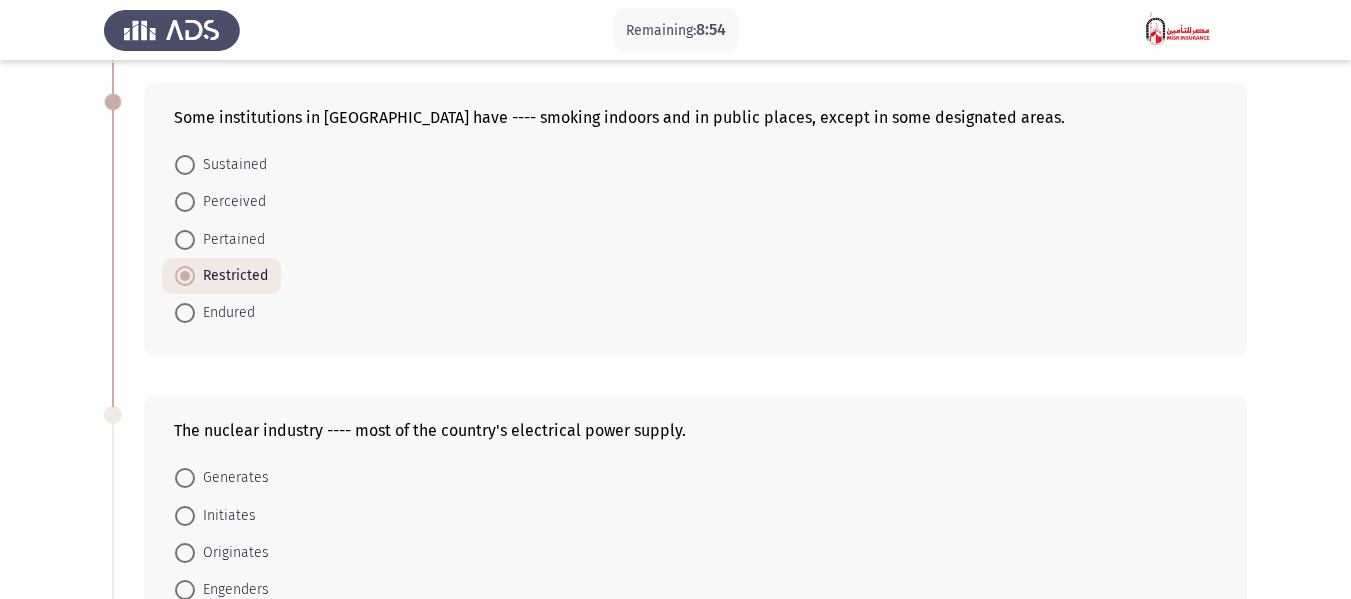 scroll, scrollTop: 500, scrollLeft: 0, axis: vertical 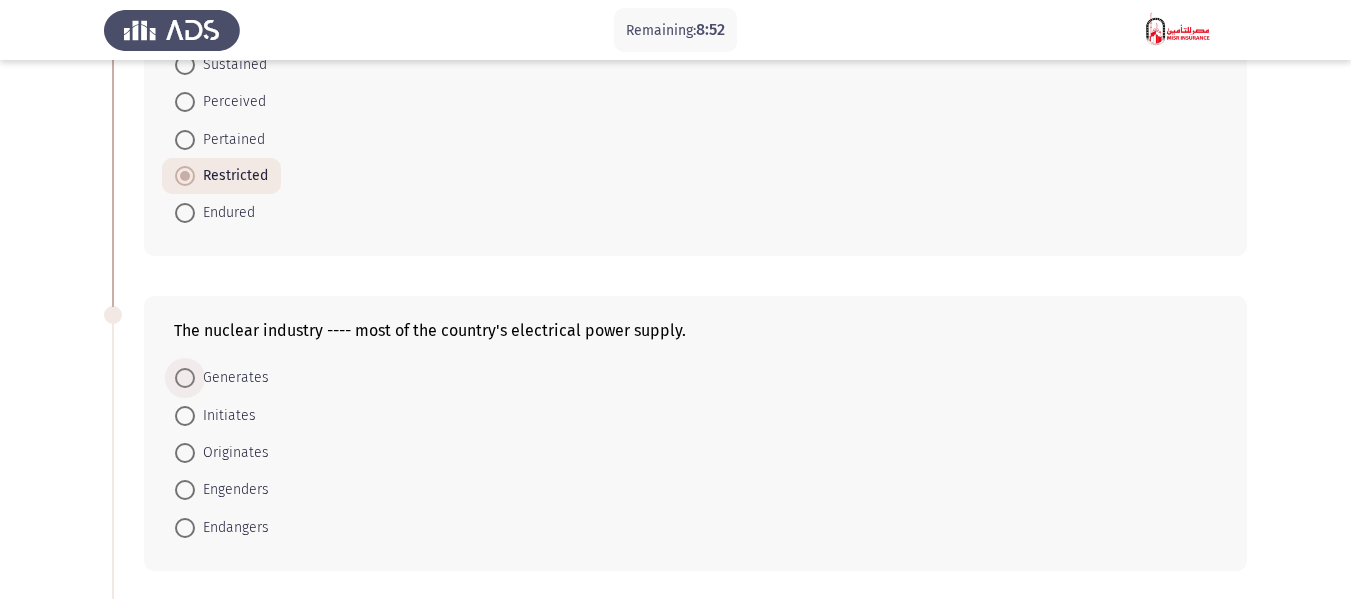 click on "Generates" at bounding box center (232, 378) 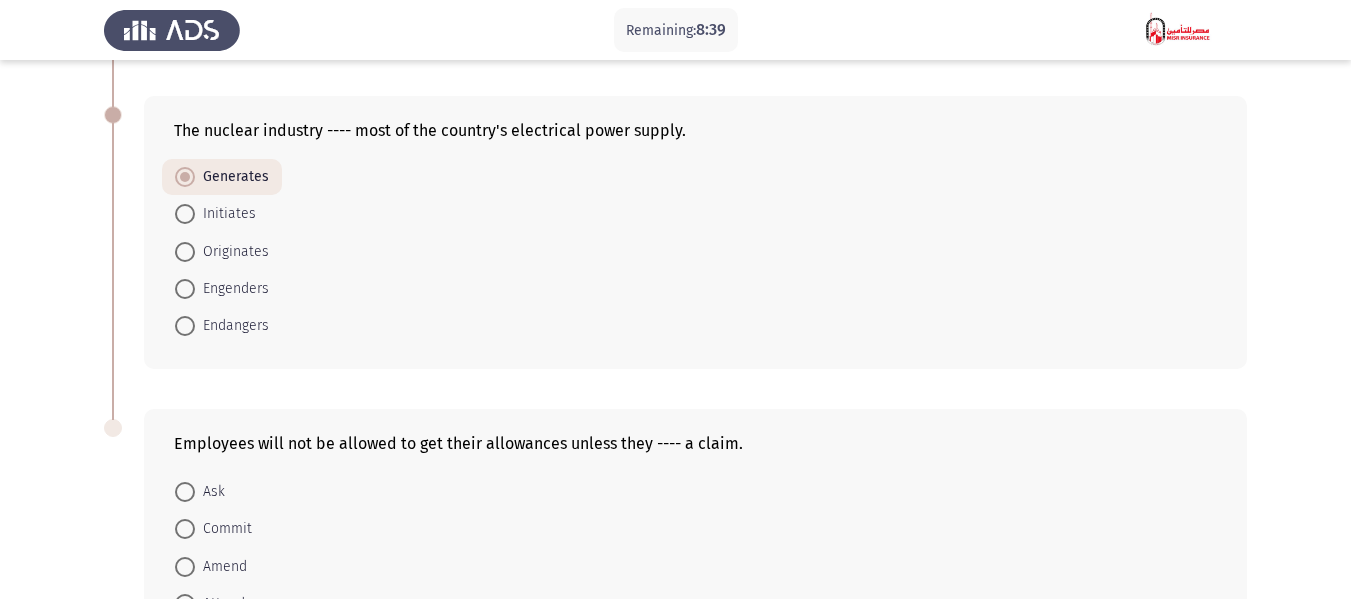 scroll, scrollTop: 800, scrollLeft: 0, axis: vertical 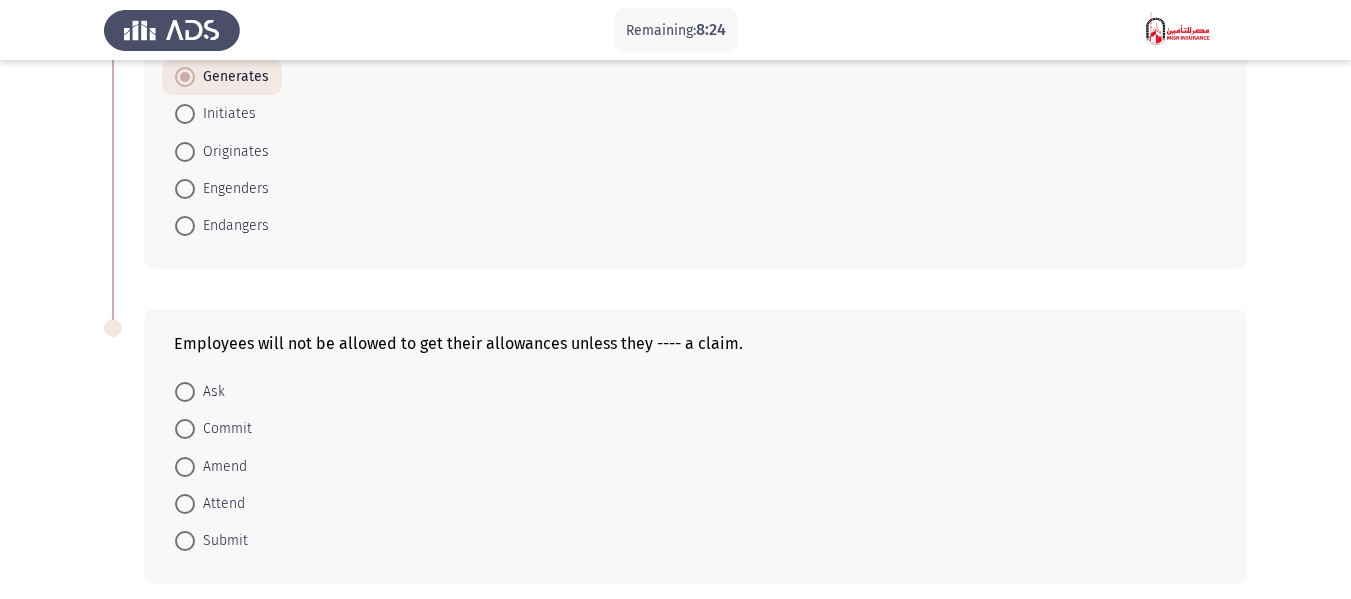 click on "Submit" at bounding box center (221, 541) 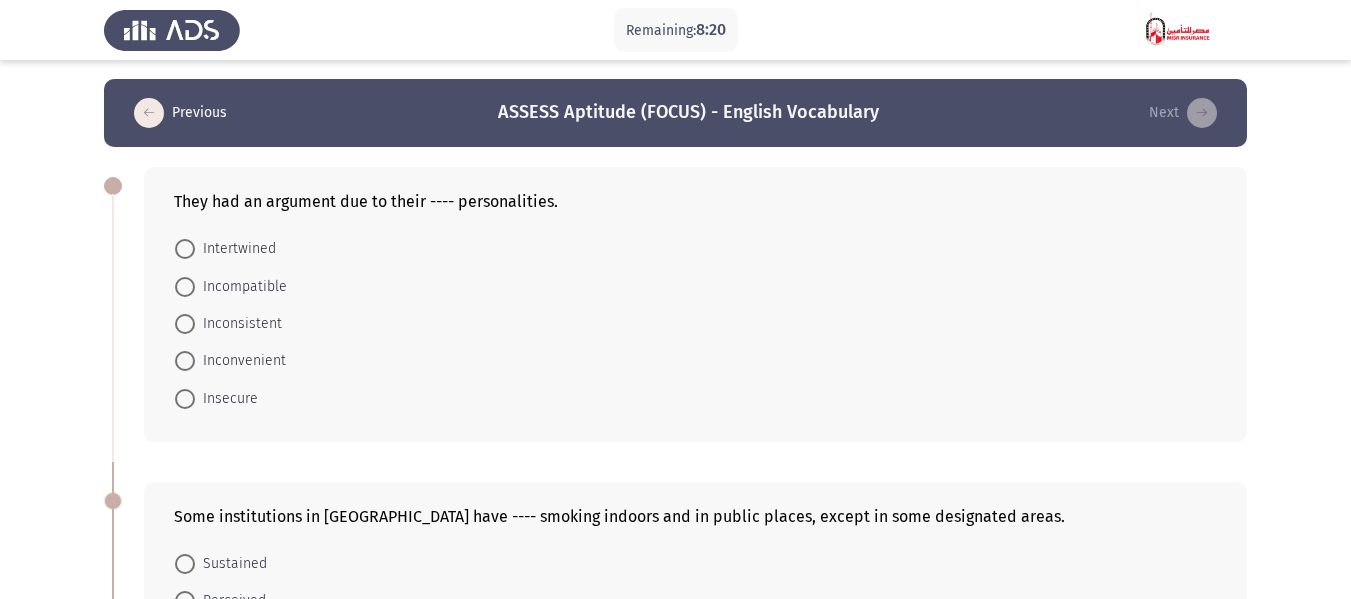 scroll, scrollTop: 0, scrollLeft: 0, axis: both 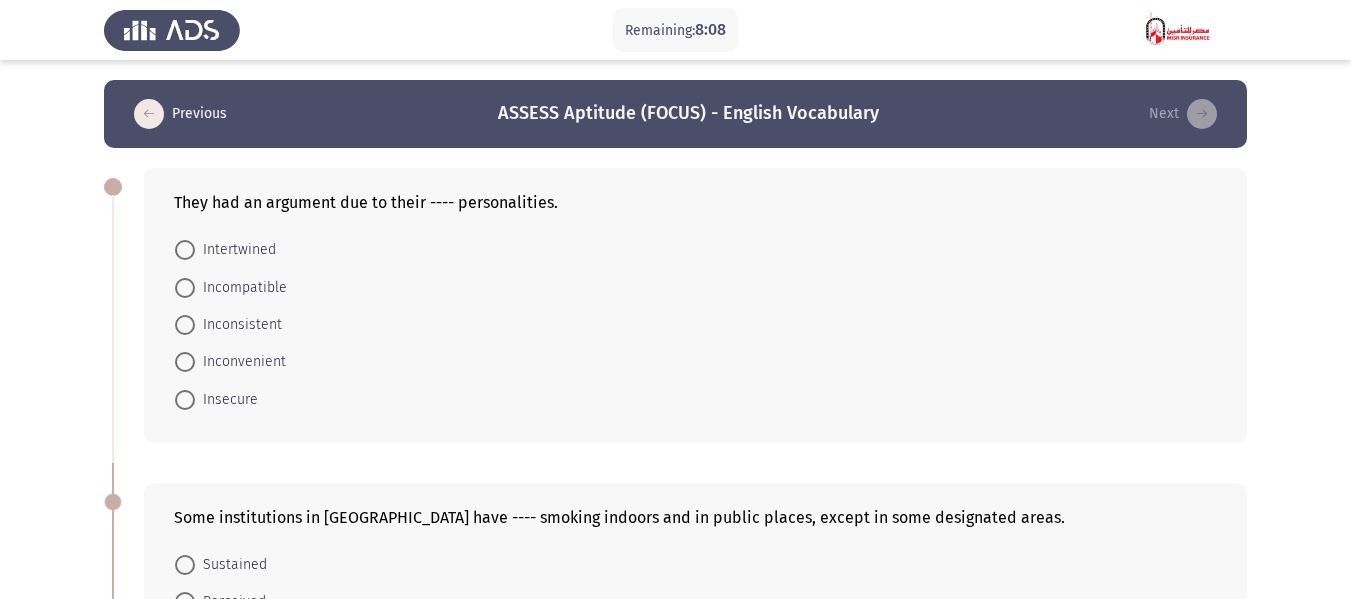 click on "Incompatible" at bounding box center (241, 288) 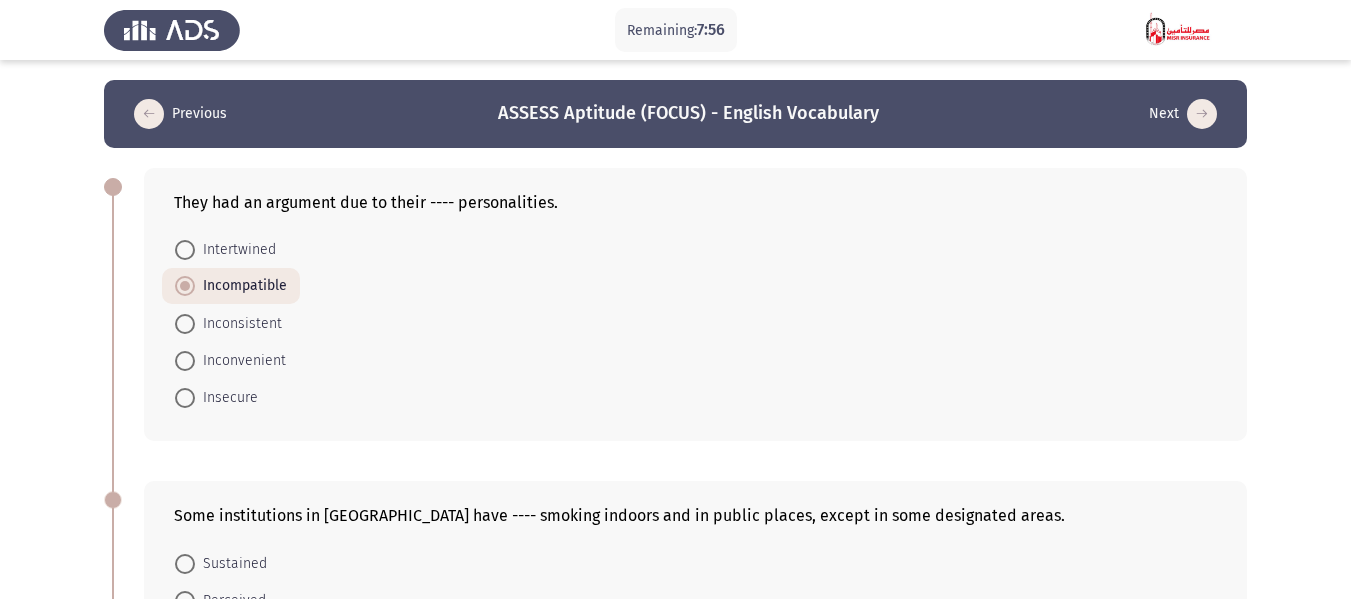 click on "Inconsistent" at bounding box center (238, 324) 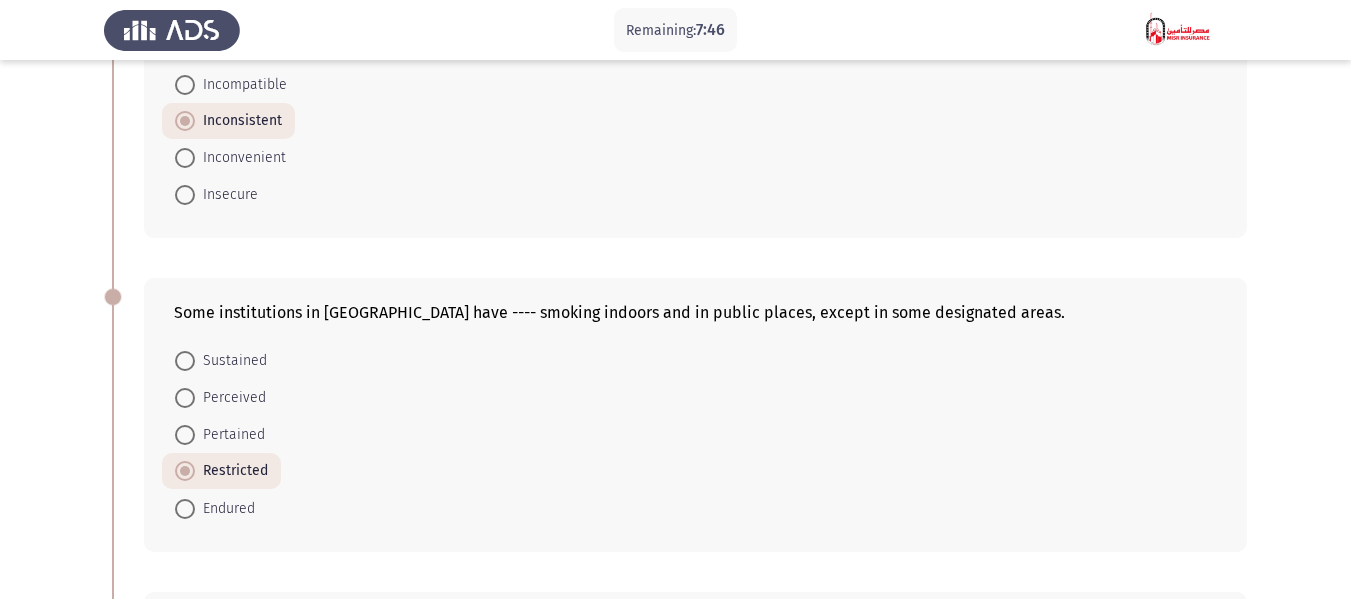 scroll, scrollTop: 200, scrollLeft: 0, axis: vertical 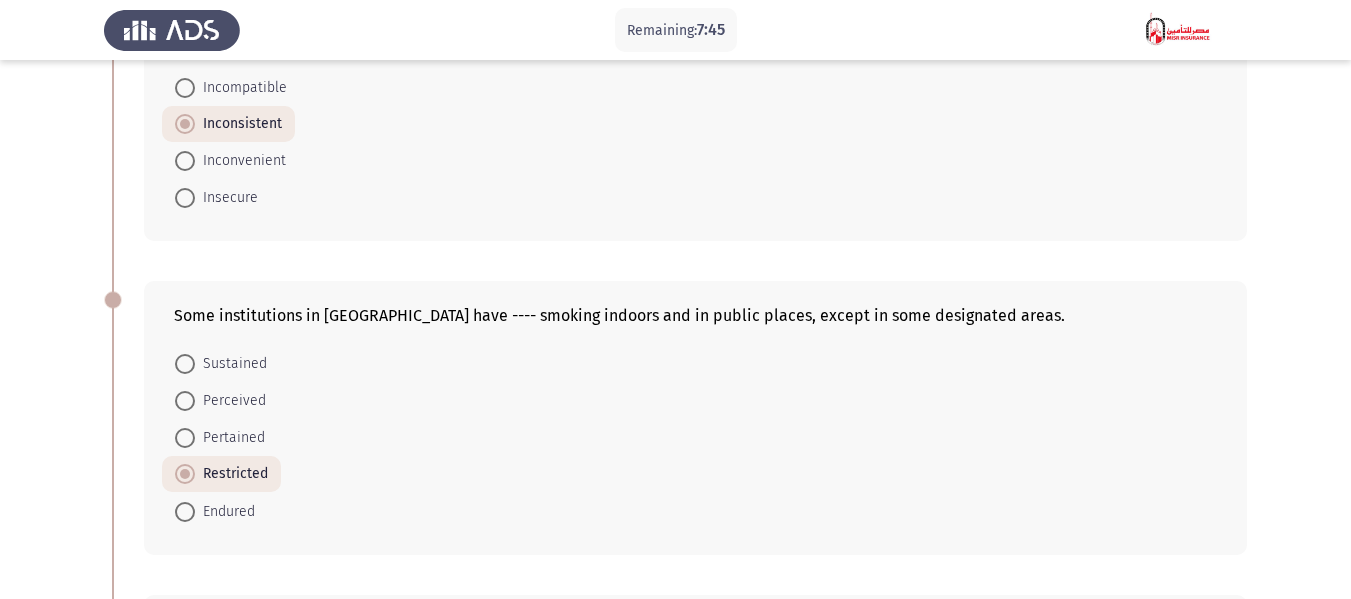 click on "Inconvenient" at bounding box center (240, 161) 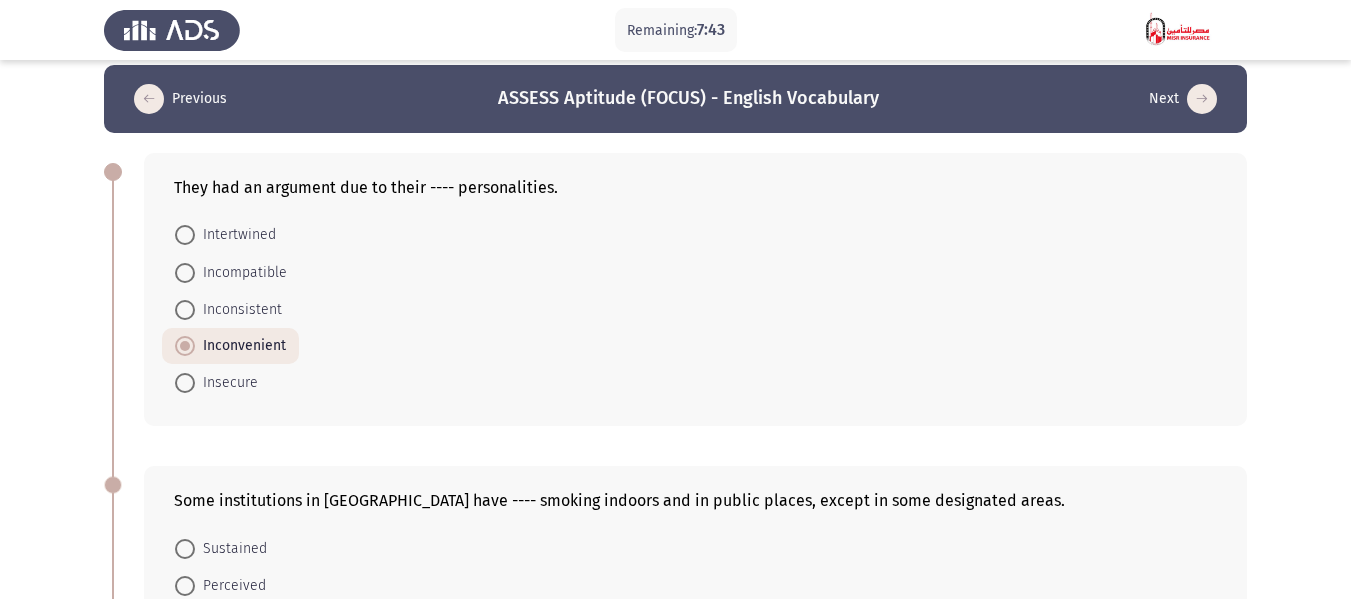 scroll, scrollTop: 0, scrollLeft: 0, axis: both 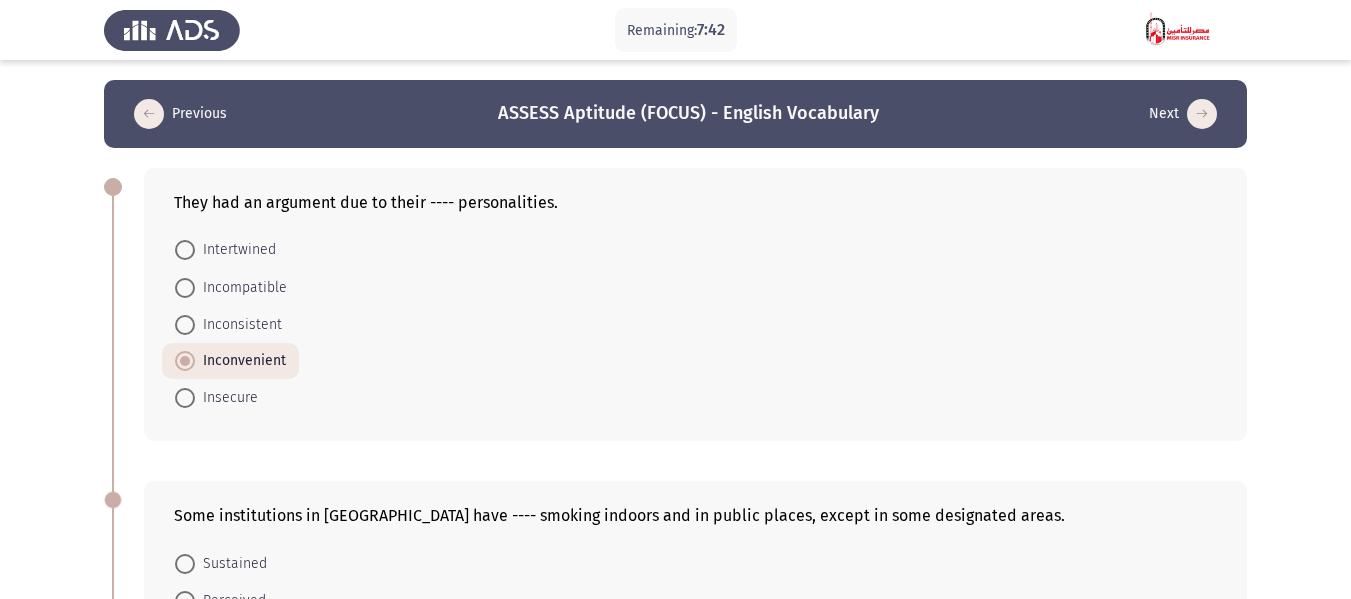 click on "They had an argument due to their ---- personalities.    Intertwined     Incompatible     Inconsistent     Inconvenient     Insecure" 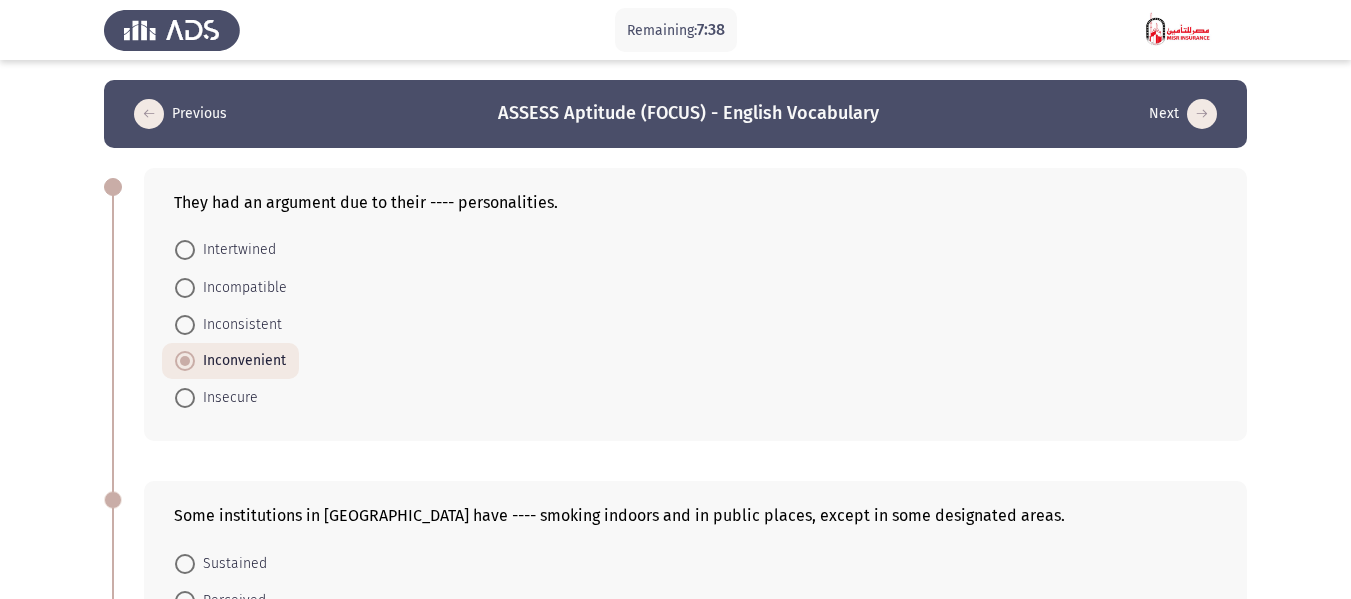 click on "Inconsistent" at bounding box center [228, 324] 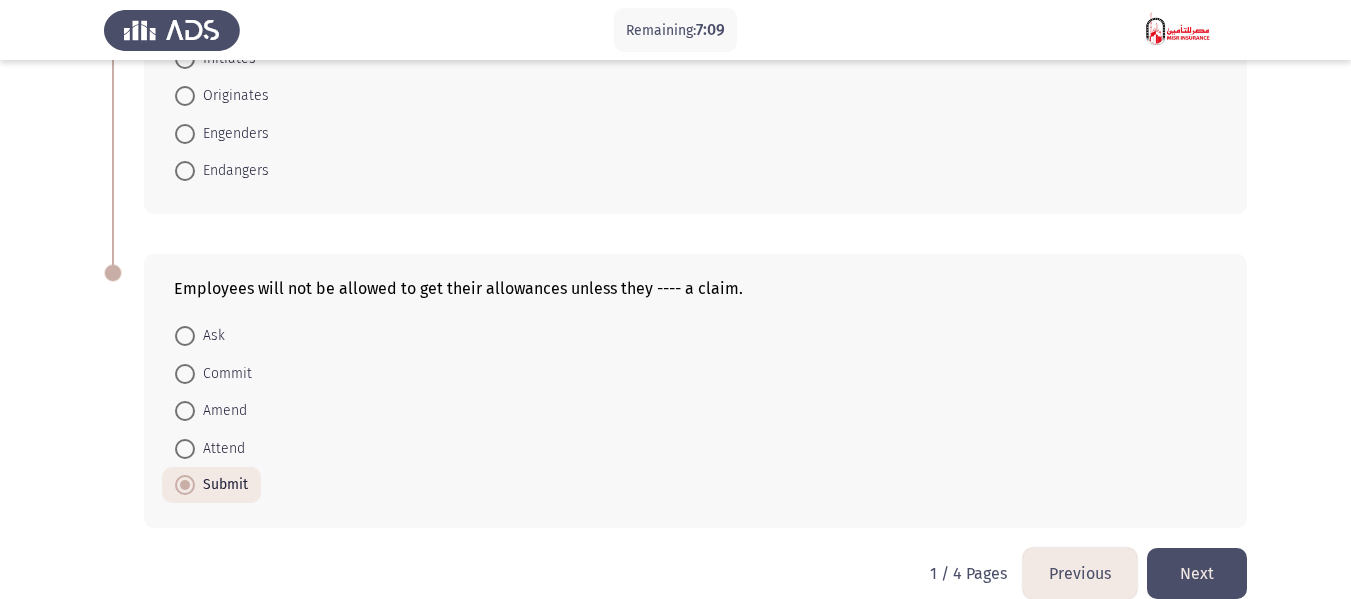 scroll, scrollTop: 883, scrollLeft: 0, axis: vertical 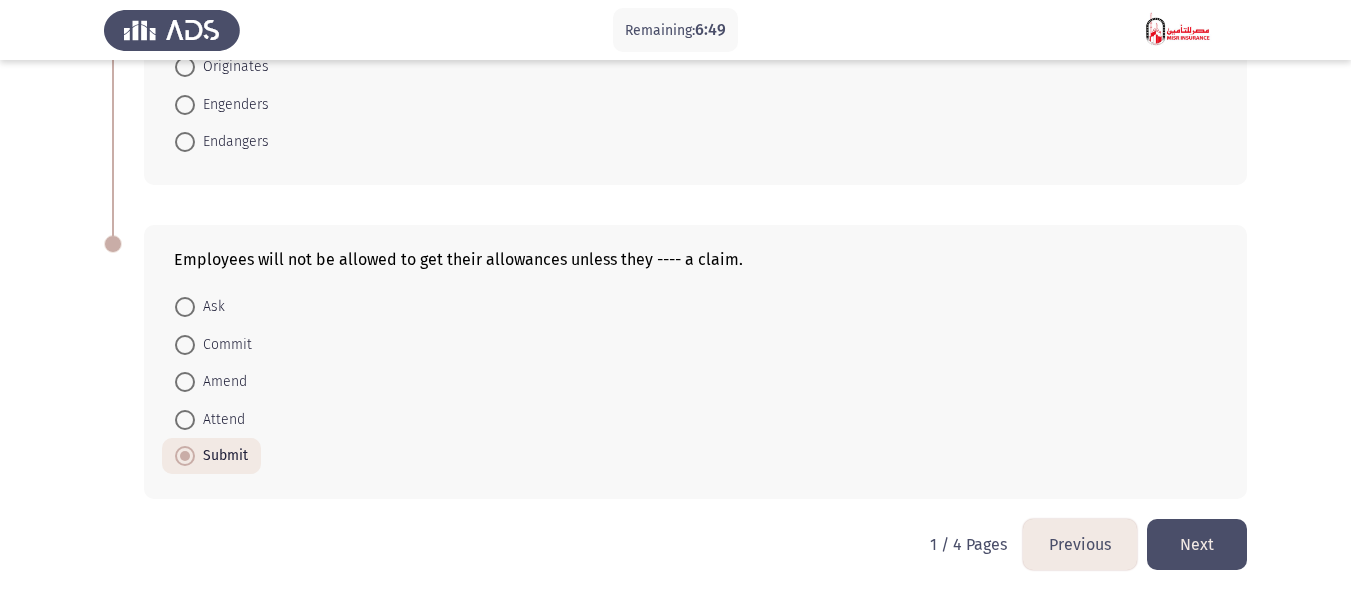 click on "Next" 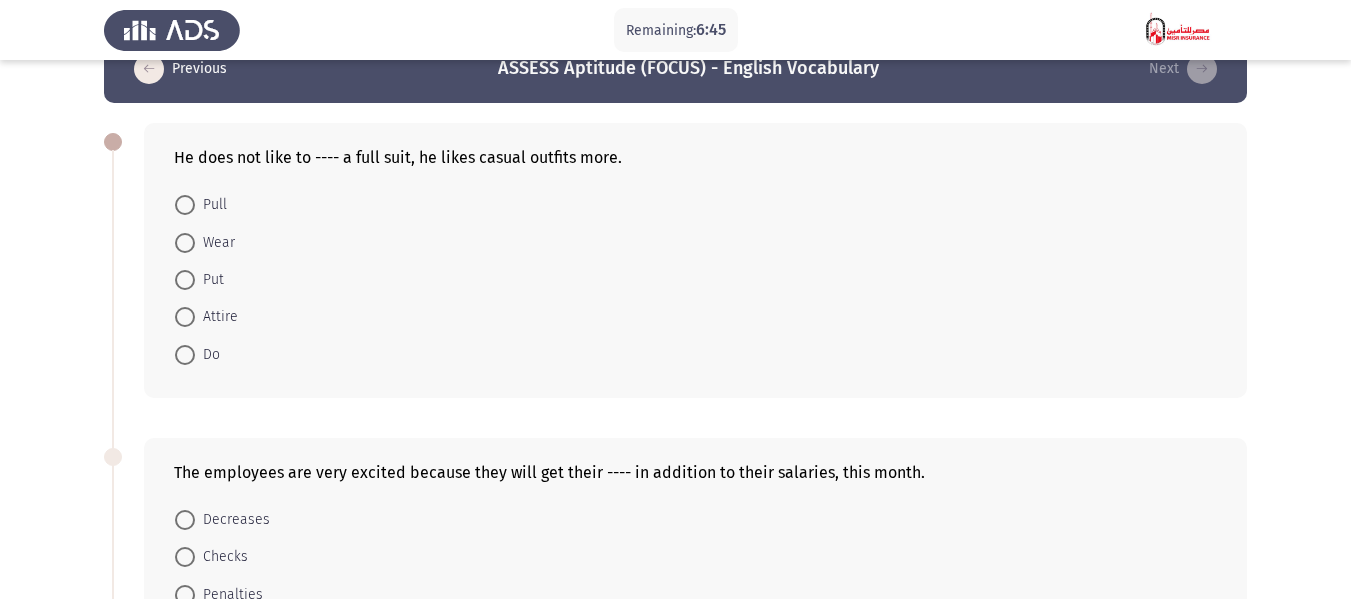 scroll, scrollTop: 0, scrollLeft: 0, axis: both 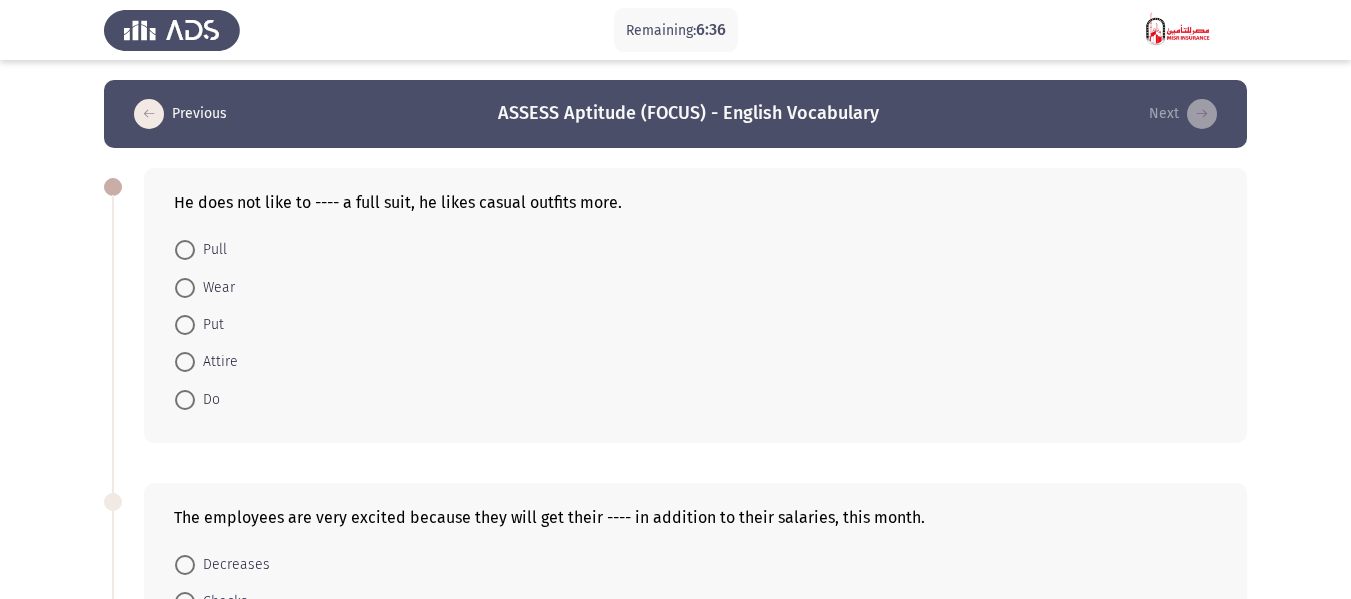 click at bounding box center [185, 288] 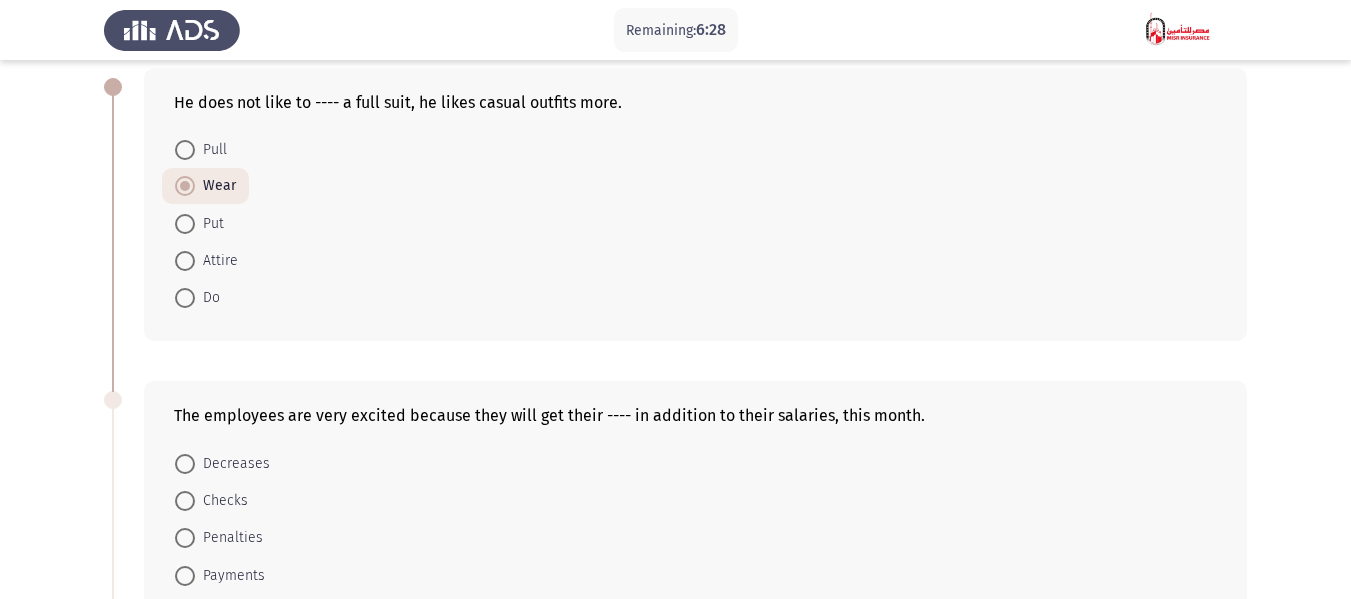 scroll, scrollTop: 200, scrollLeft: 0, axis: vertical 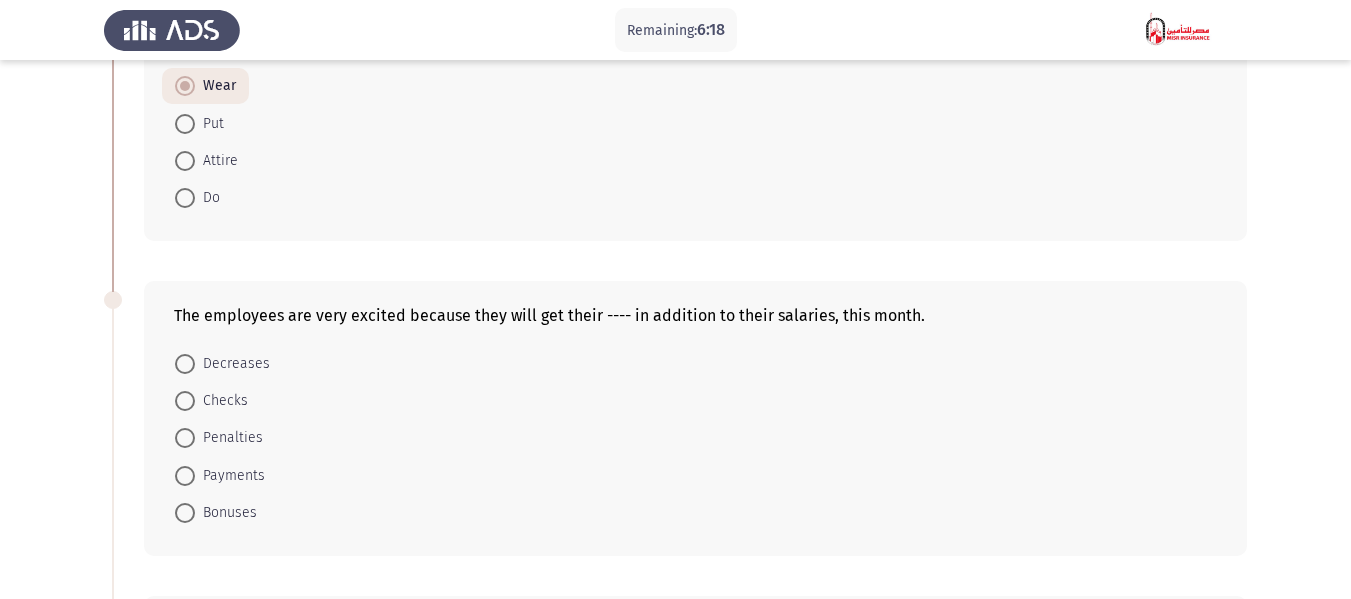 click on "Bonuses" at bounding box center [226, 513] 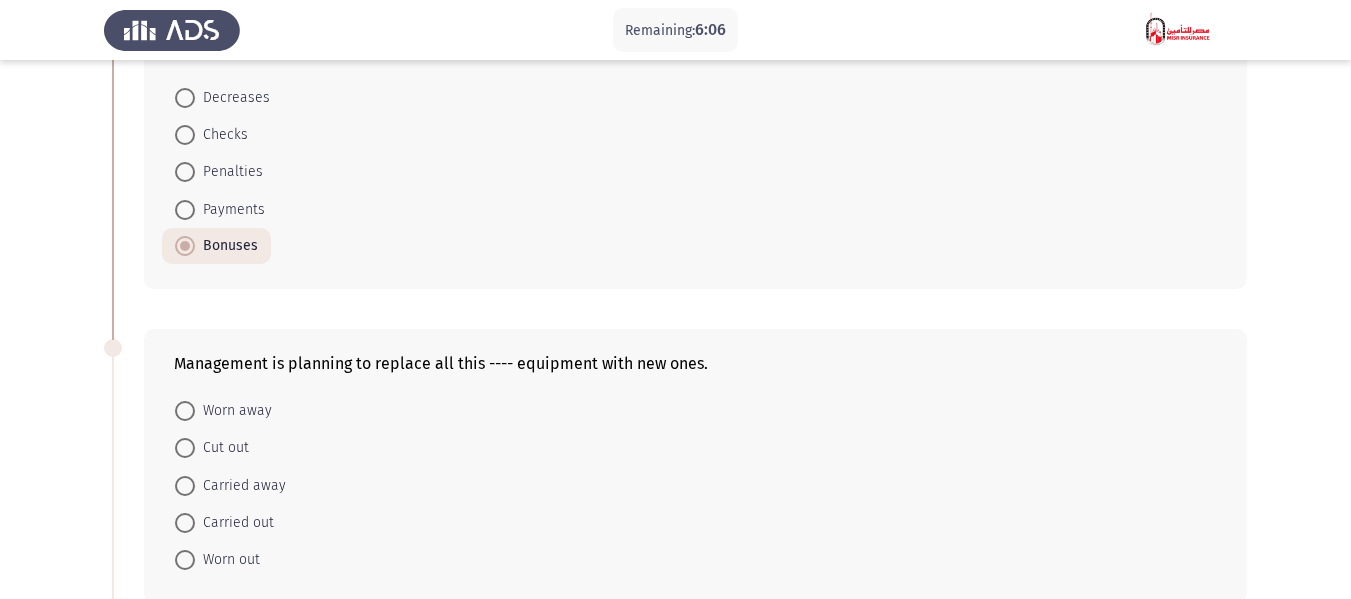 scroll, scrollTop: 500, scrollLeft: 0, axis: vertical 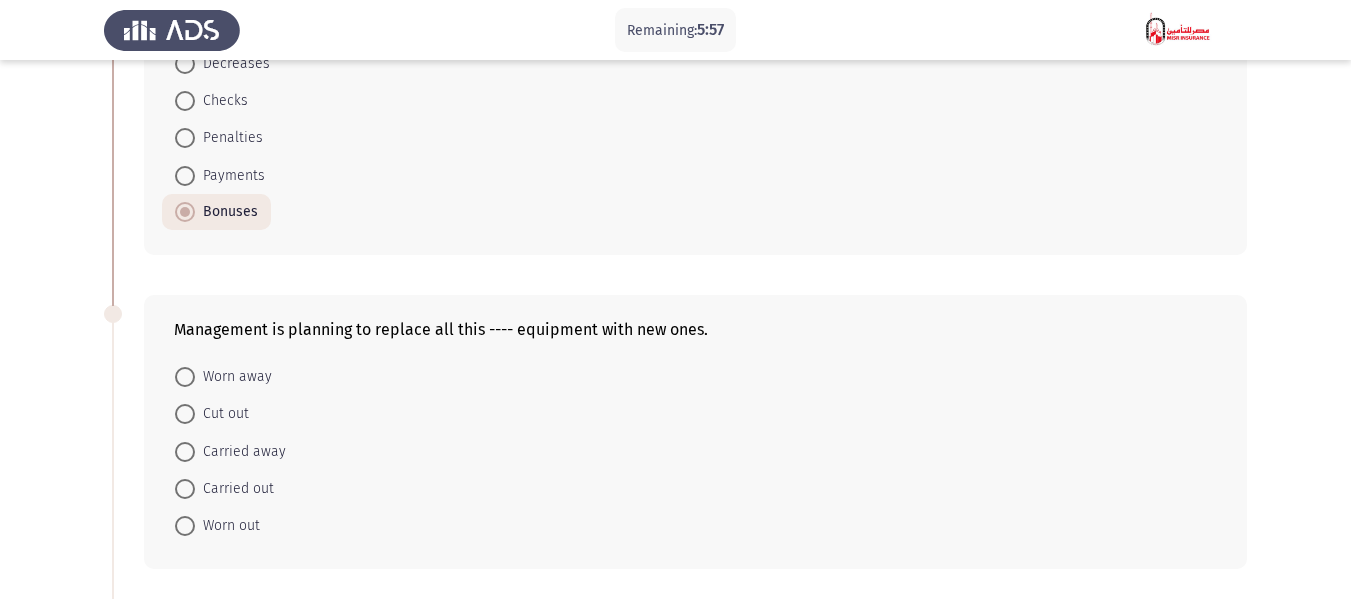 click on "Cut out" at bounding box center [222, 414] 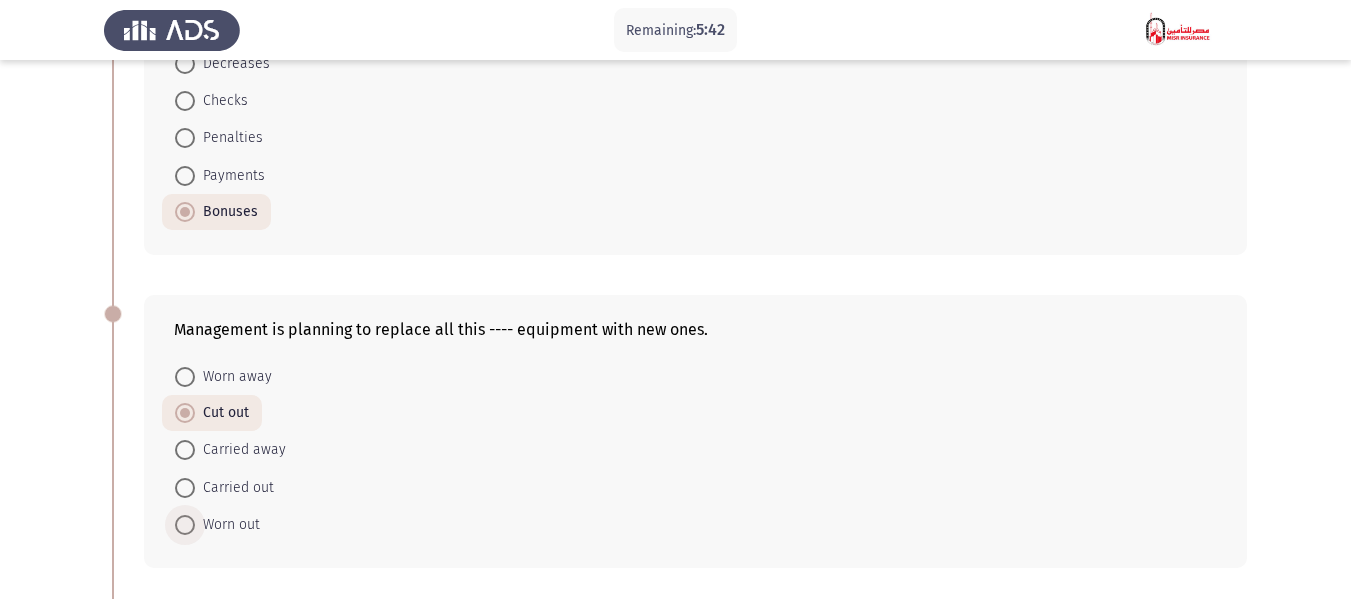click at bounding box center [185, 525] 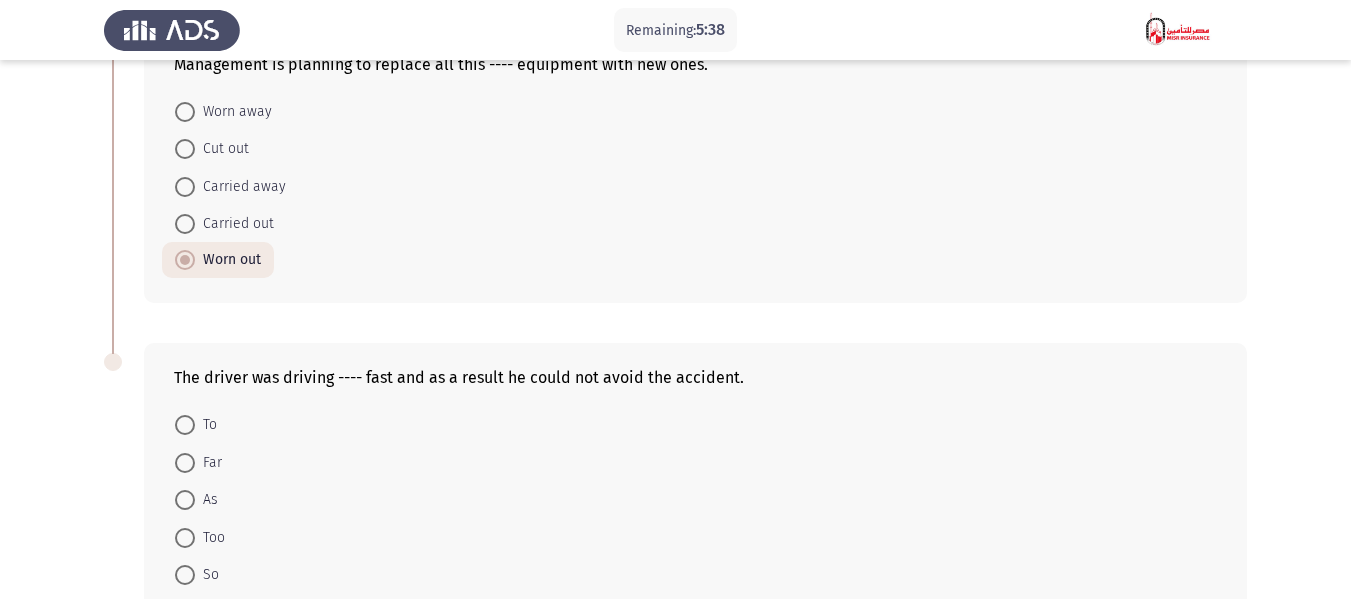 scroll, scrollTop: 800, scrollLeft: 0, axis: vertical 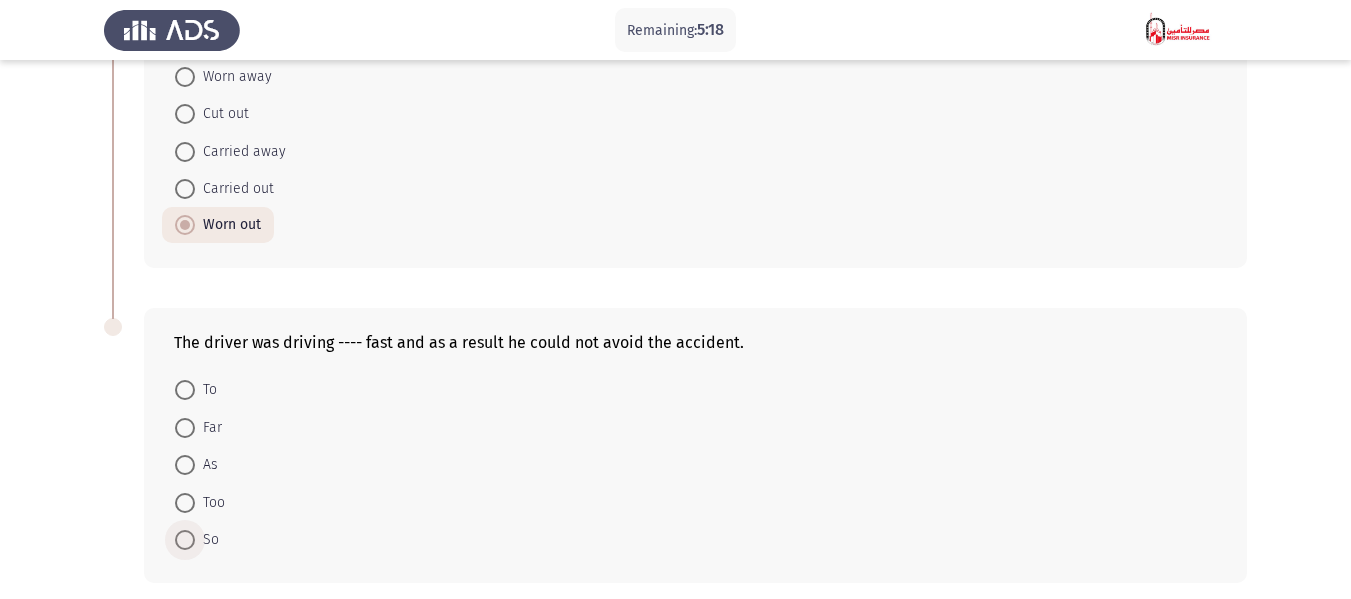 click at bounding box center [185, 540] 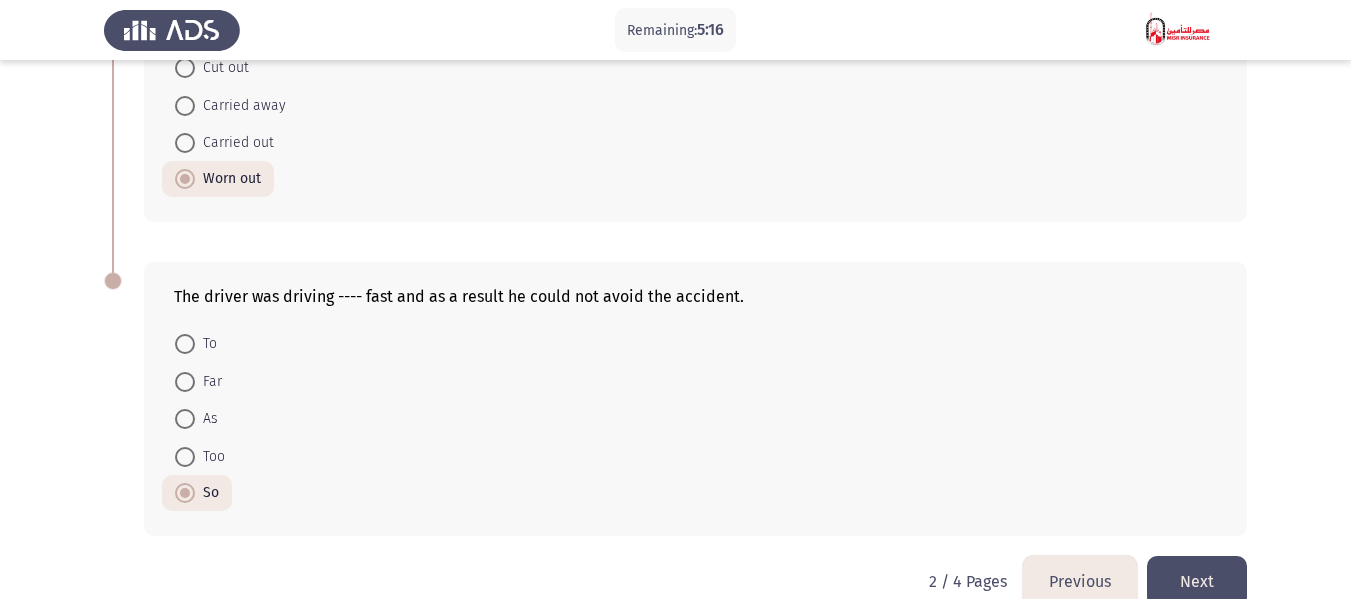 scroll, scrollTop: 883, scrollLeft: 0, axis: vertical 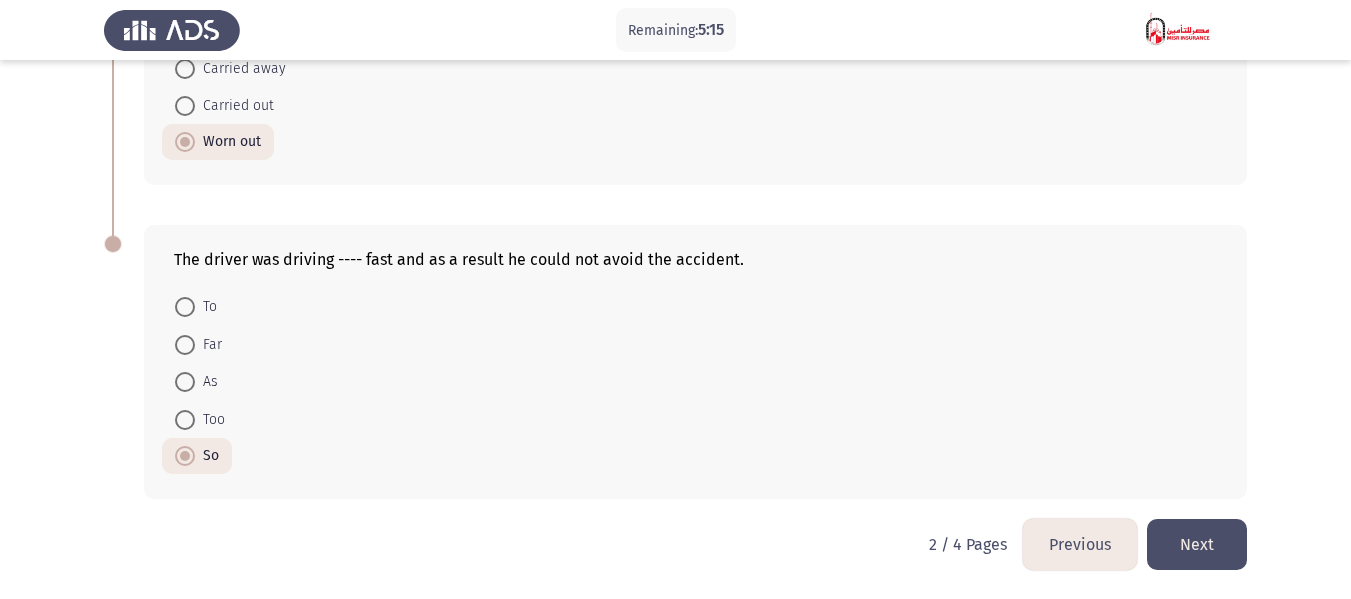 click at bounding box center (185, 420) 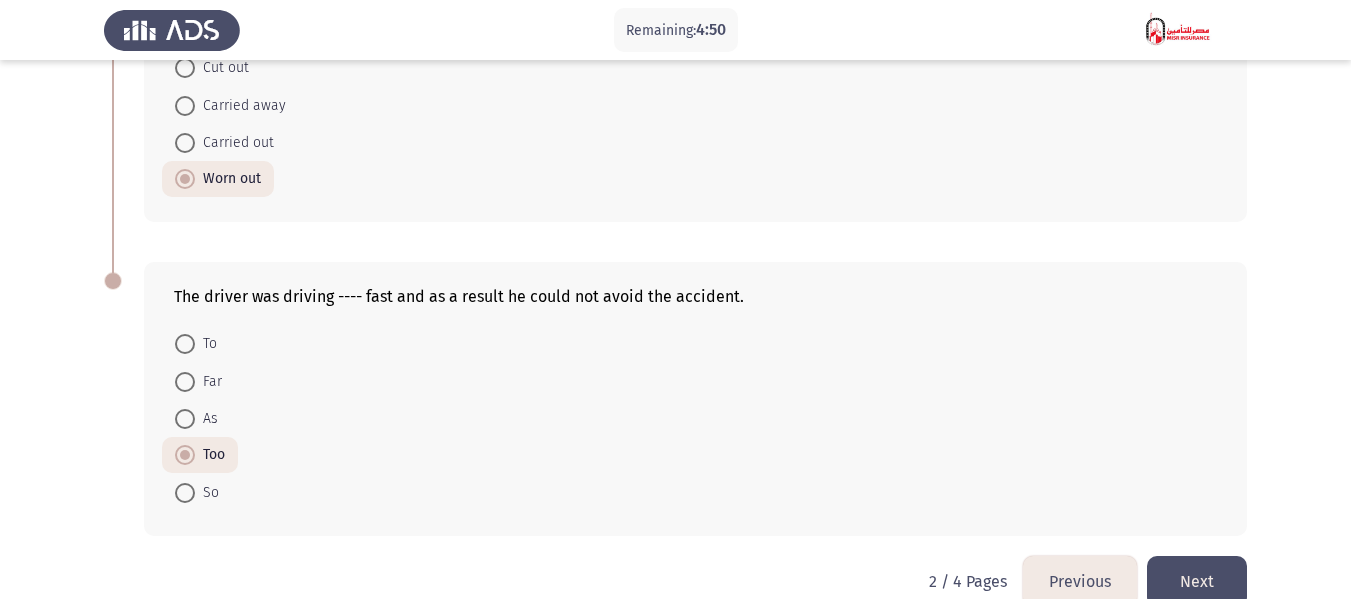 scroll, scrollTop: 883, scrollLeft: 0, axis: vertical 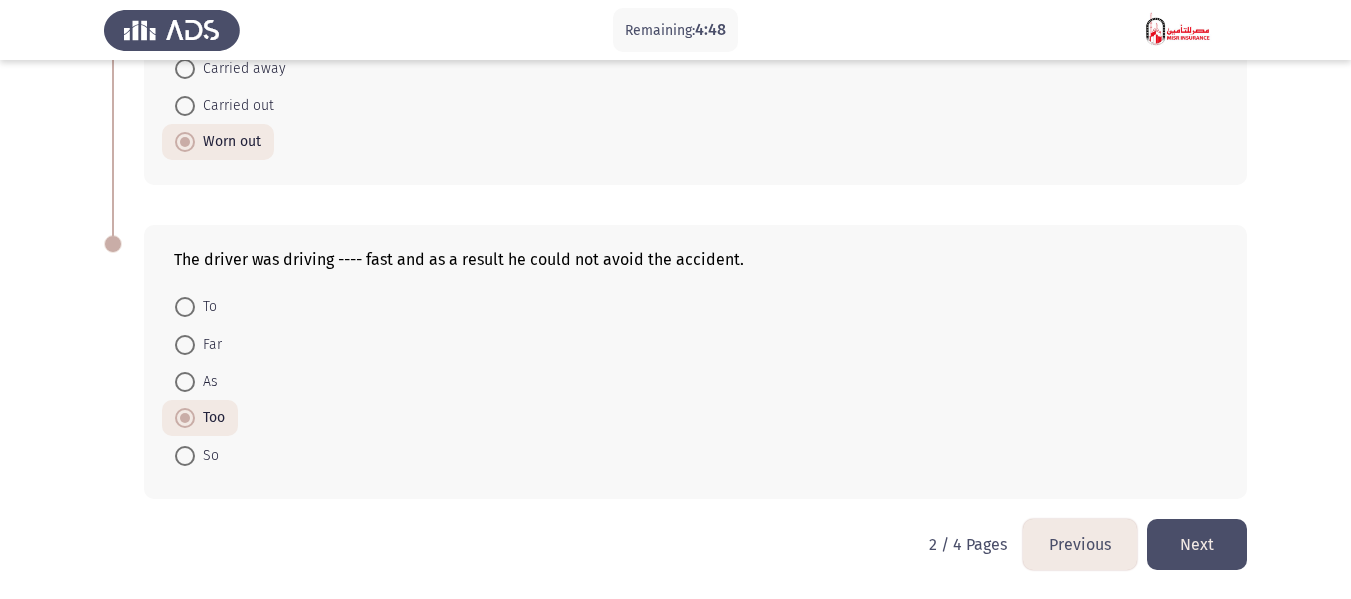 click on "Next" 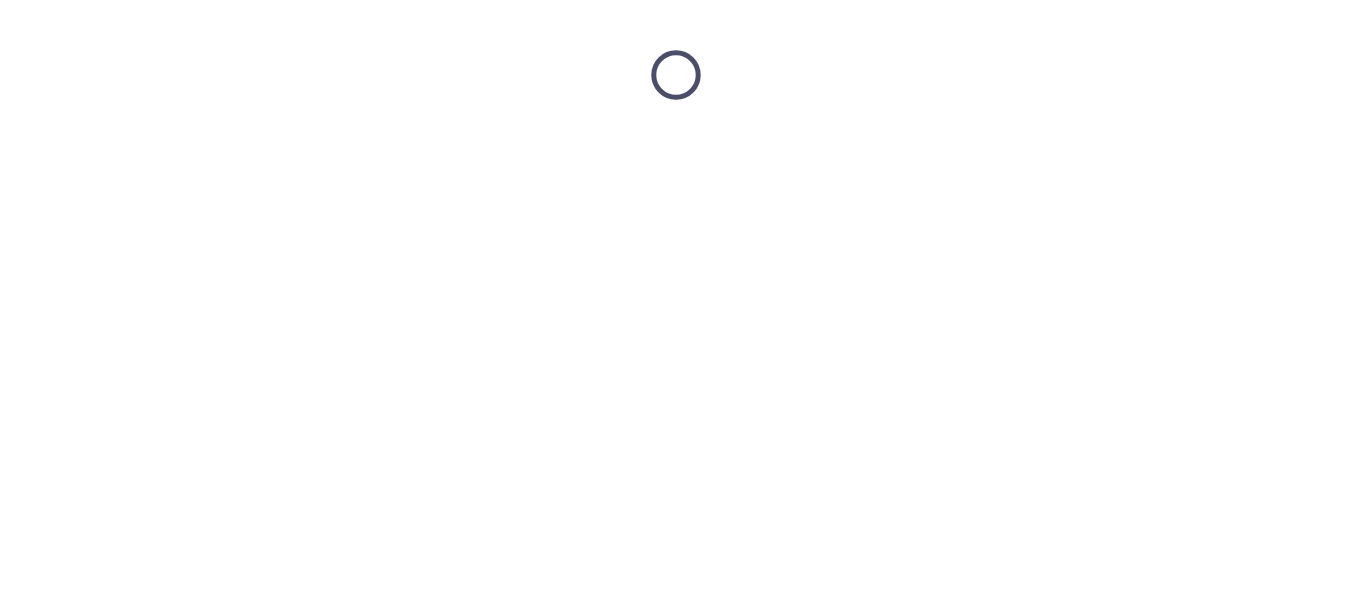 scroll, scrollTop: 0, scrollLeft: 0, axis: both 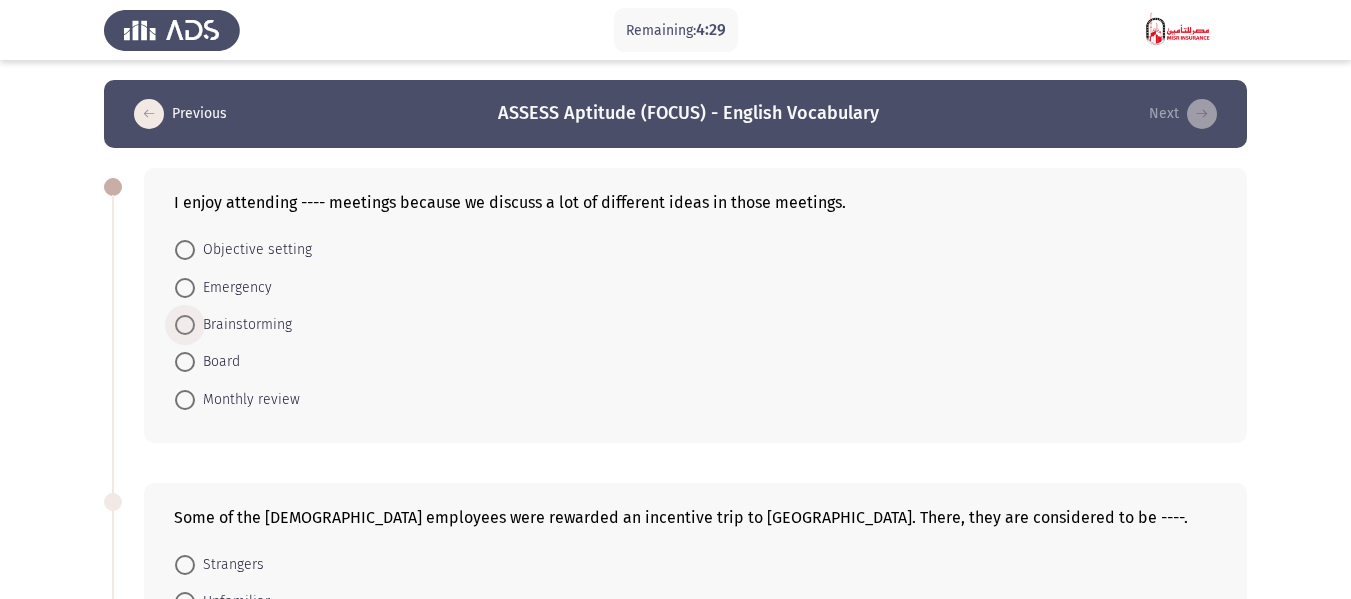 click on "Brainstorming" at bounding box center (243, 325) 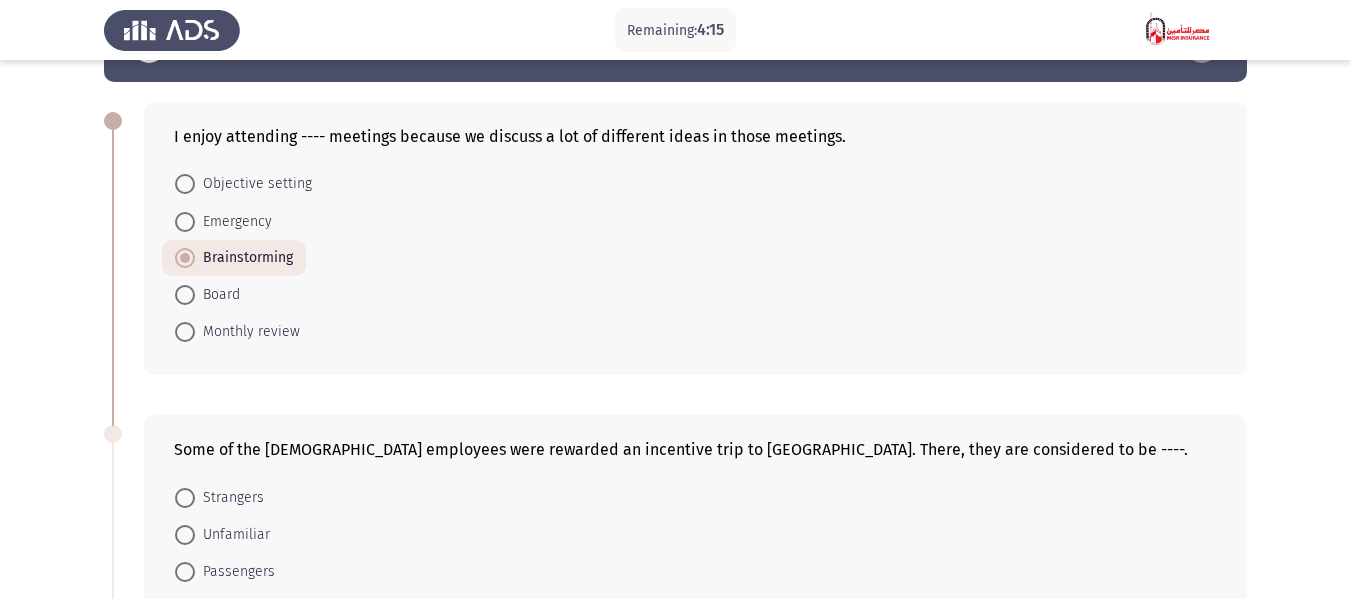 scroll, scrollTop: 200, scrollLeft: 0, axis: vertical 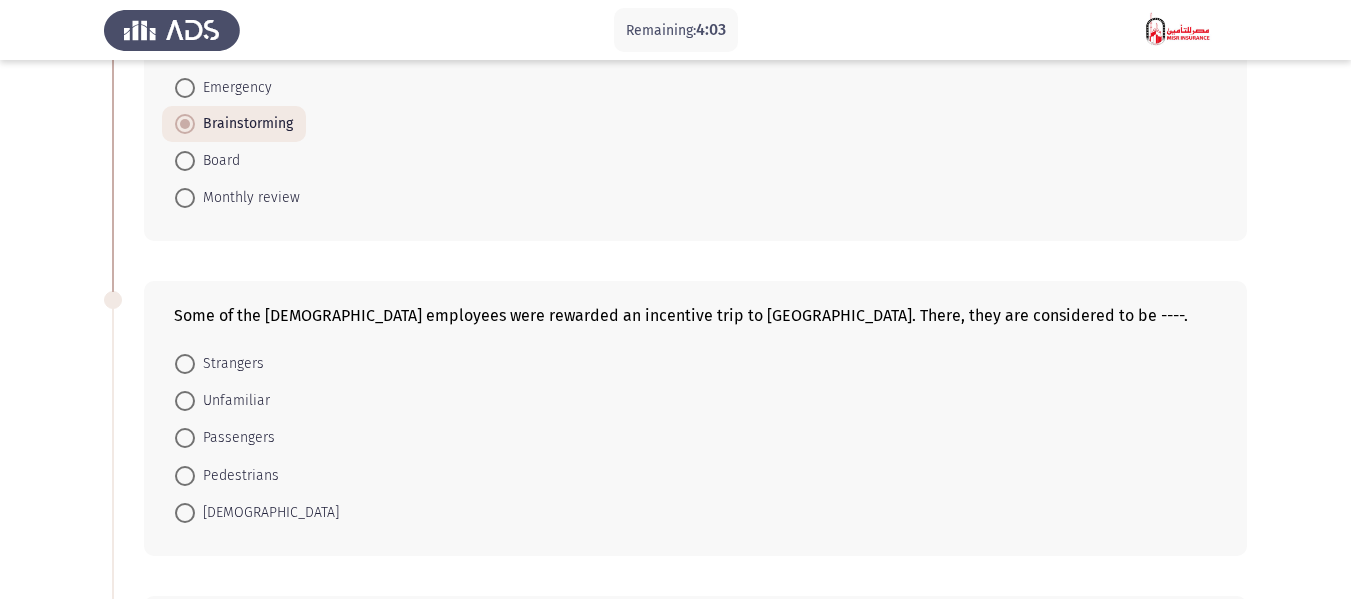 click on "[DEMOGRAPHIC_DATA]" at bounding box center (267, 513) 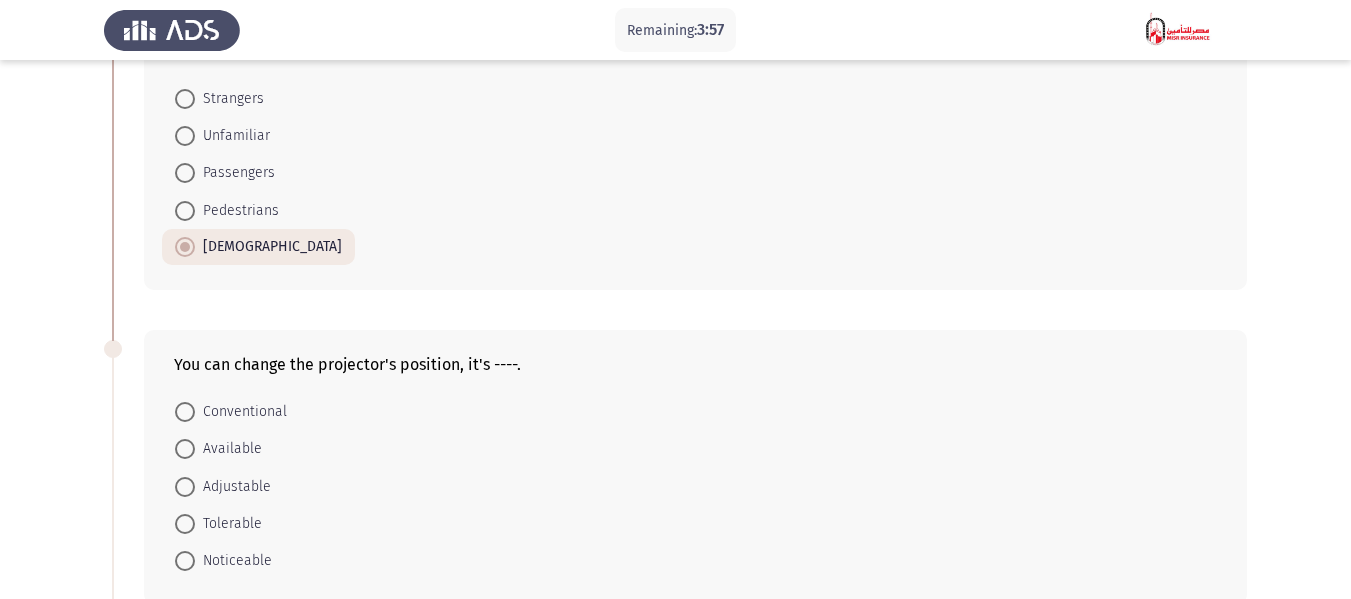 scroll, scrollTop: 500, scrollLeft: 0, axis: vertical 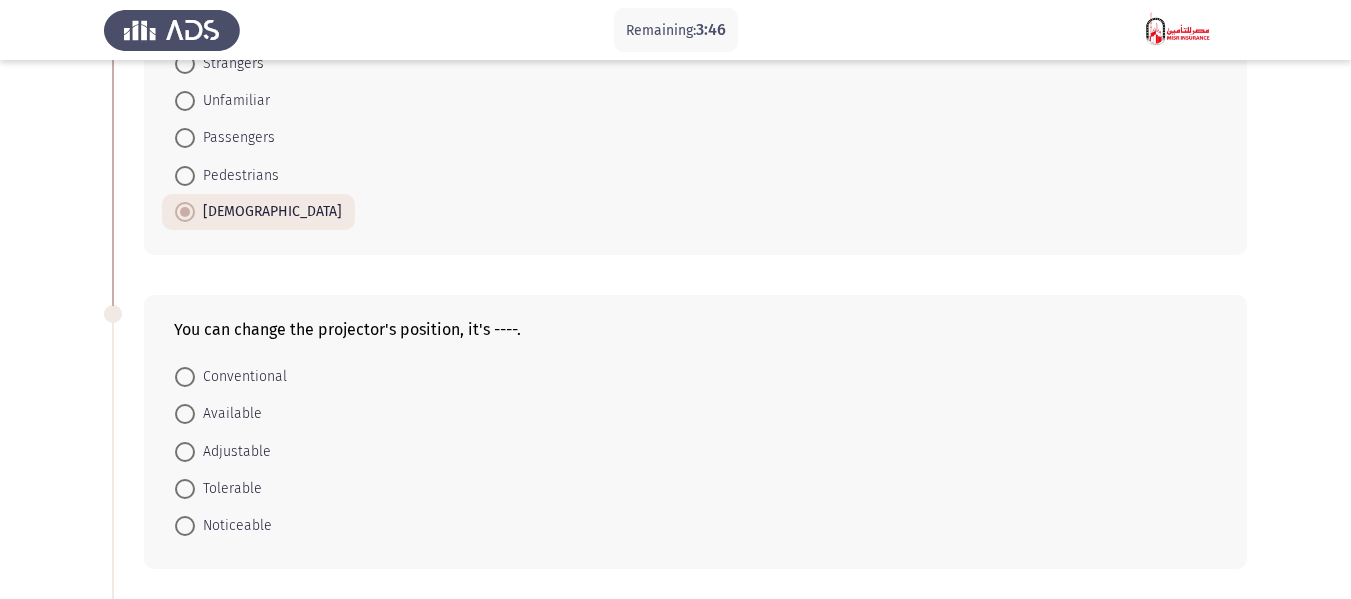 click on "Available" at bounding box center [218, 413] 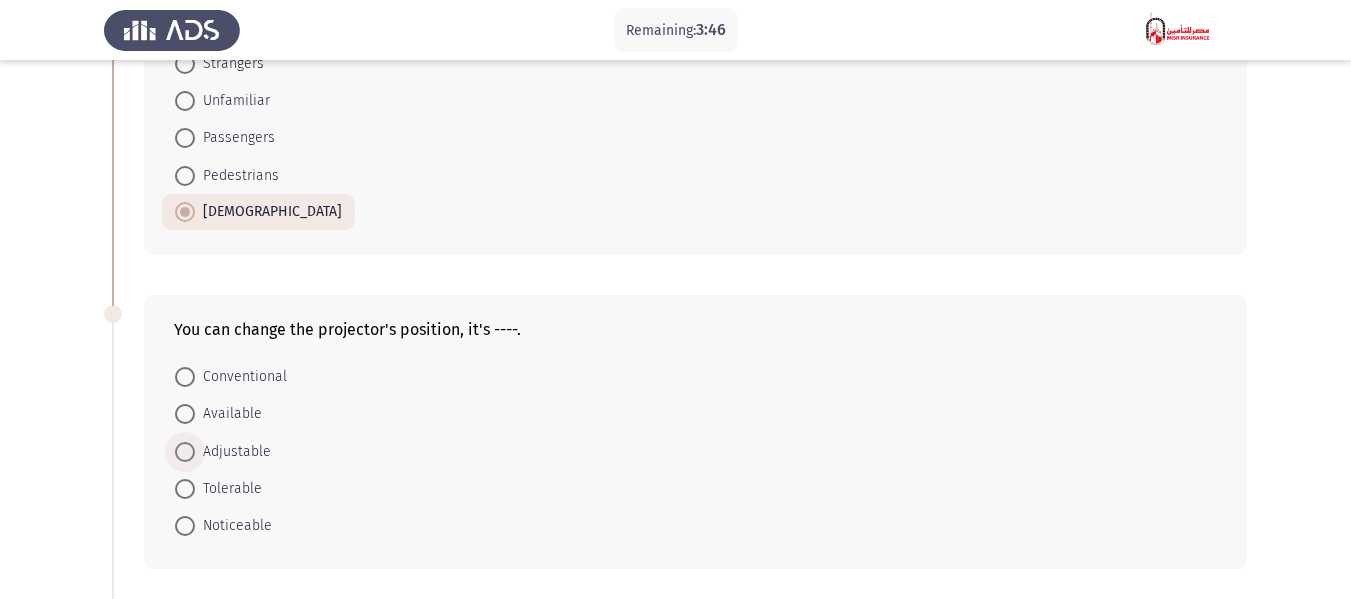 click on "Adjustable" at bounding box center (233, 452) 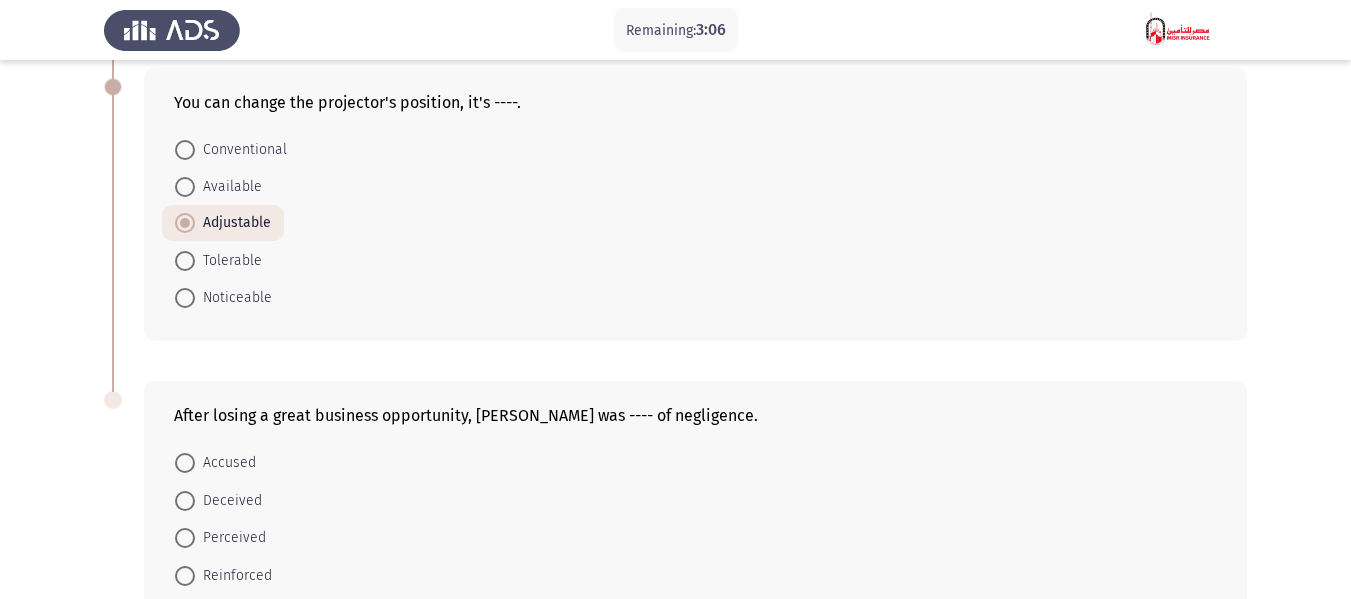 scroll, scrollTop: 784, scrollLeft: 0, axis: vertical 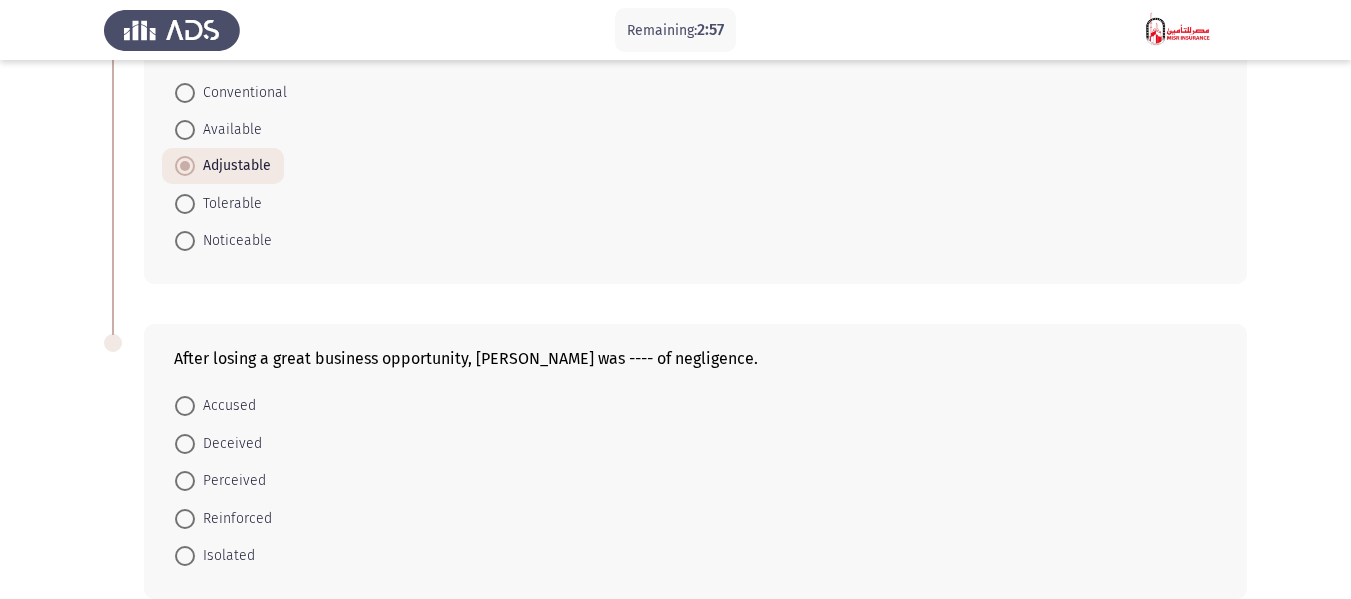 click on "Isolated" at bounding box center [225, 556] 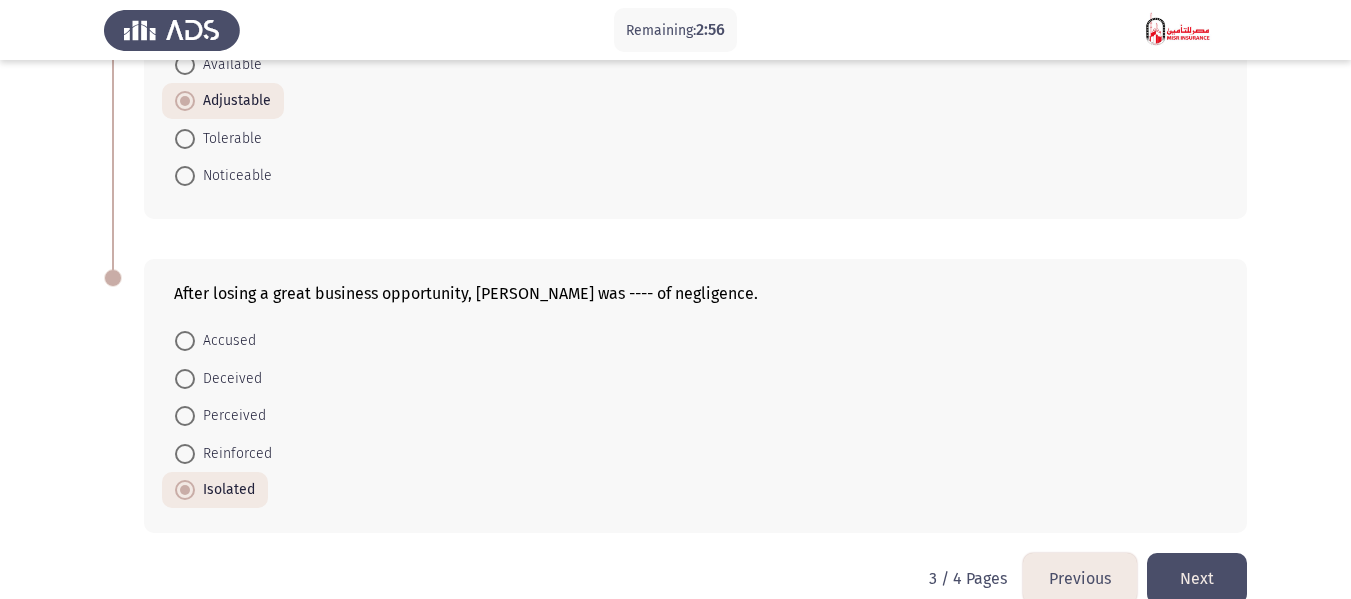scroll, scrollTop: 883, scrollLeft: 0, axis: vertical 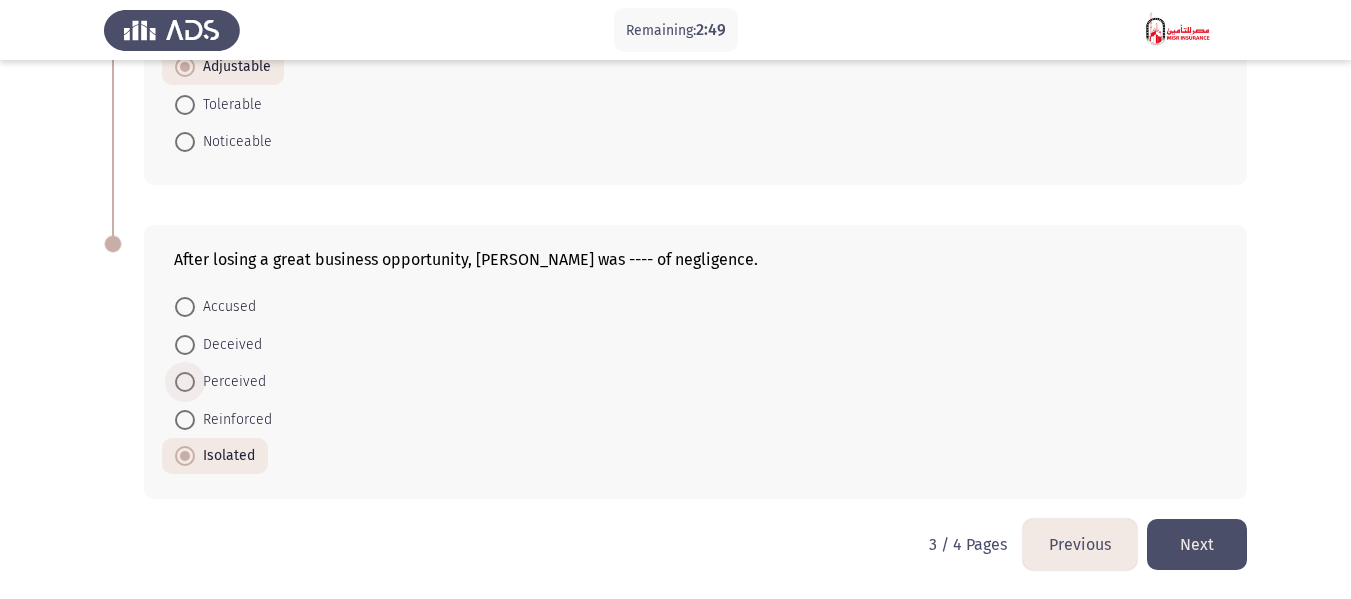 click on "Perceived" at bounding box center (230, 382) 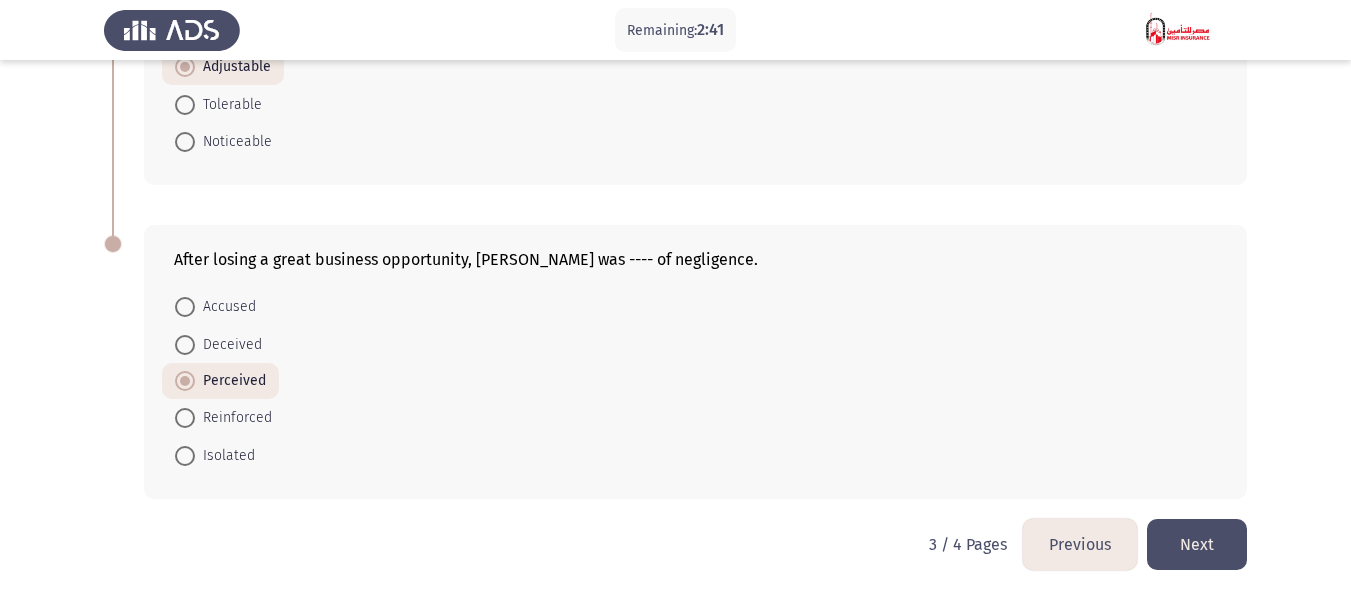 click on "Deceived" at bounding box center [218, 343] 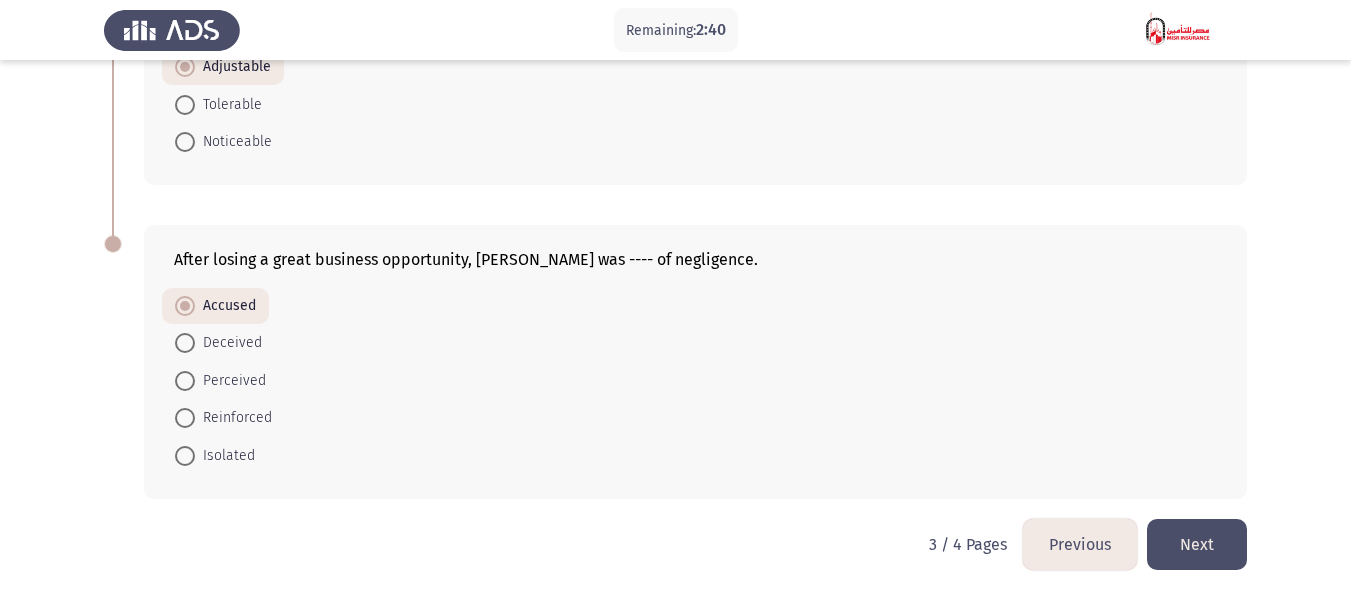 click on "Next" 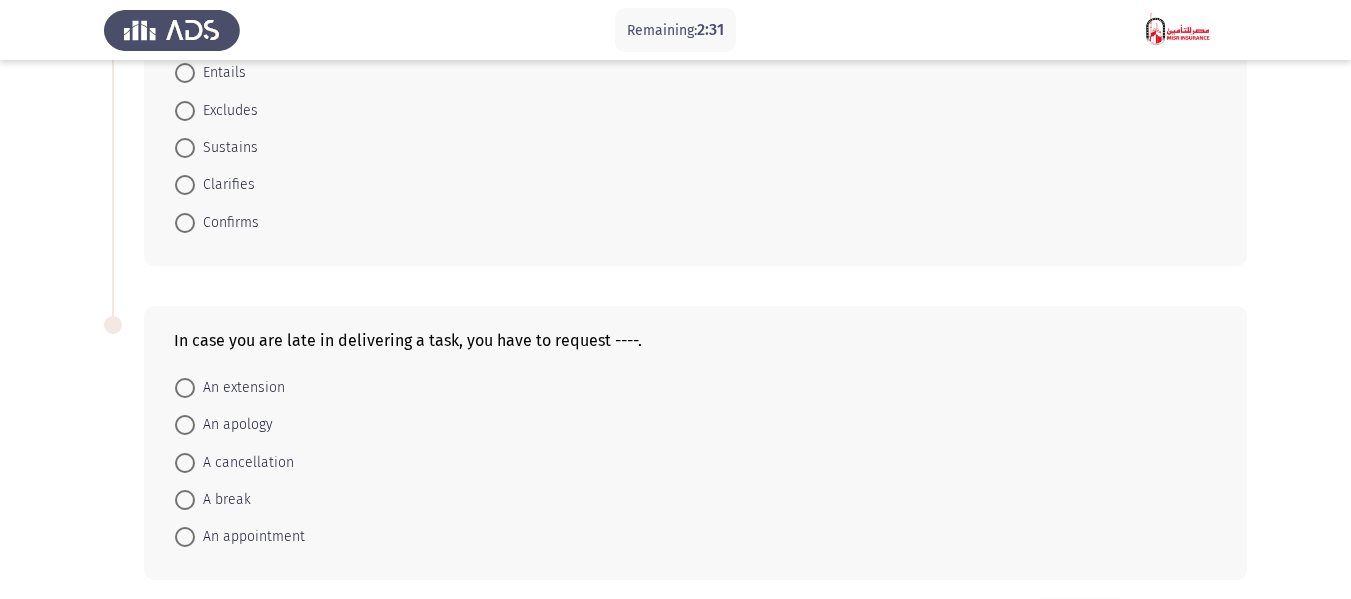 scroll, scrollTop: 200, scrollLeft: 0, axis: vertical 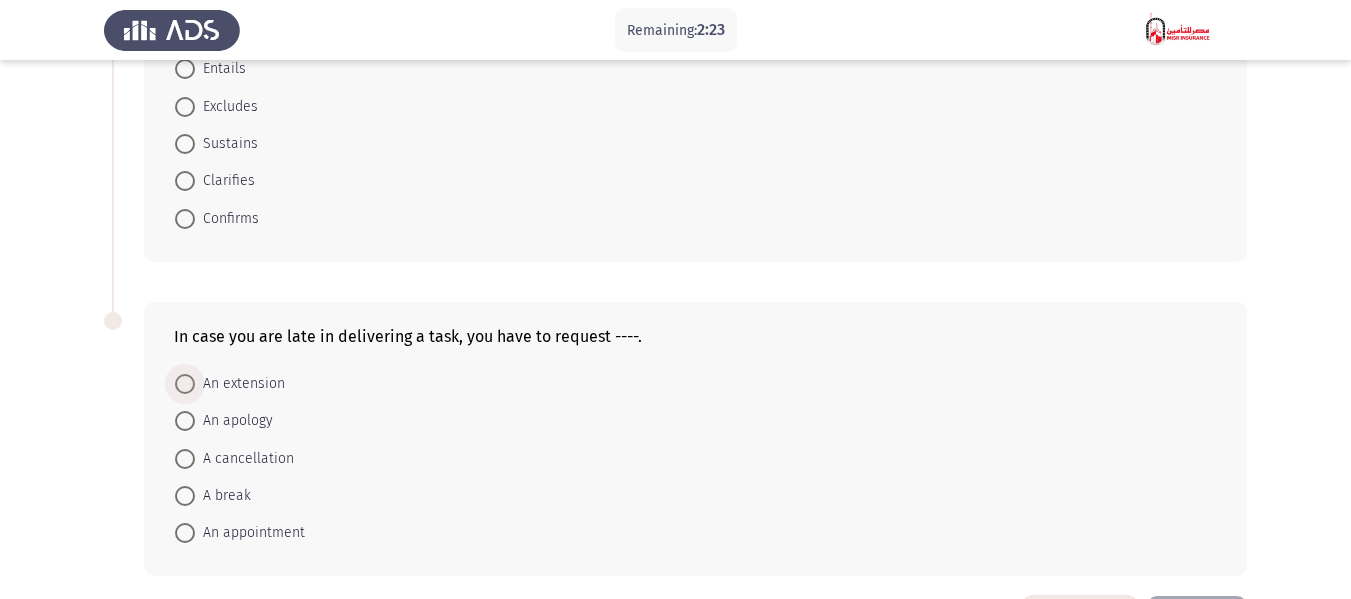 click on "An extension" at bounding box center [240, 384] 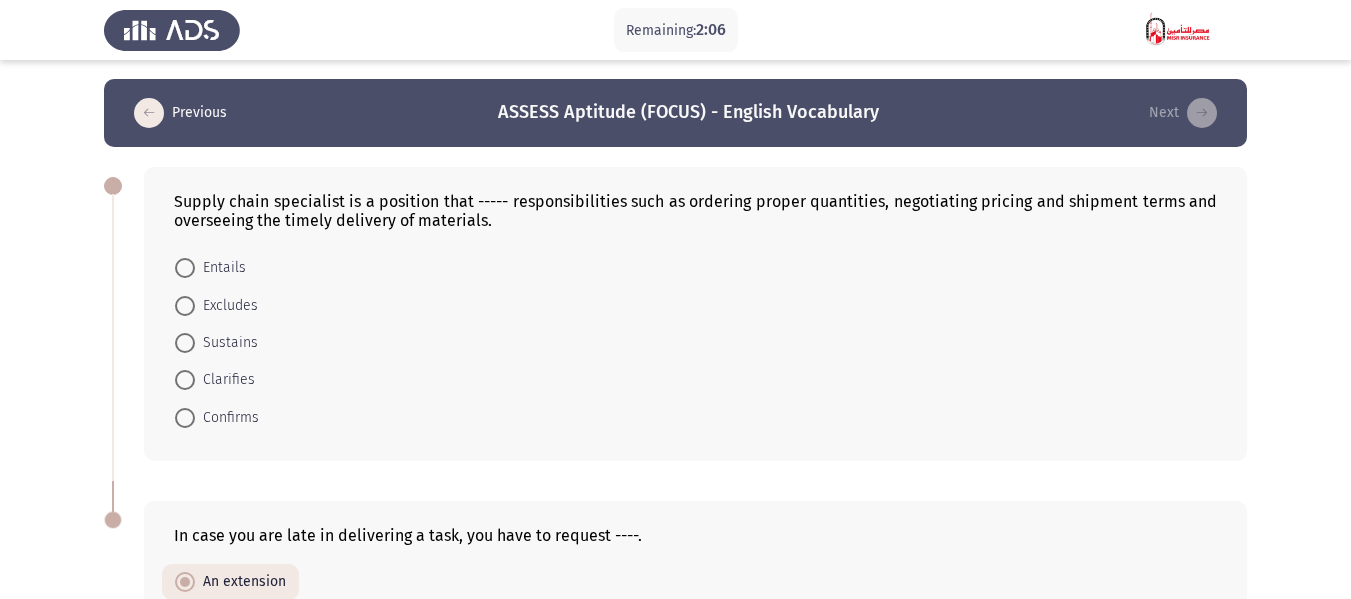 scroll, scrollTop: 0, scrollLeft: 0, axis: both 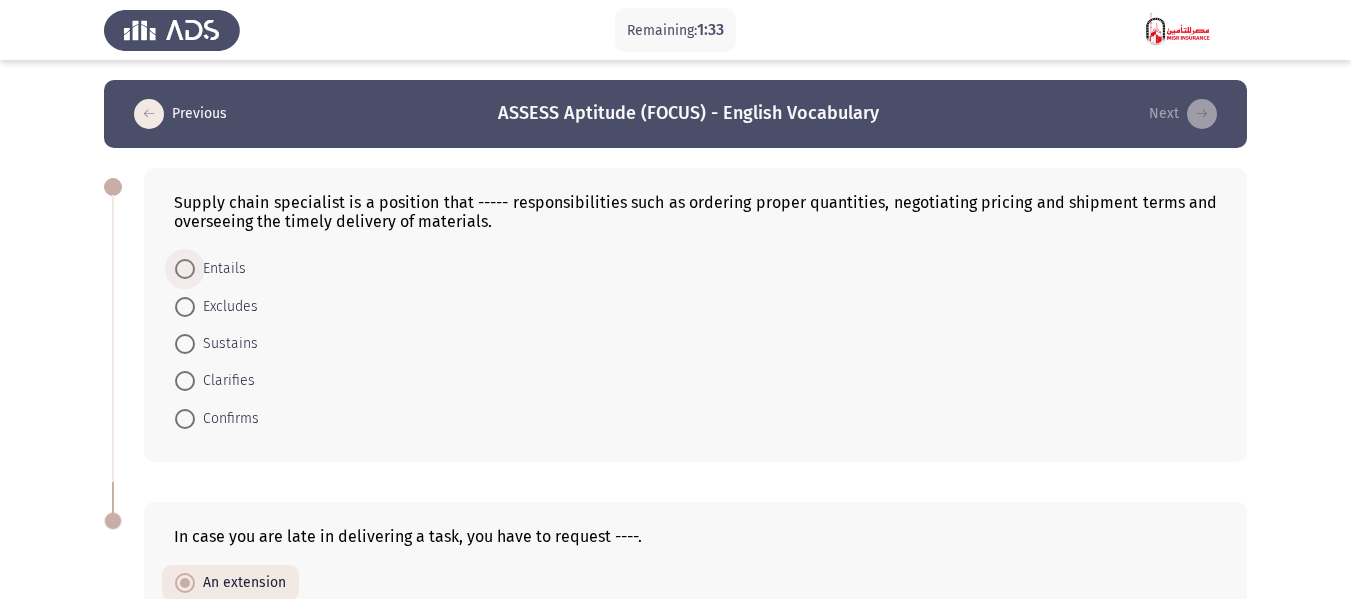 click on "Entails" at bounding box center (220, 269) 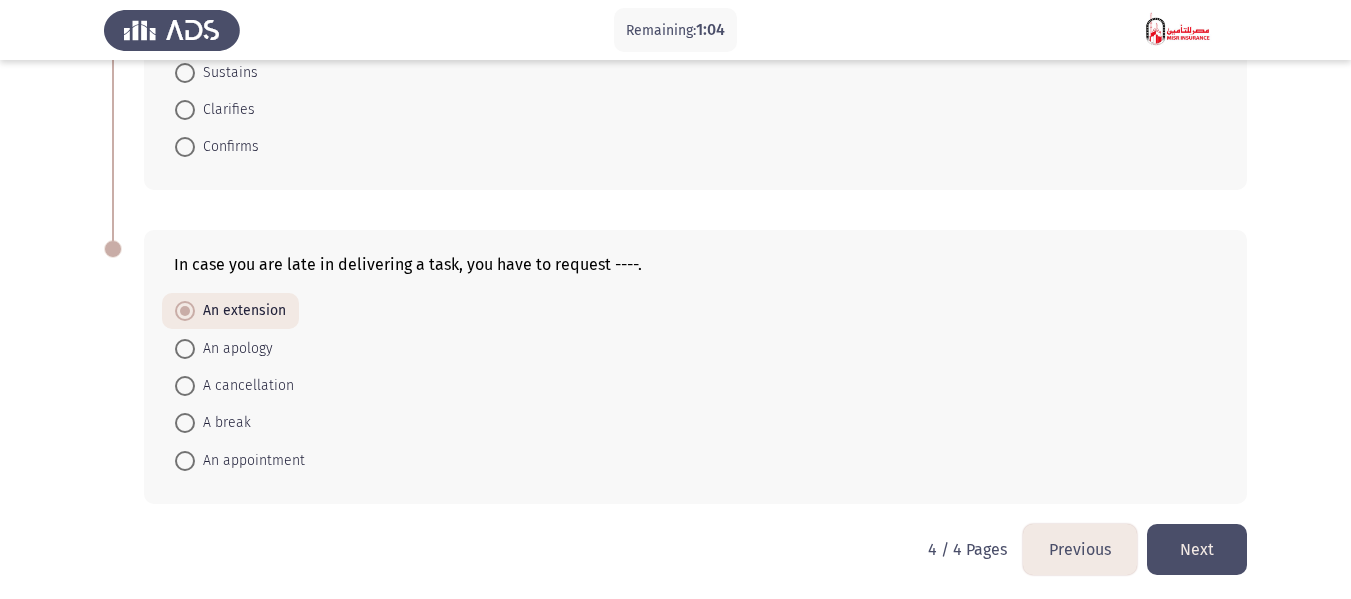 scroll, scrollTop: 275, scrollLeft: 0, axis: vertical 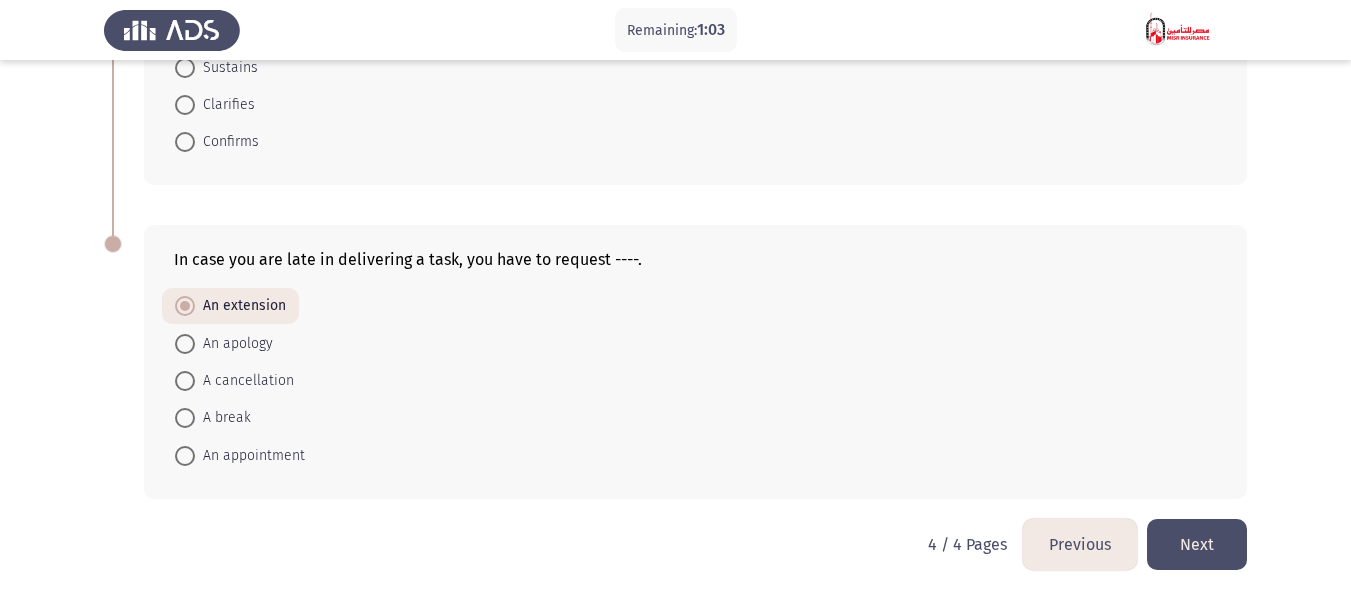 click on "Previous" 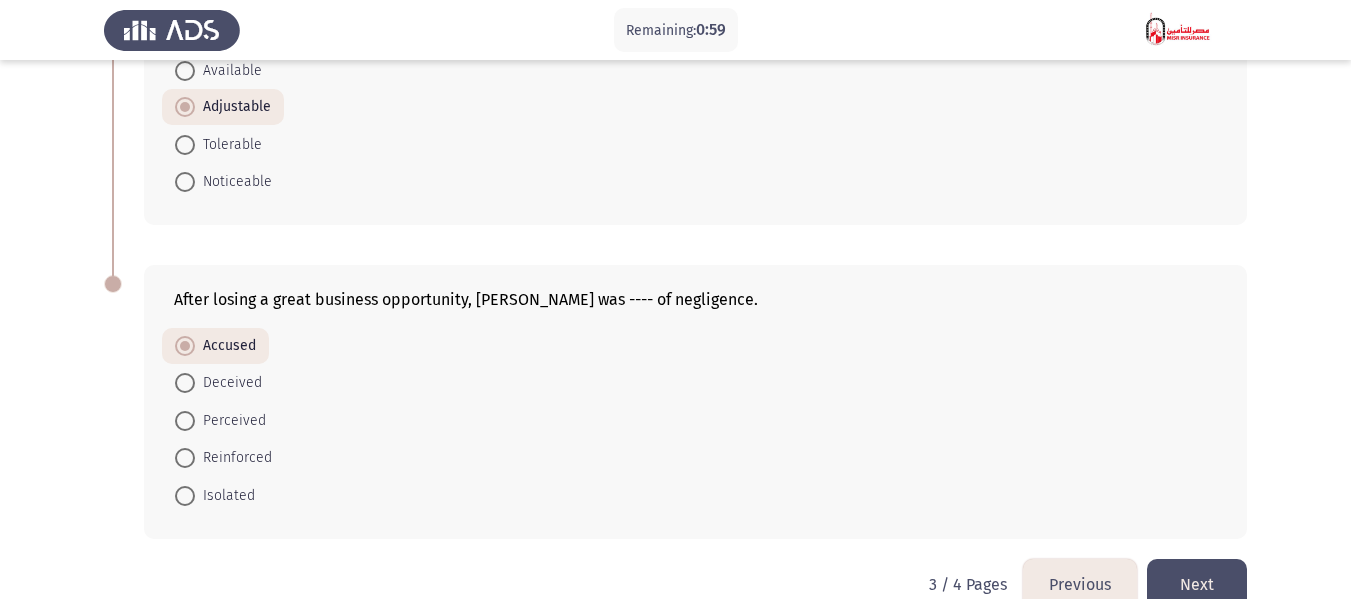 scroll, scrollTop: 883, scrollLeft: 0, axis: vertical 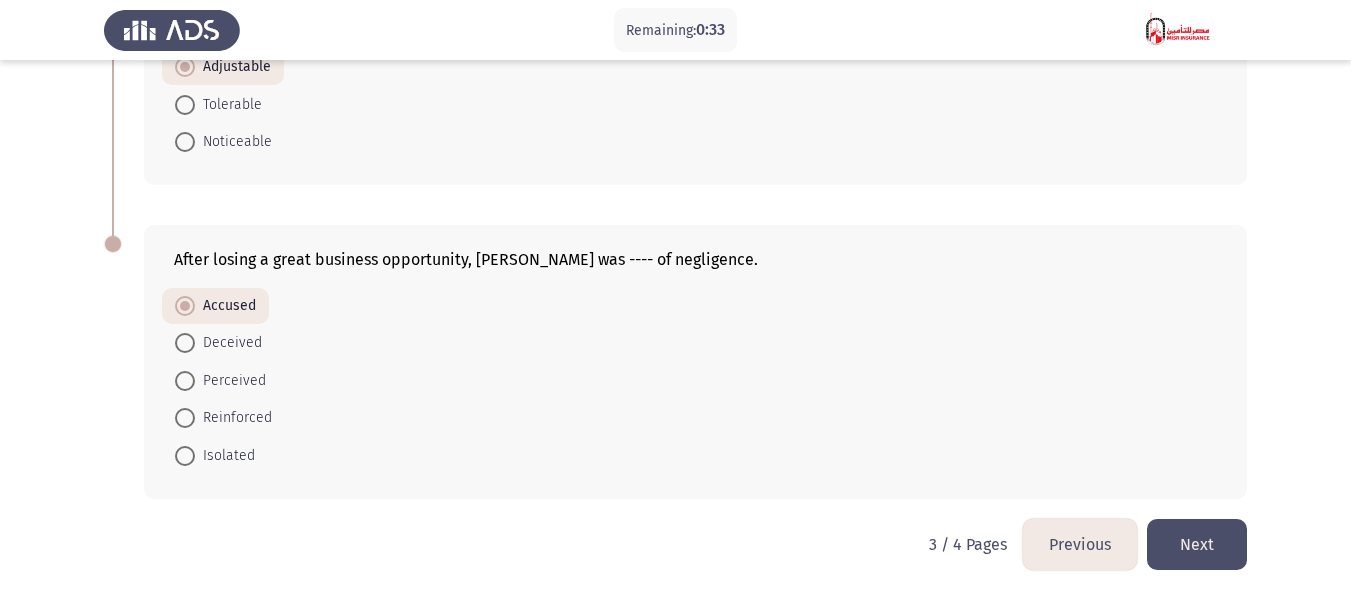 click on "Next" 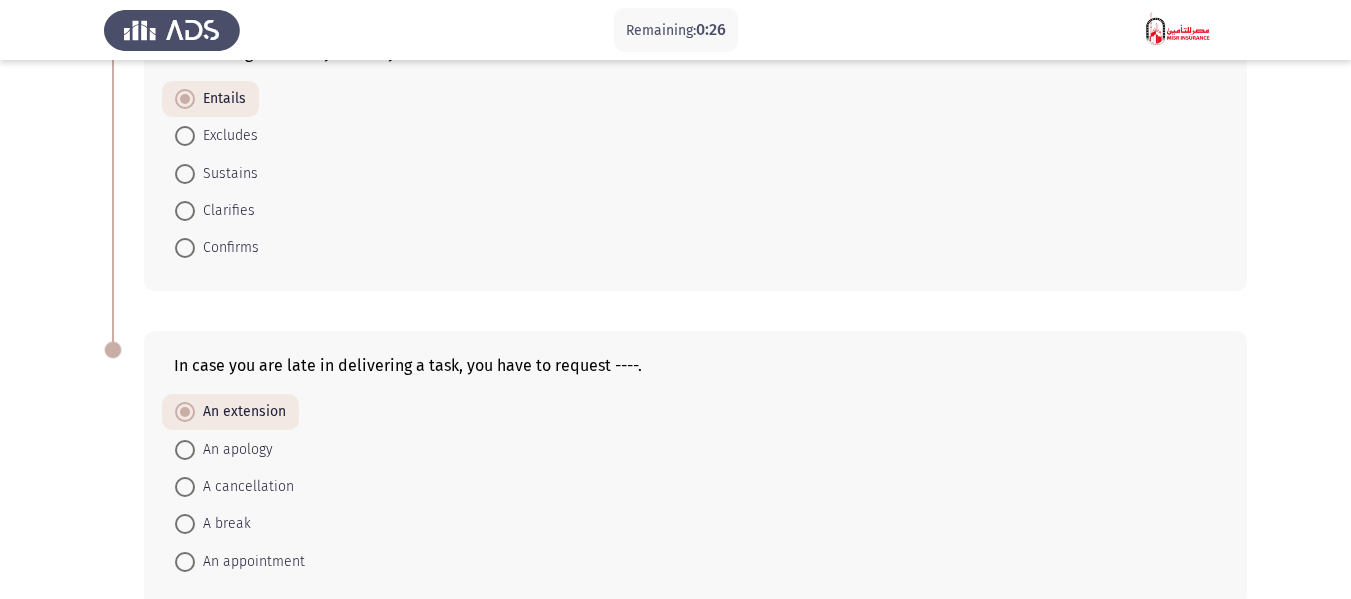 scroll, scrollTop: 275, scrollLeft: 0, axis: vertical 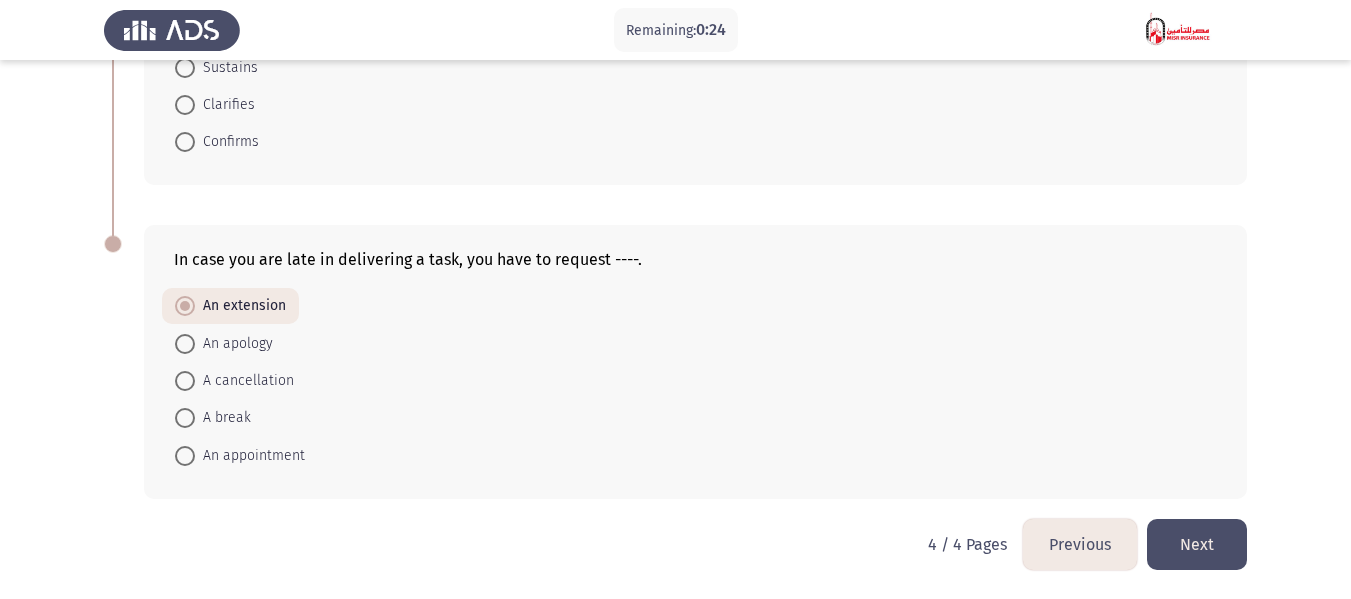 click on "Next" 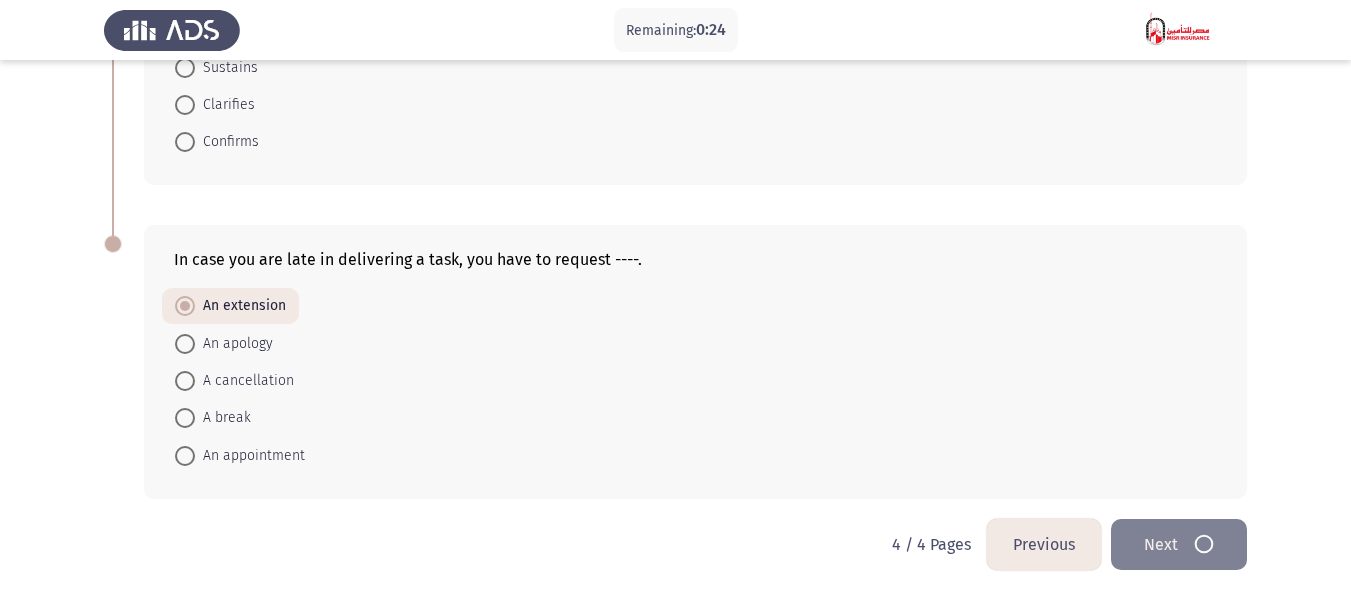 scroll, scrollTop: 0, scrollLeft: 0, axis: both 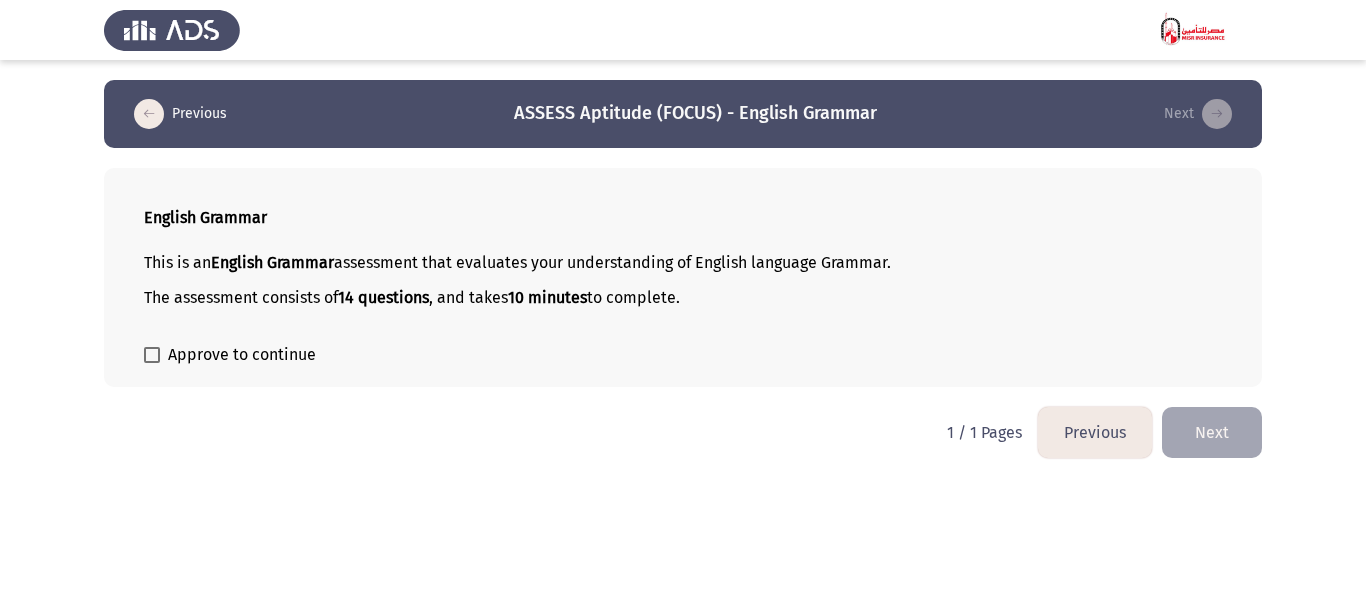 click on "Approve to continue" at bounding box center (242, 355) 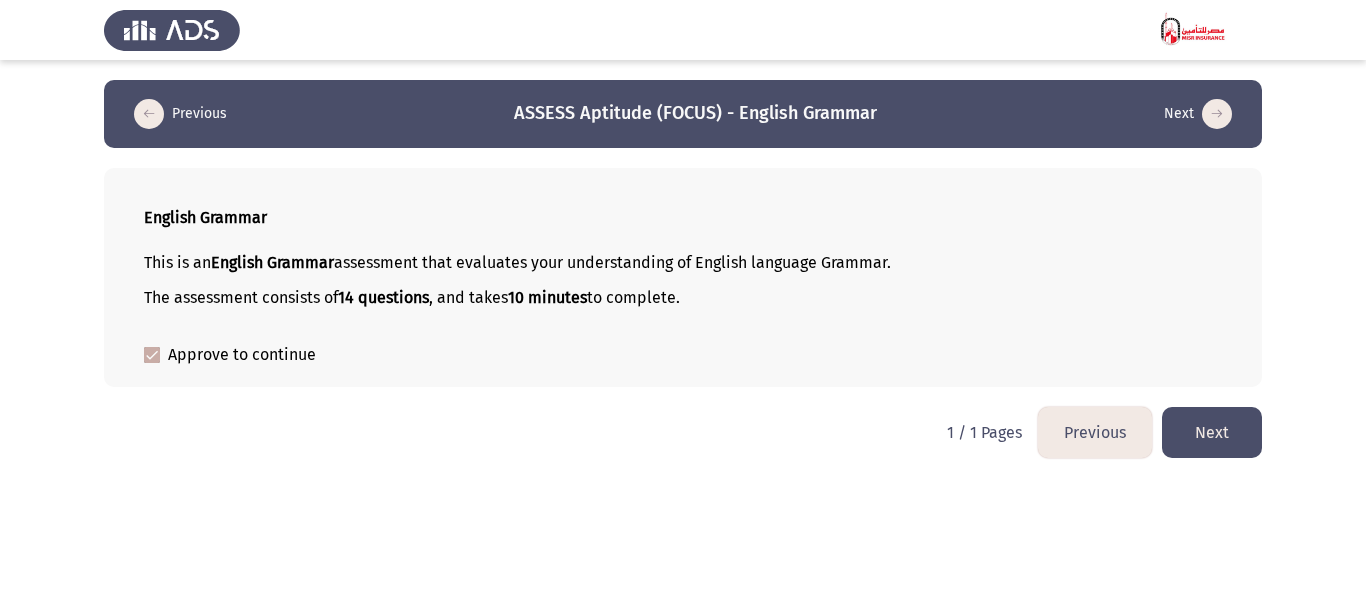 click on "Next" 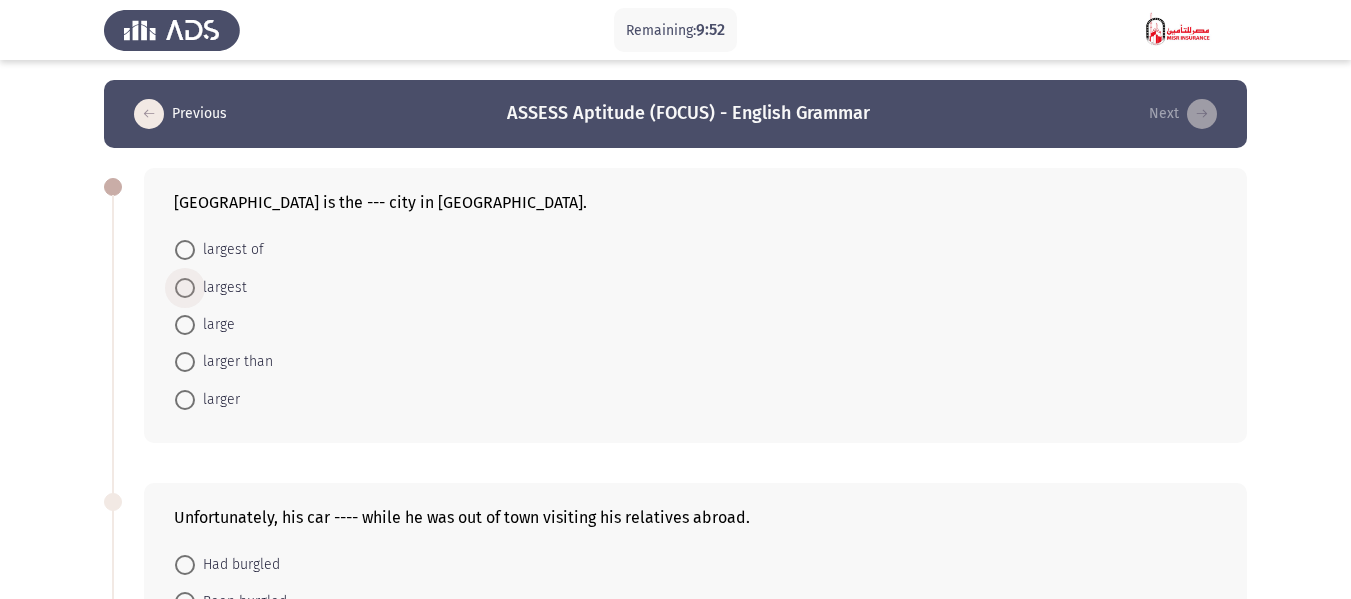 click on "largest" at bounding box center [221, 288] 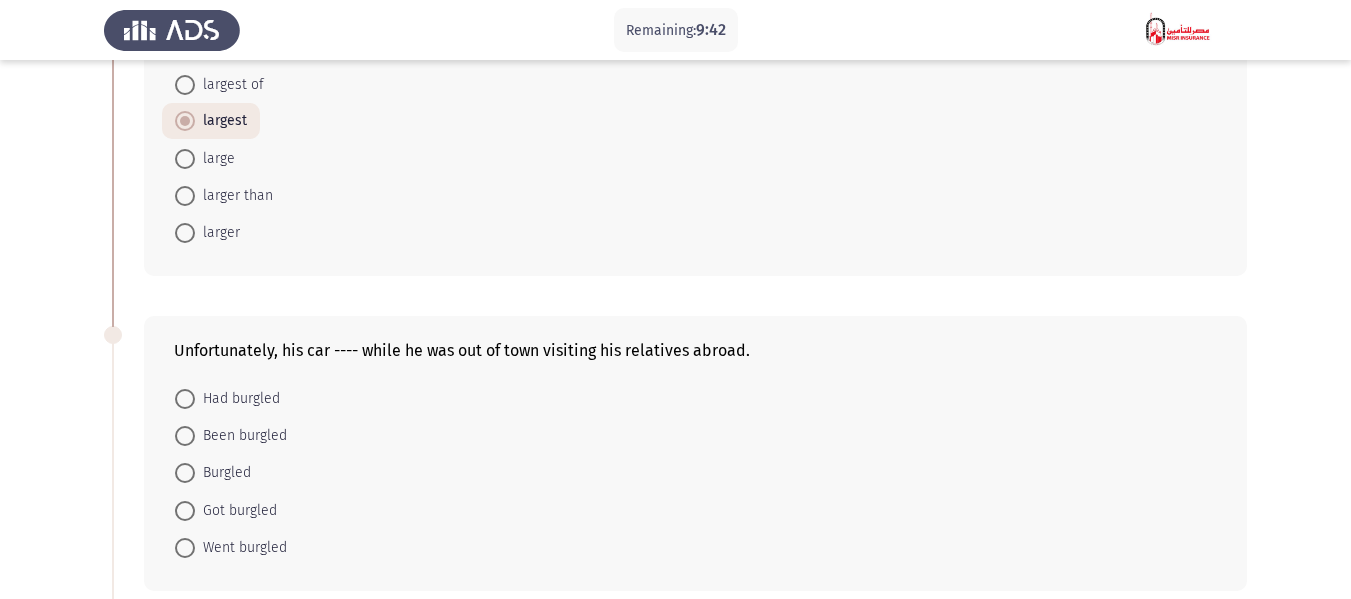 scroll, scrollTop: 200, scrollLeft: 0, axis: vertical 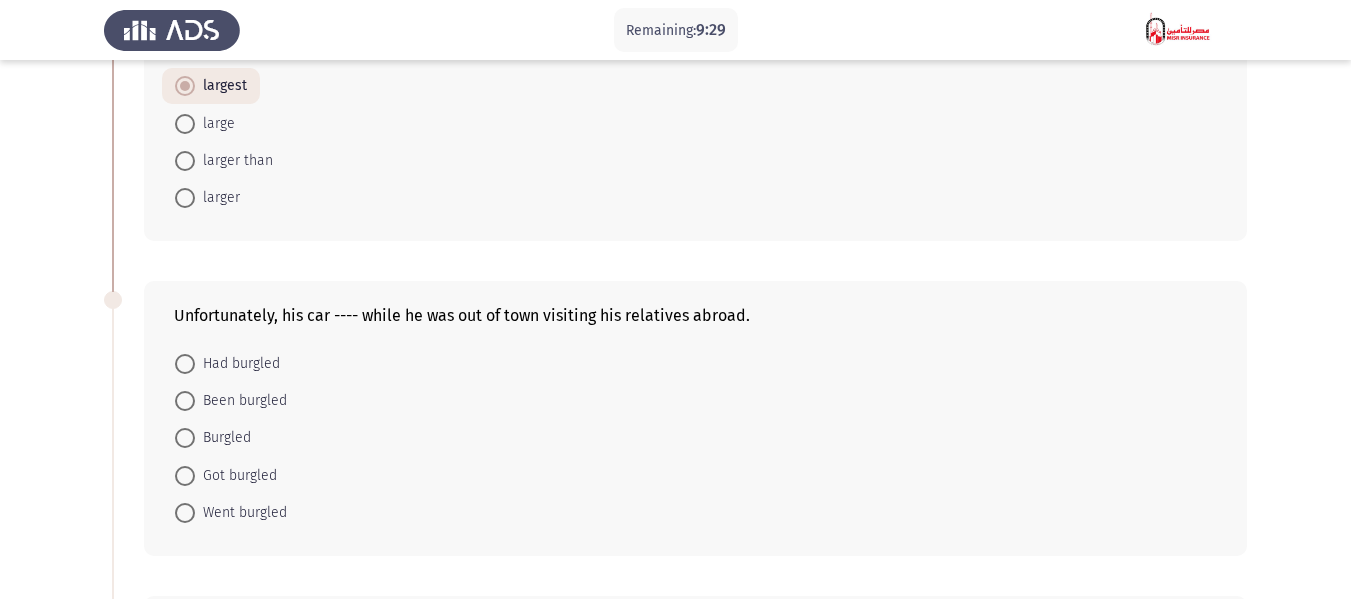click on "Had burgled" at bounding box center (237, 364) 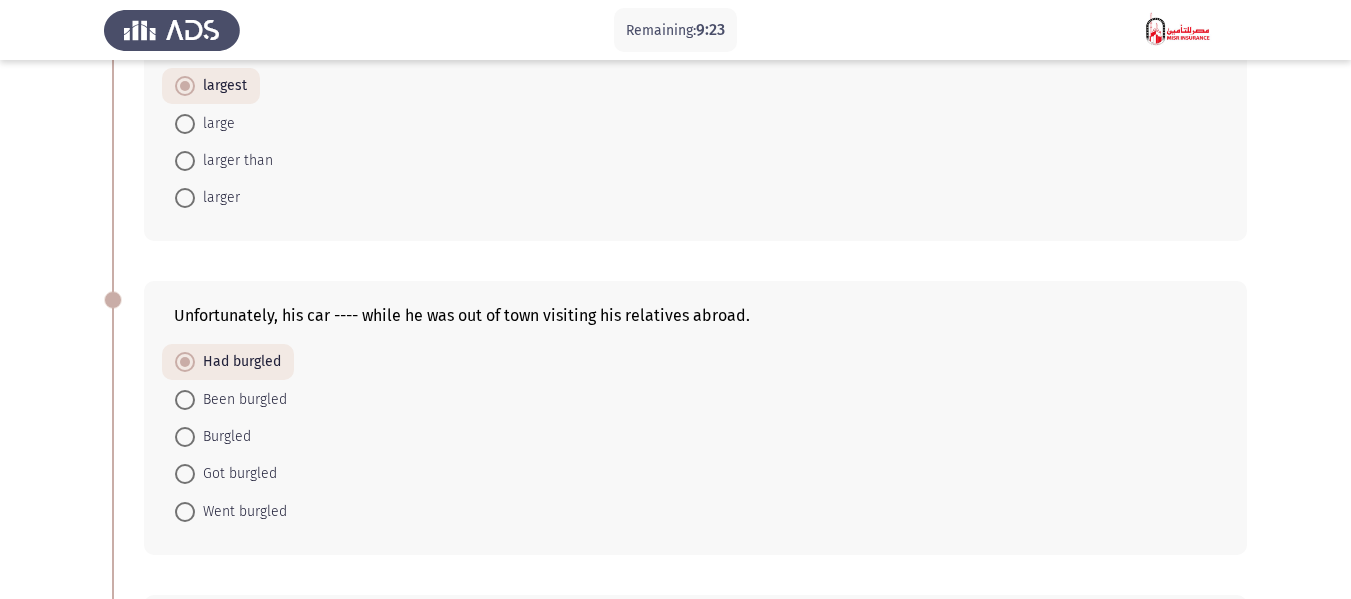click on "Got burgled" at bounding box center [236, 474] 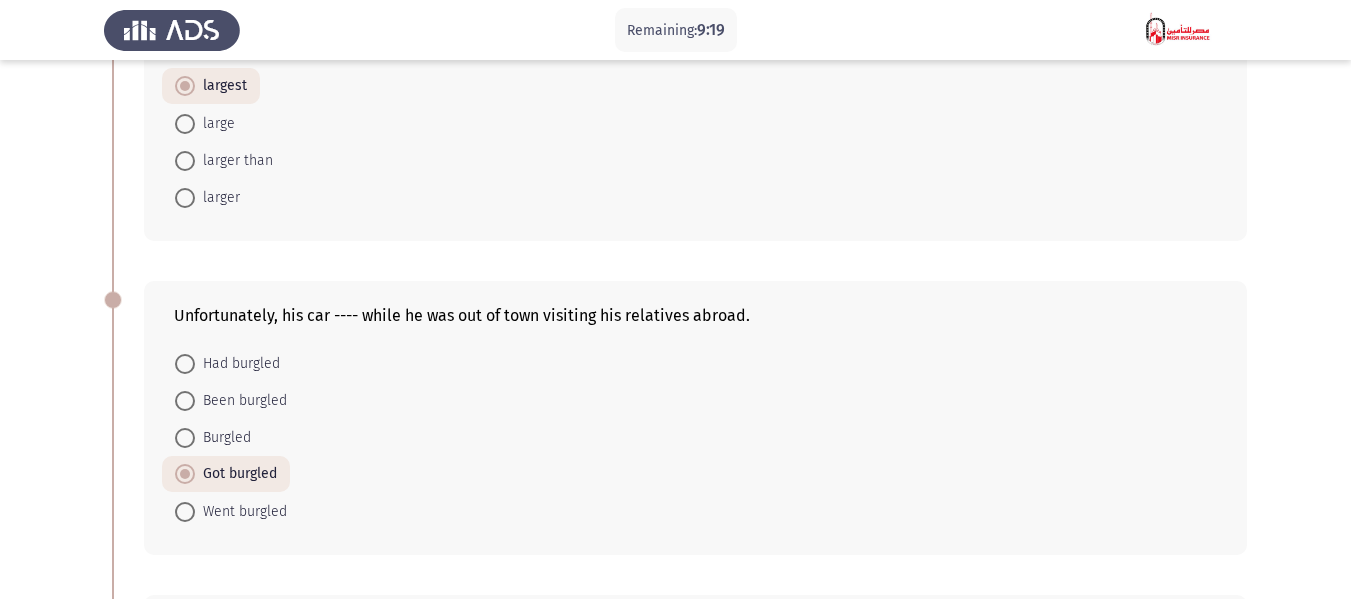click on "Burgled" at bounding box center (223, 438) 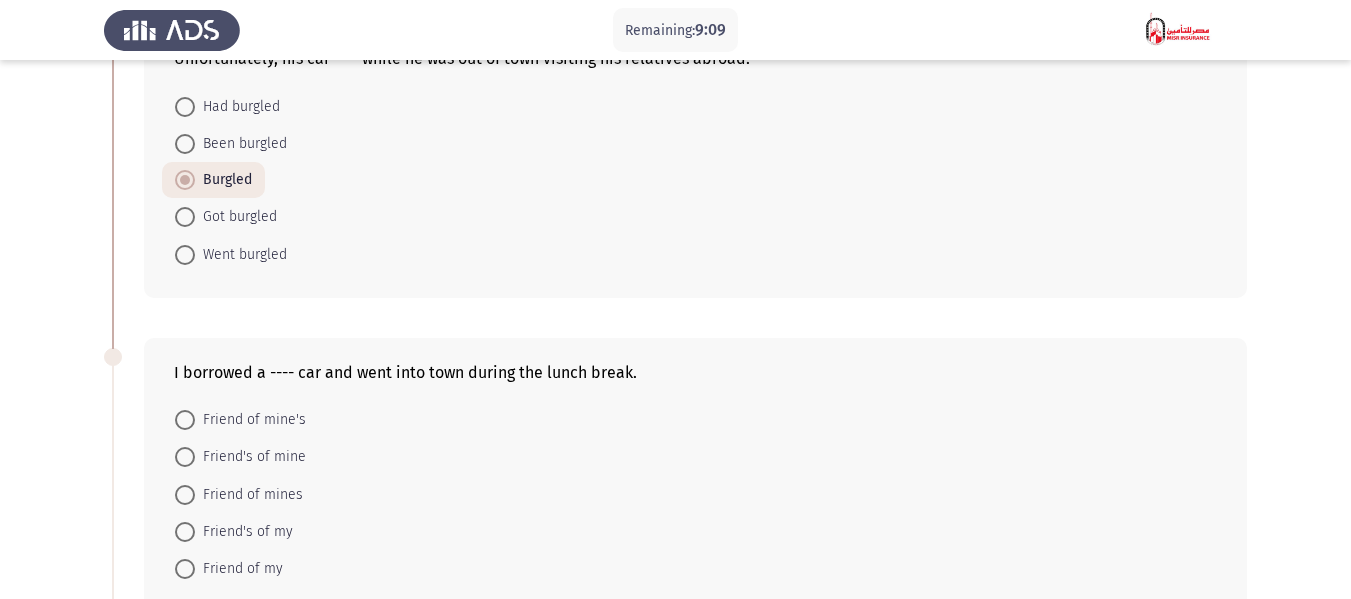 scroll, scrollTop: 500, scrollLeft: 0, axis: vertical 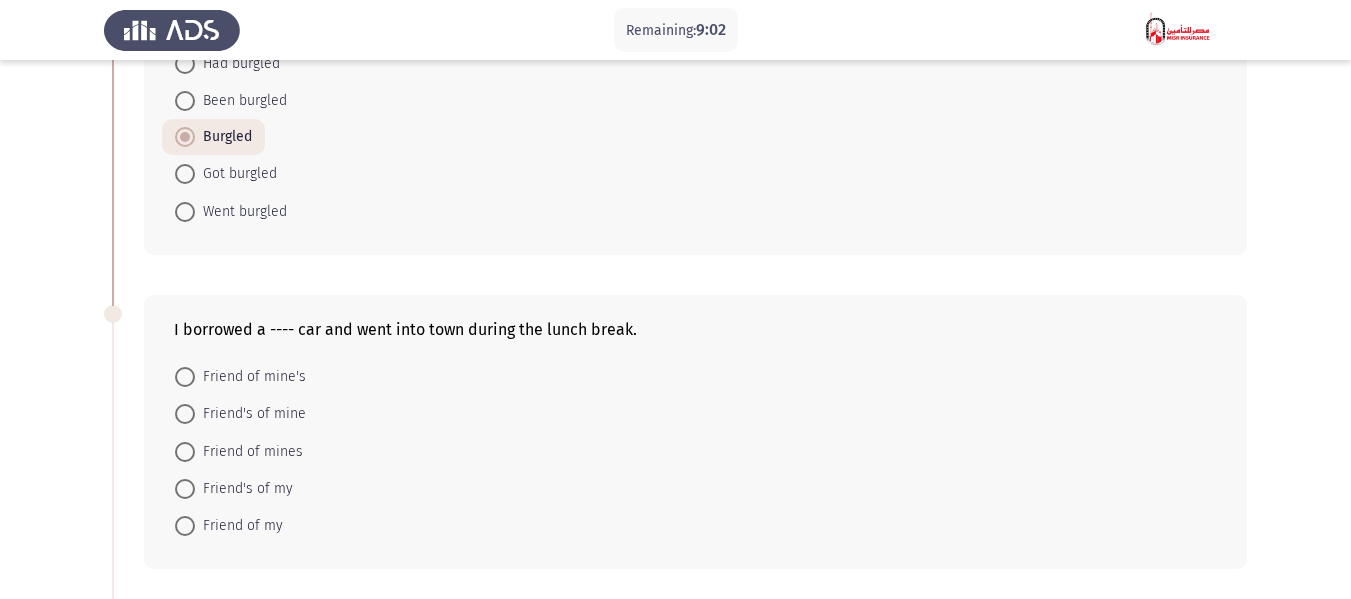 click on "Friend of mine's" at bounding box center (250, 377) 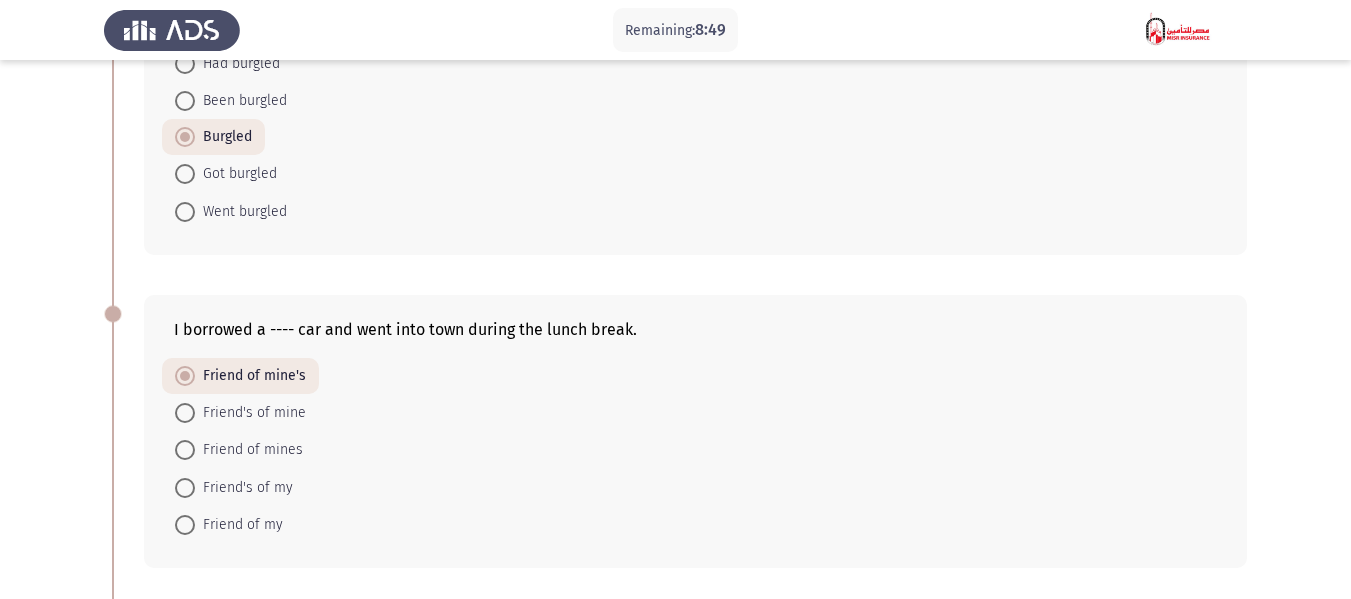 click on "Friend's of my" at bounding box center (244, 488) 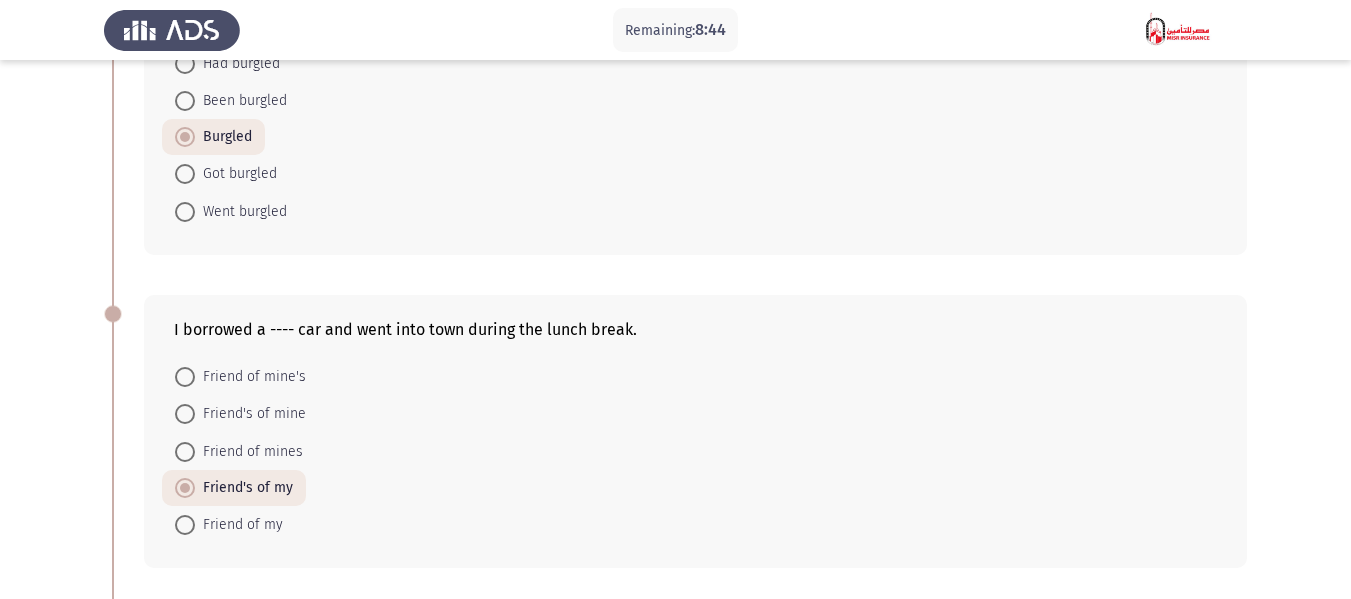 click on "Friend's of mine" at bounding box center [250, 414] 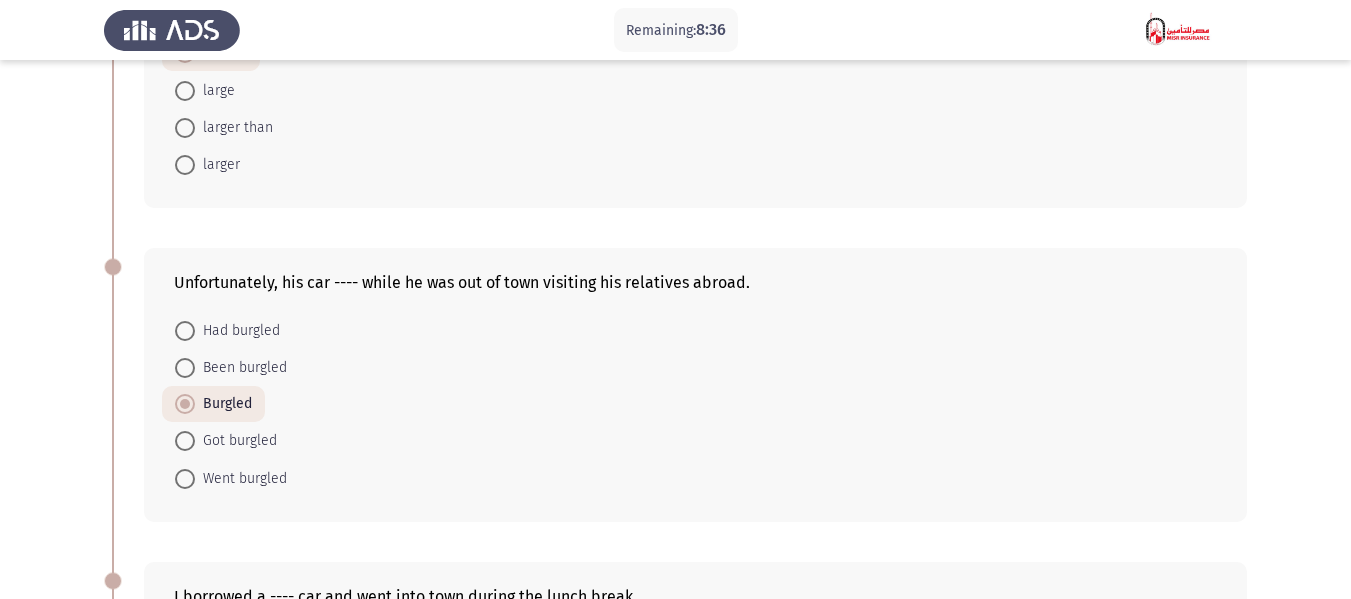 scroll, scrollTop: 300, scrollLeft: 0, axis: vertical 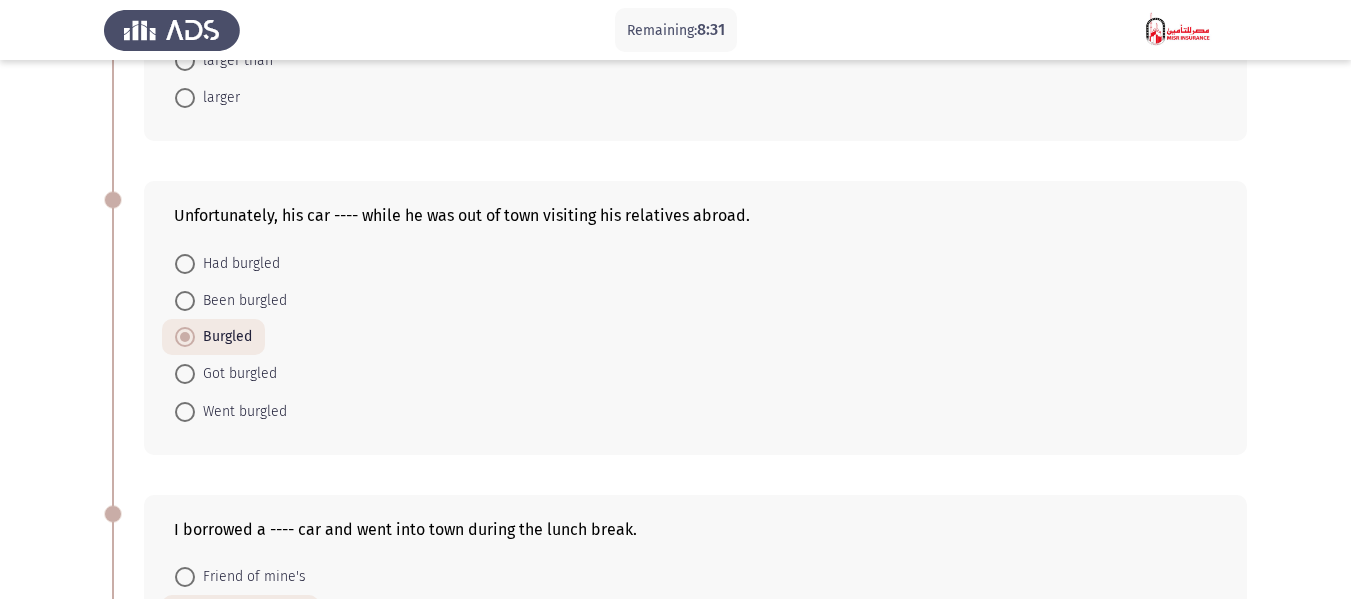 click on "Got burgled" at bounding box center [236, 374] 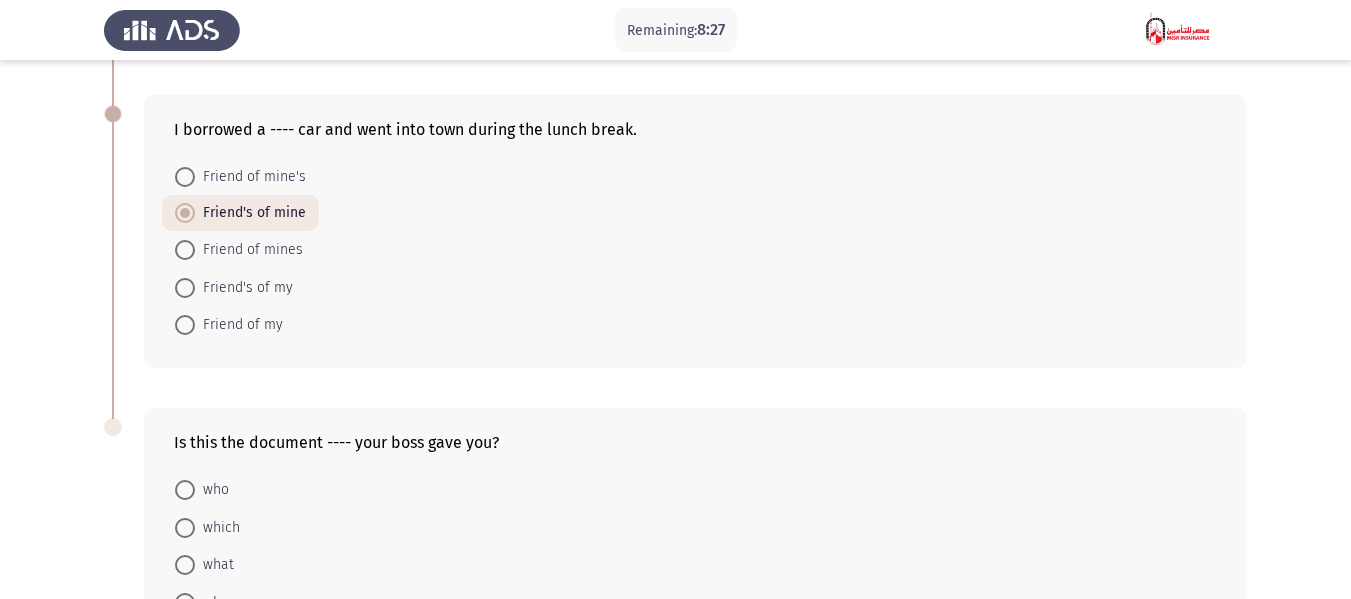 scroll, scrollTop: 800, scrollLeft: 0, axis: vertical 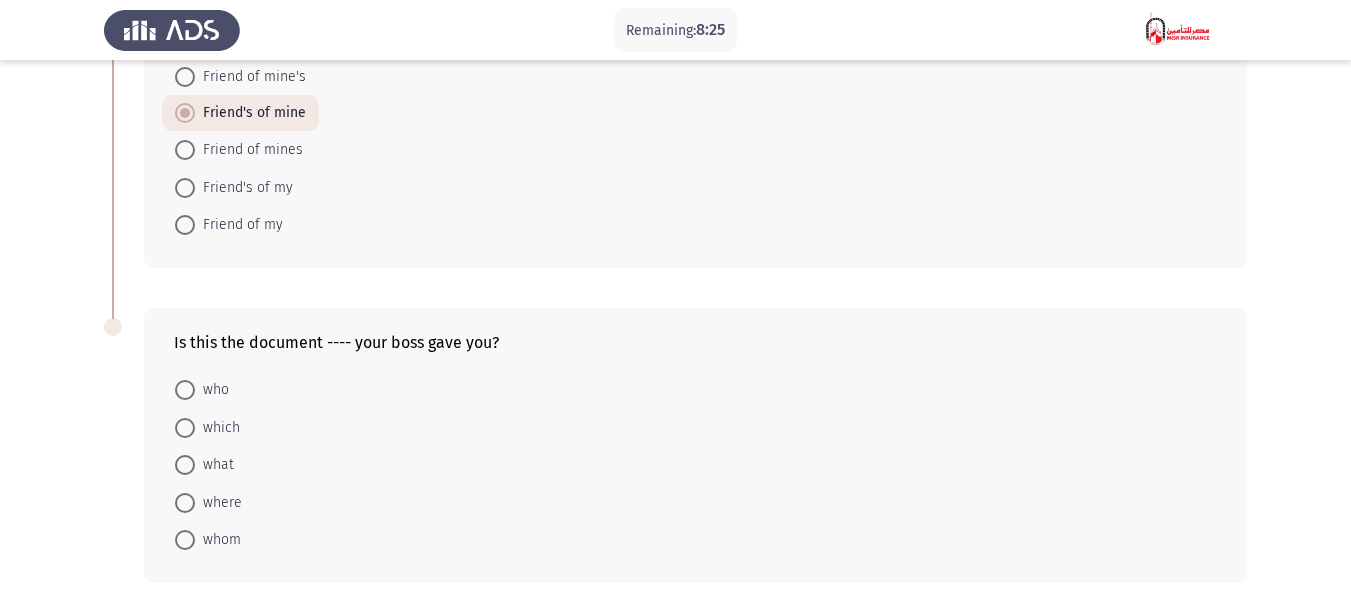 click at bounding box center [185, 428] 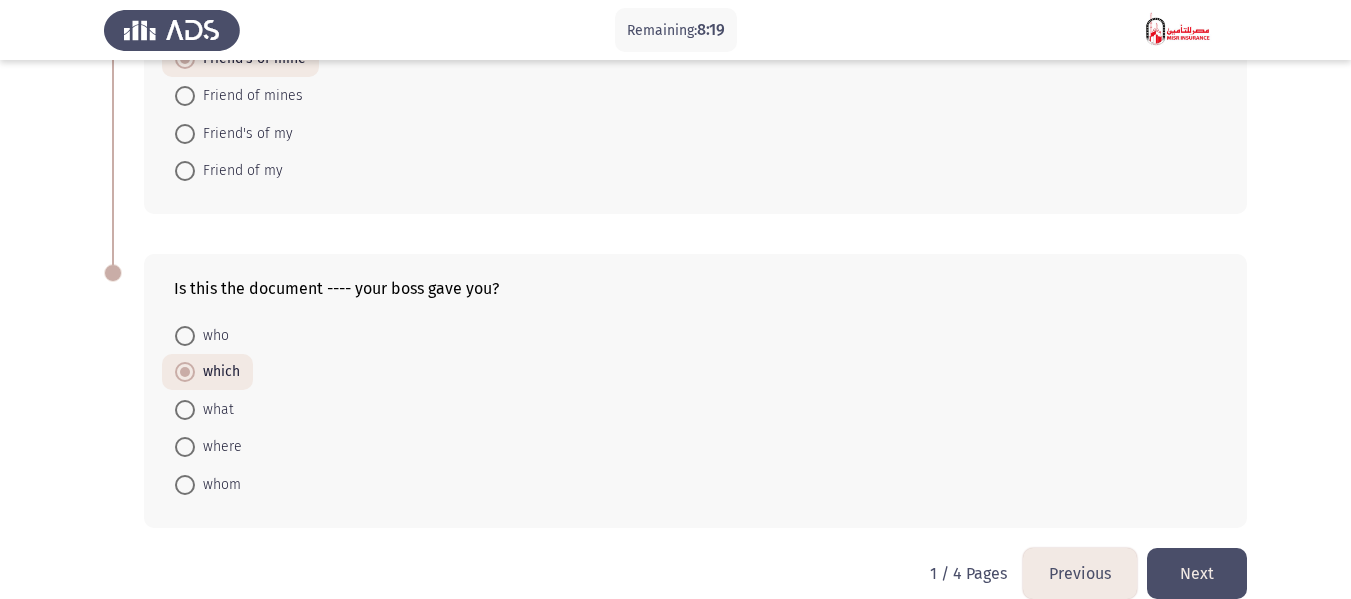 scroll, scrollTop: 883, scrollLeft: 0, axis: vertical 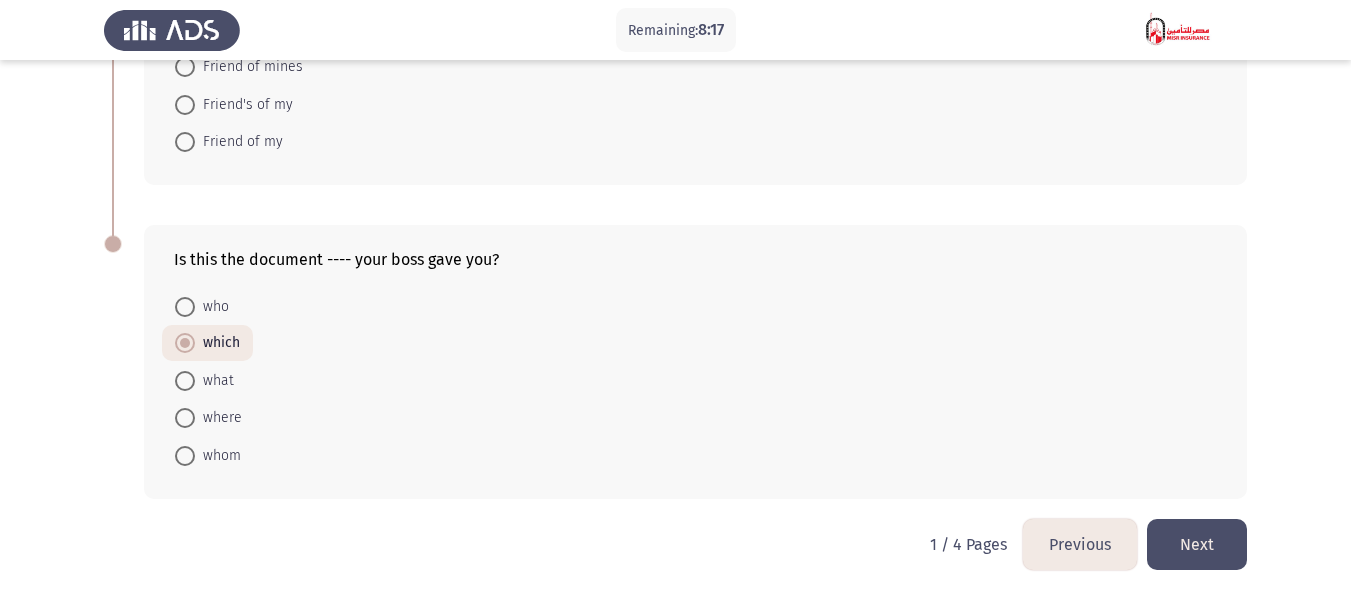click on "Next" 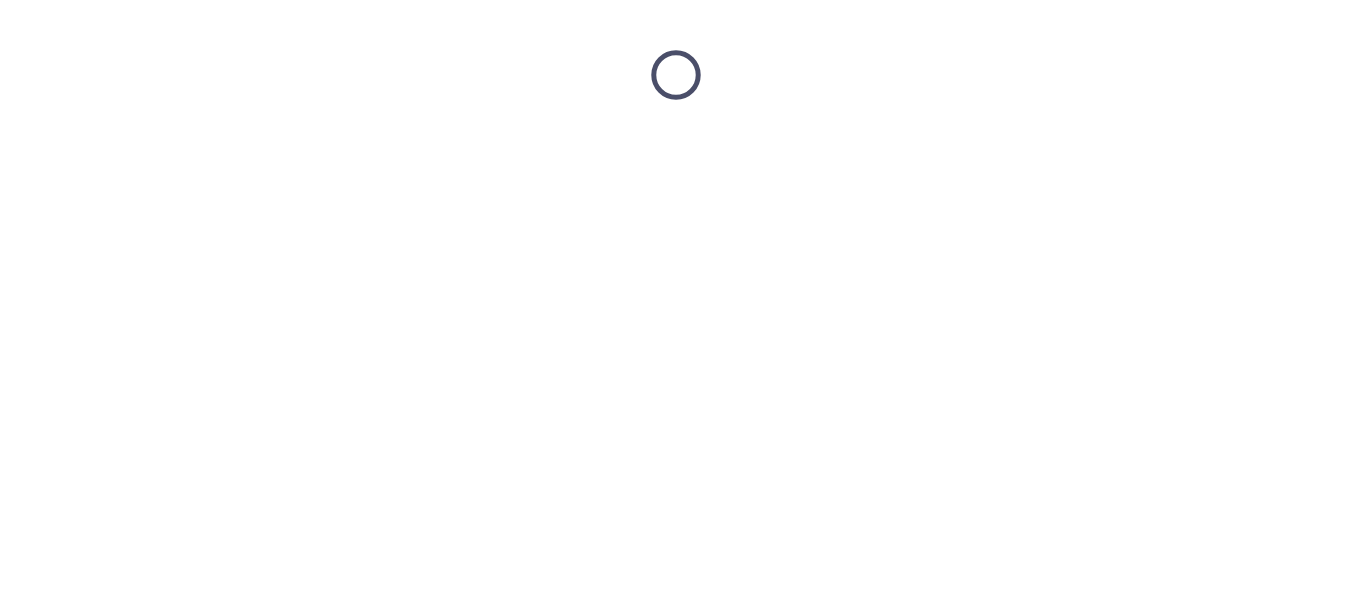 scroll, scrollTop: 0, scrollLeft: 0, axis: both 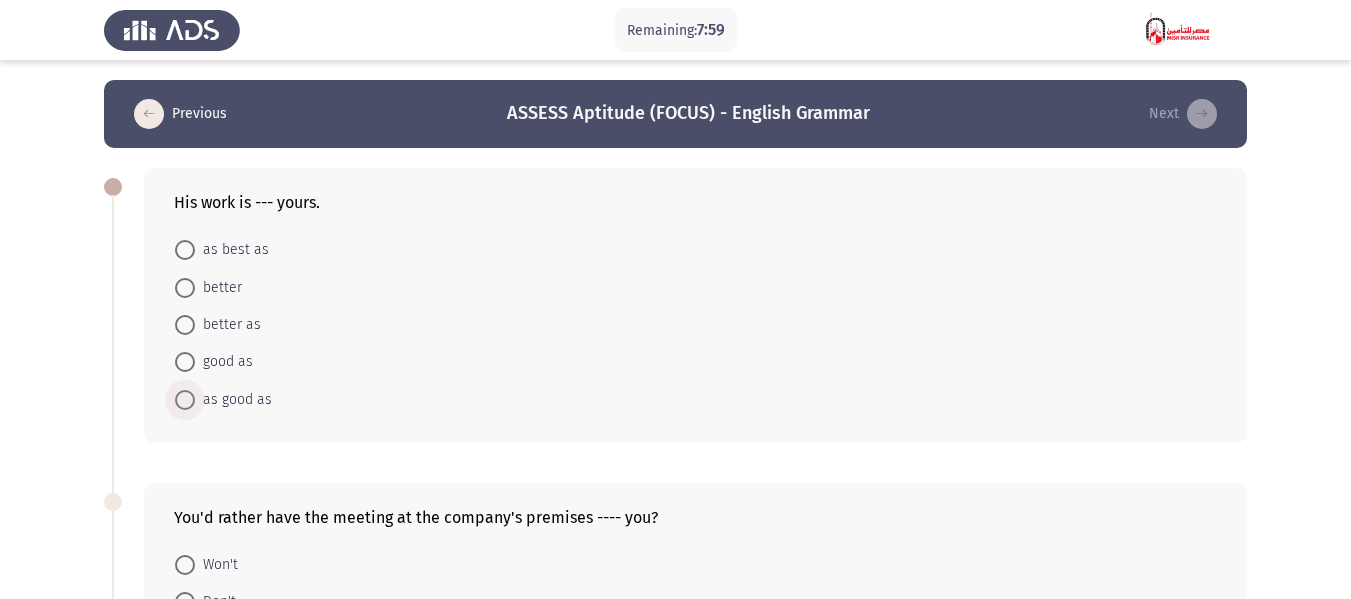 click at bounding box center [185, 400] 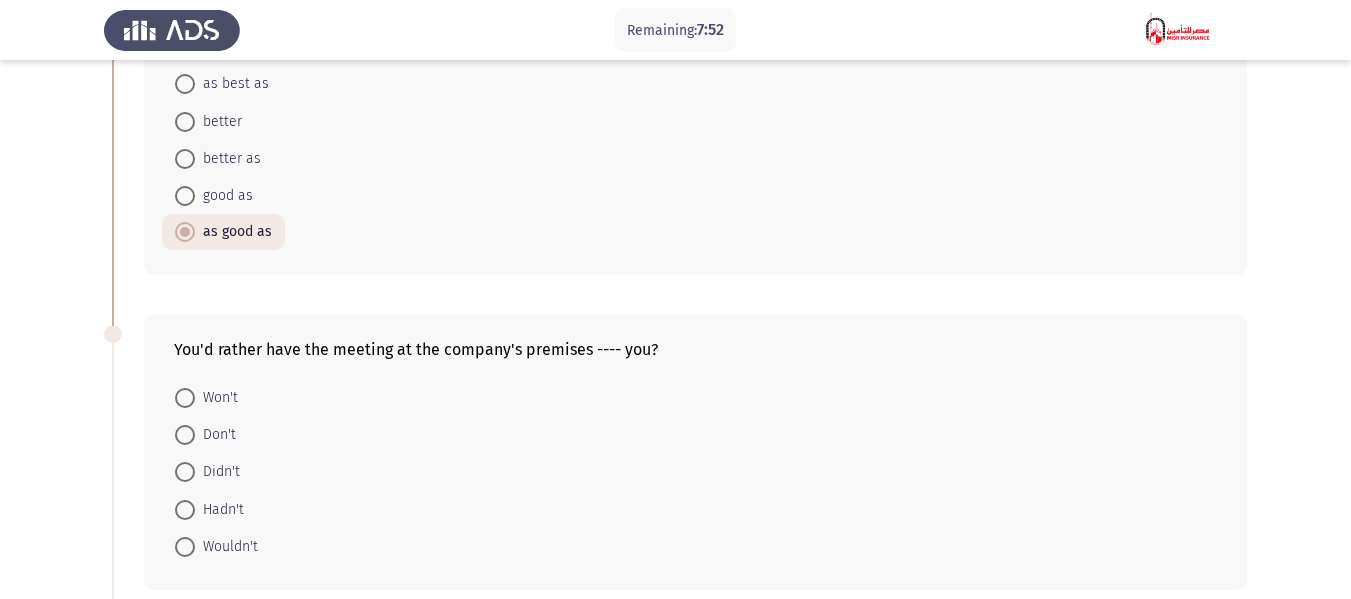 scroll, scrollTop: 200, scrollLeft: 0, axis: vertical 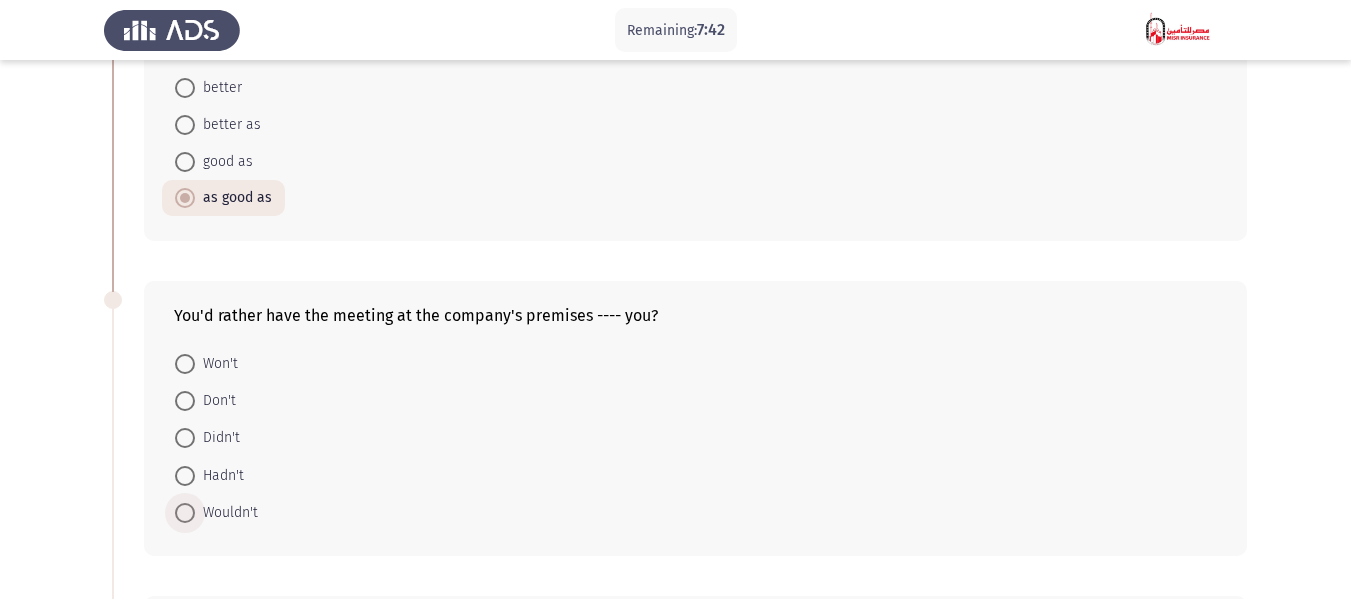 click at bounding box center [185, 513] 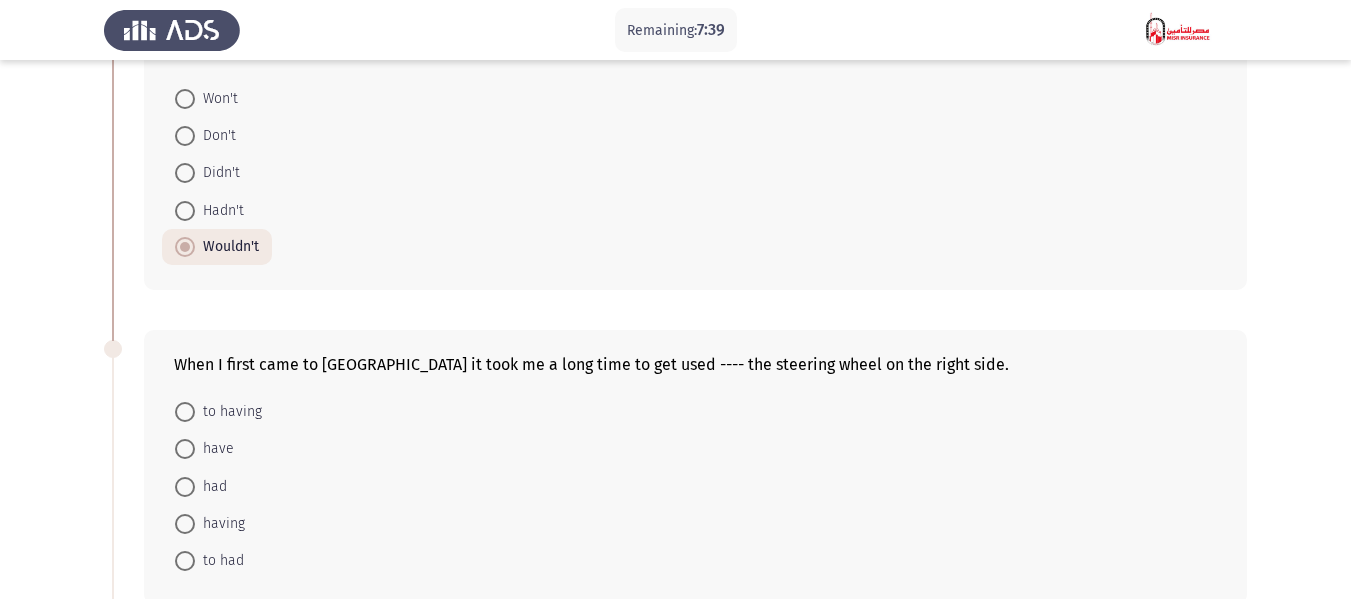 scroll, scrollTop: 500, scrollLeft: 0, axis: vertical 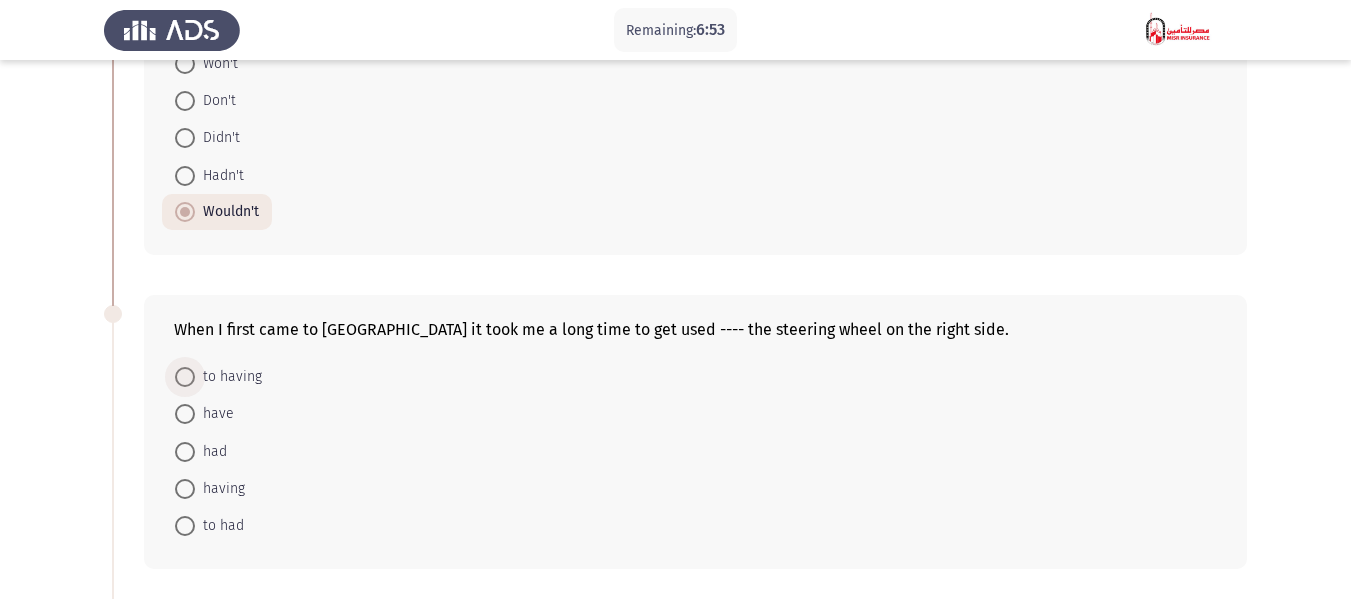 click at bounding box center (185, 377) 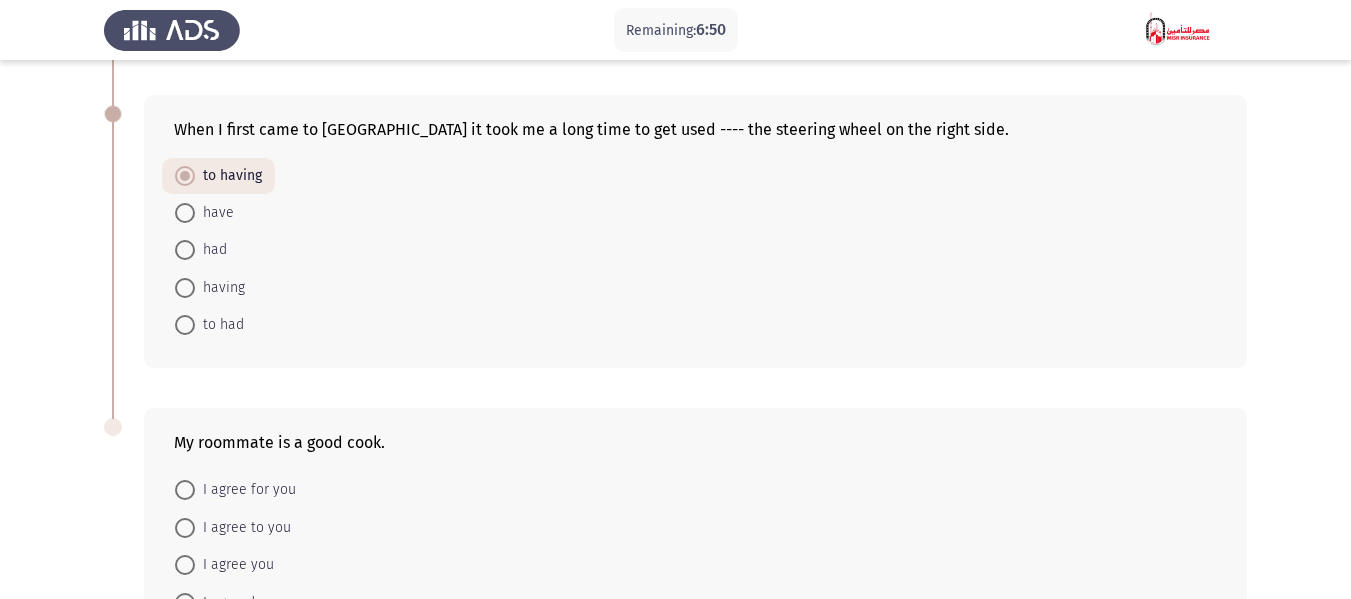 scroll, scrollTop: 800, scrollLeft: 0, axis: vertical 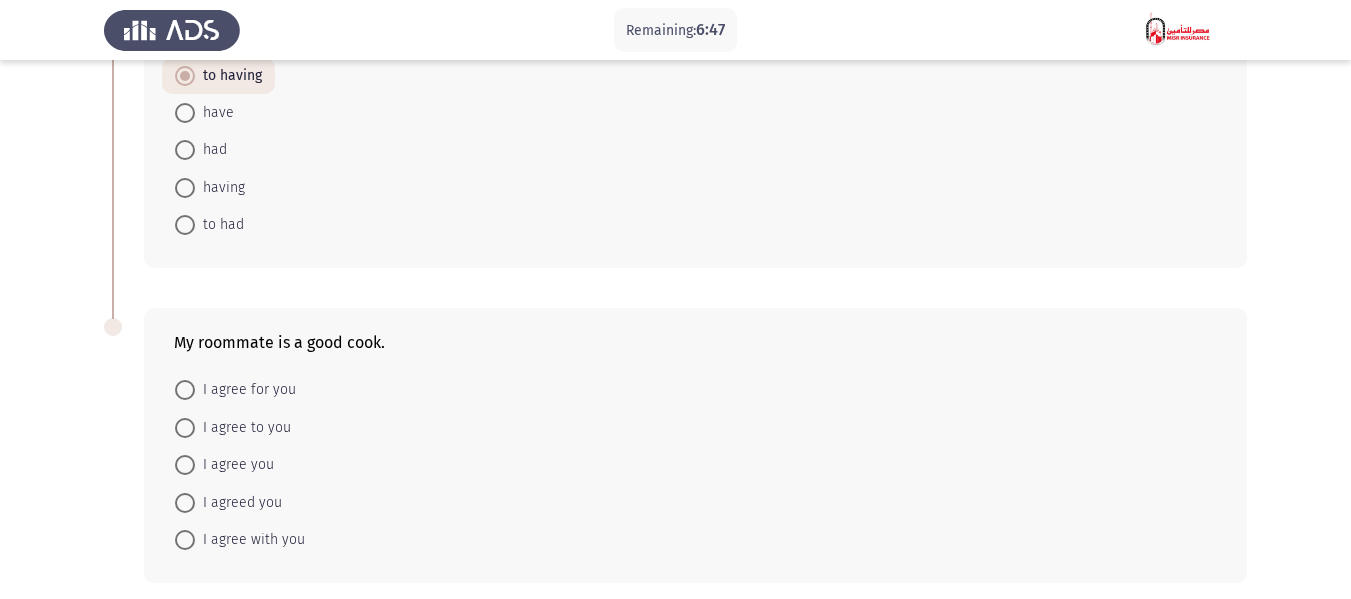 click at bounding box center (185, 540) 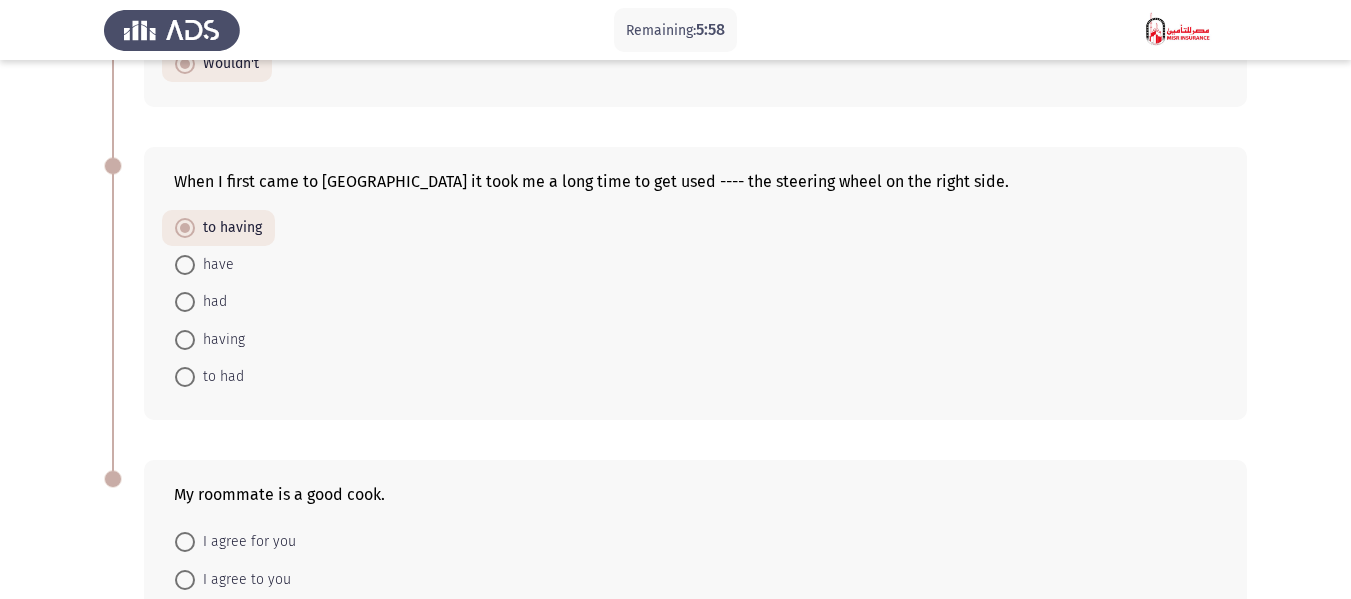scroll, scrollTop: 683, scrollLeft: 0, axis: vertical 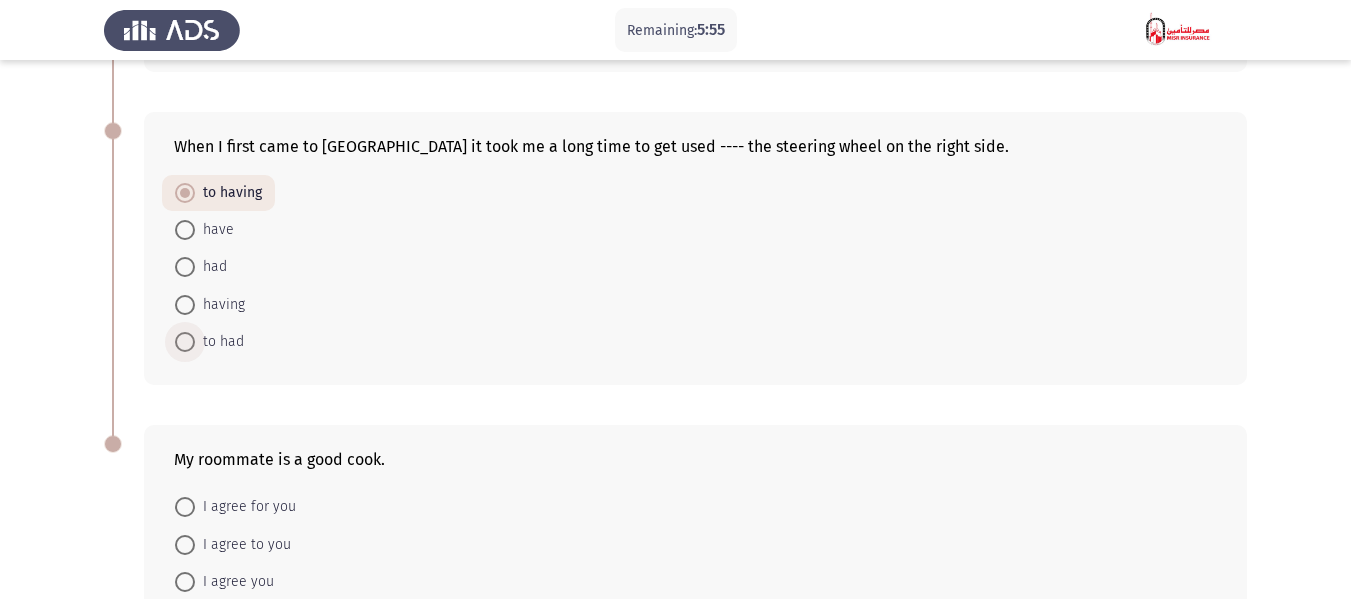 click on "to had" at bounding box center (219, 342) 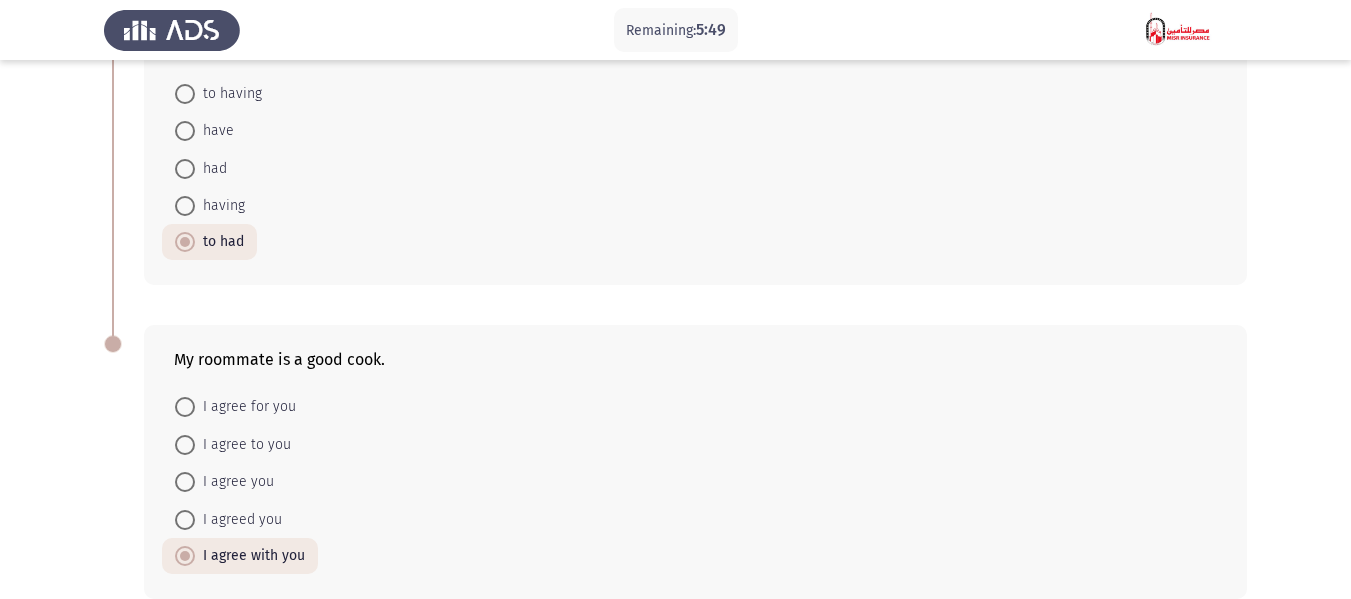 scroll, scrollTop: 883, scrollLeft: 0, axis: vertical 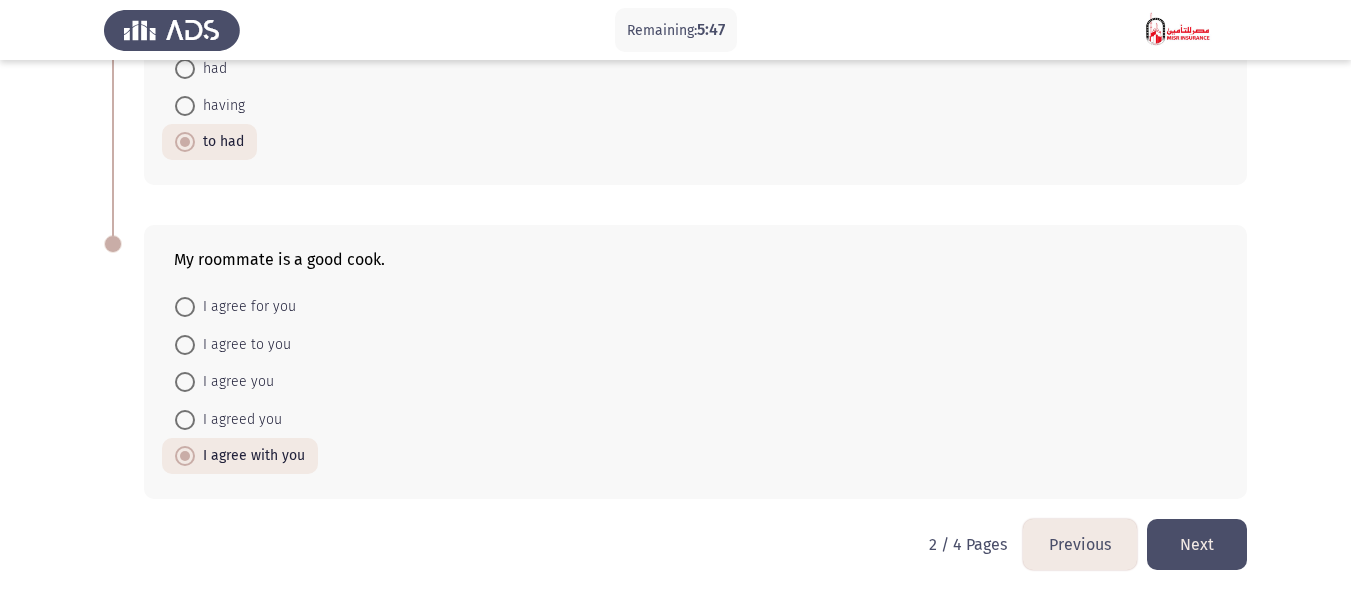 click on "Next" 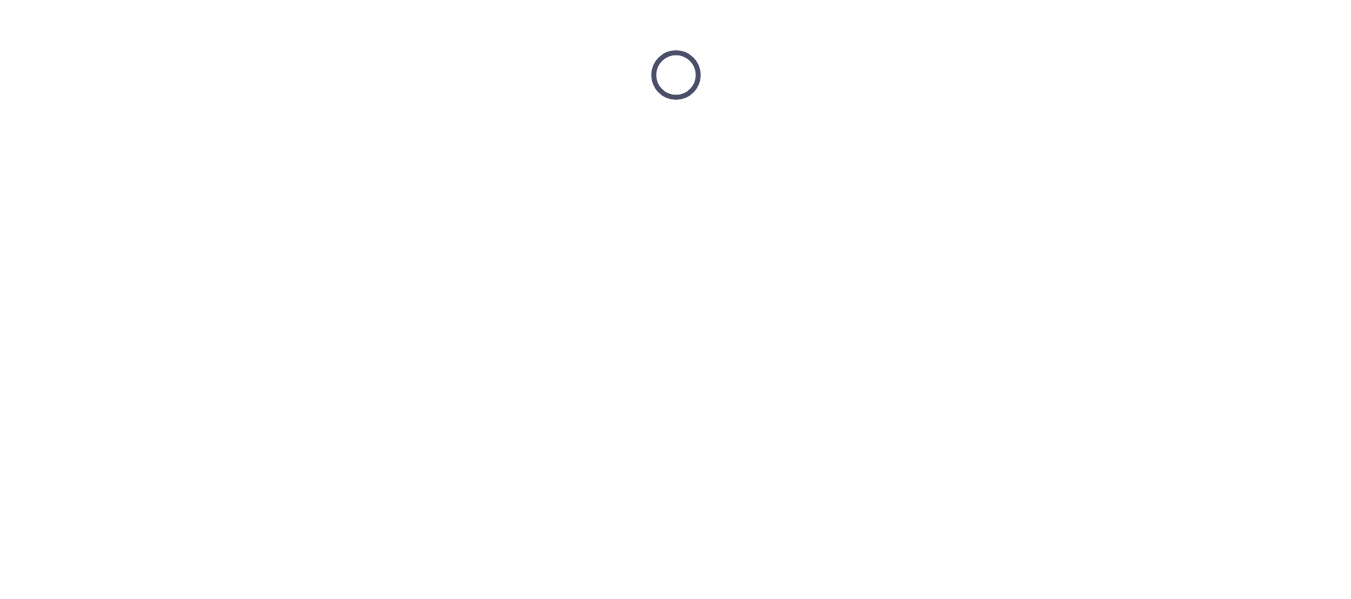 scroll, scrollTop: 0, scrollLeft: 0, axis: both 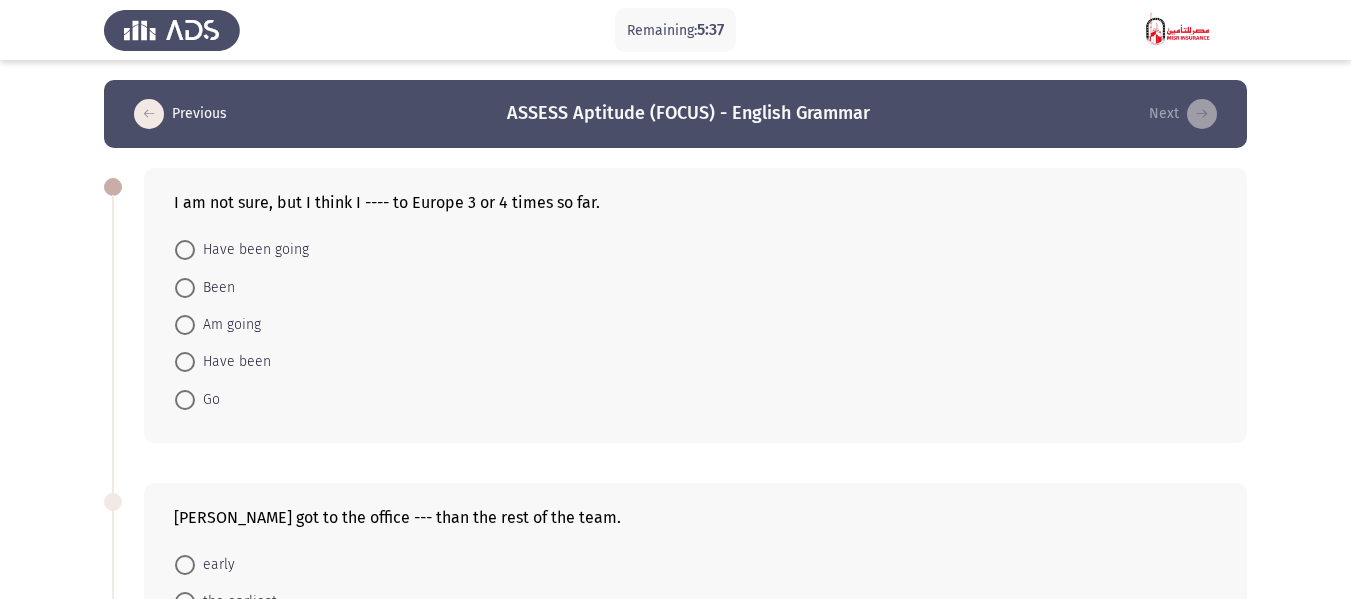 click on "Have been going" at bounding box center (252, 250) 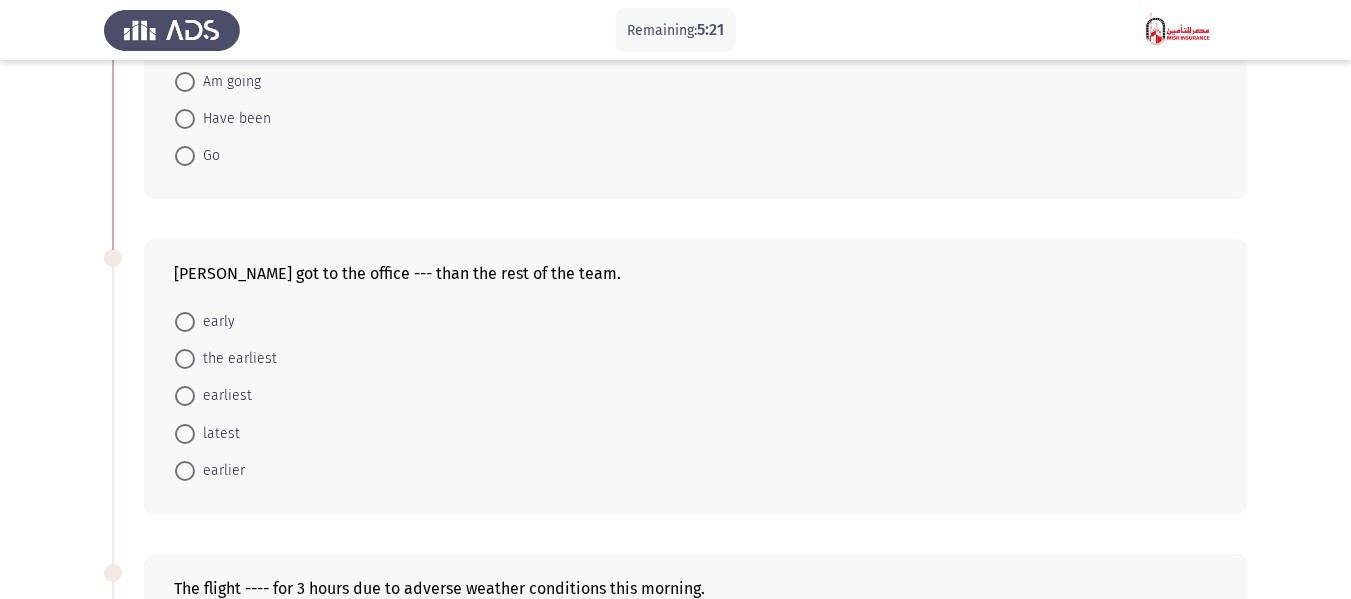 scroll, scrollTop: 300, scrollLeft: 0, axis: vertical 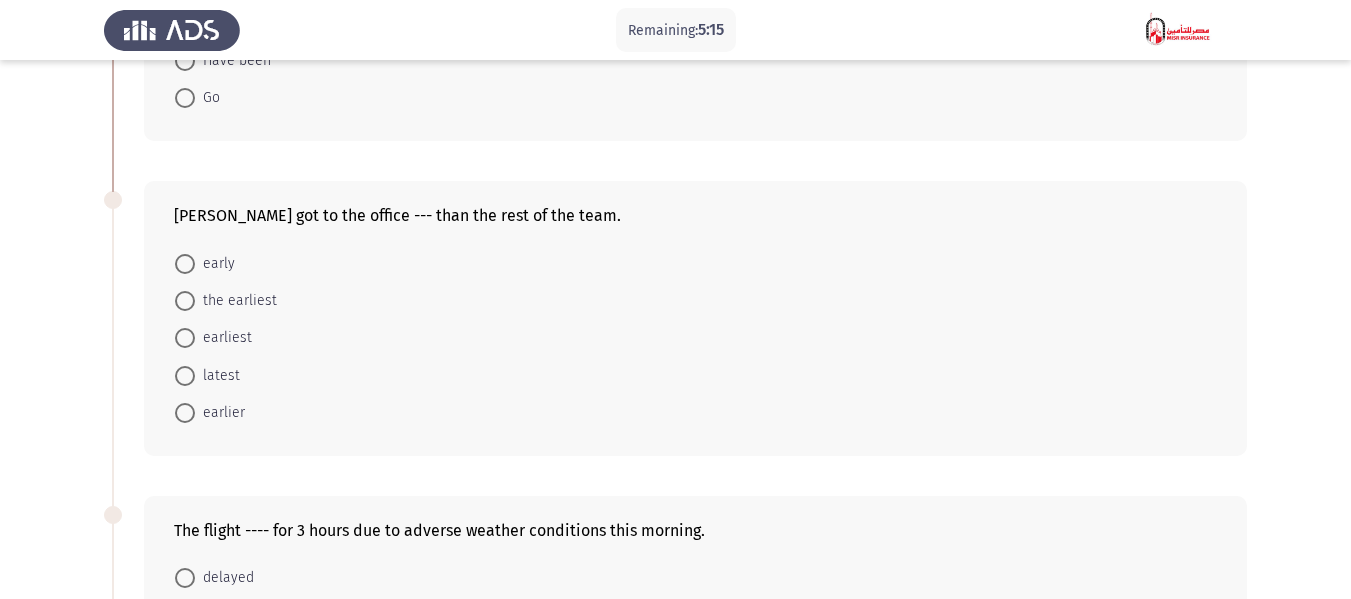 click on "earlier" at bounding box center (220, 413) 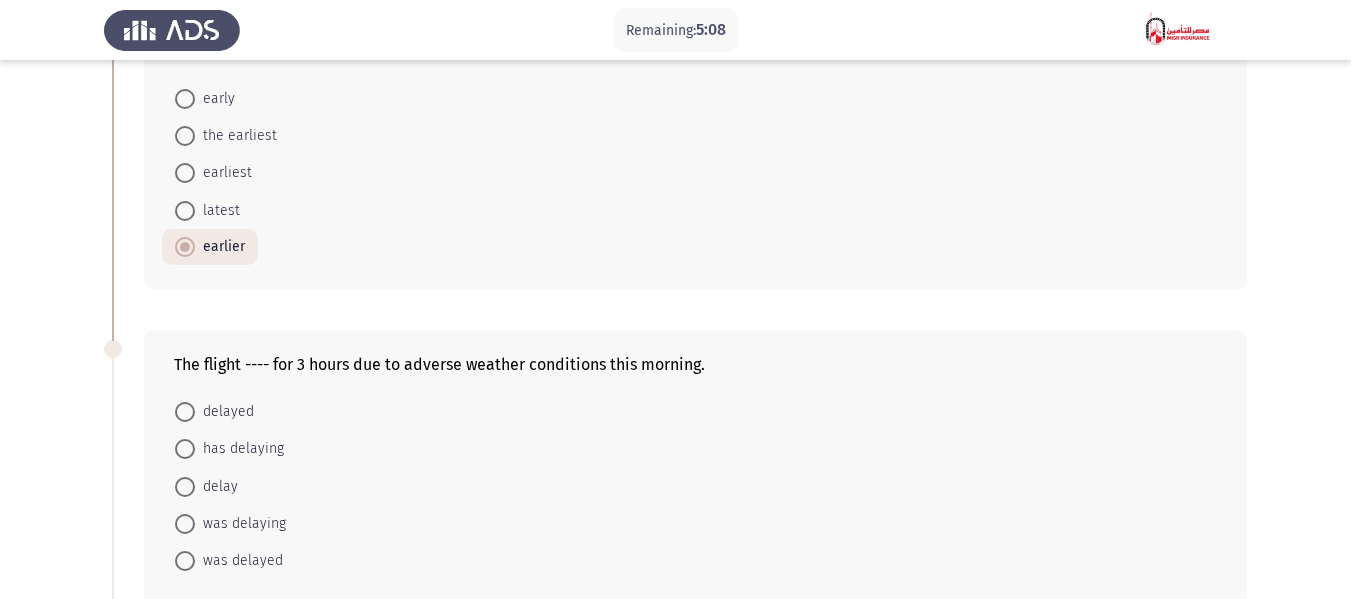 scroll, scrollTop: 500, scrollLeft: 0, axis: vertical 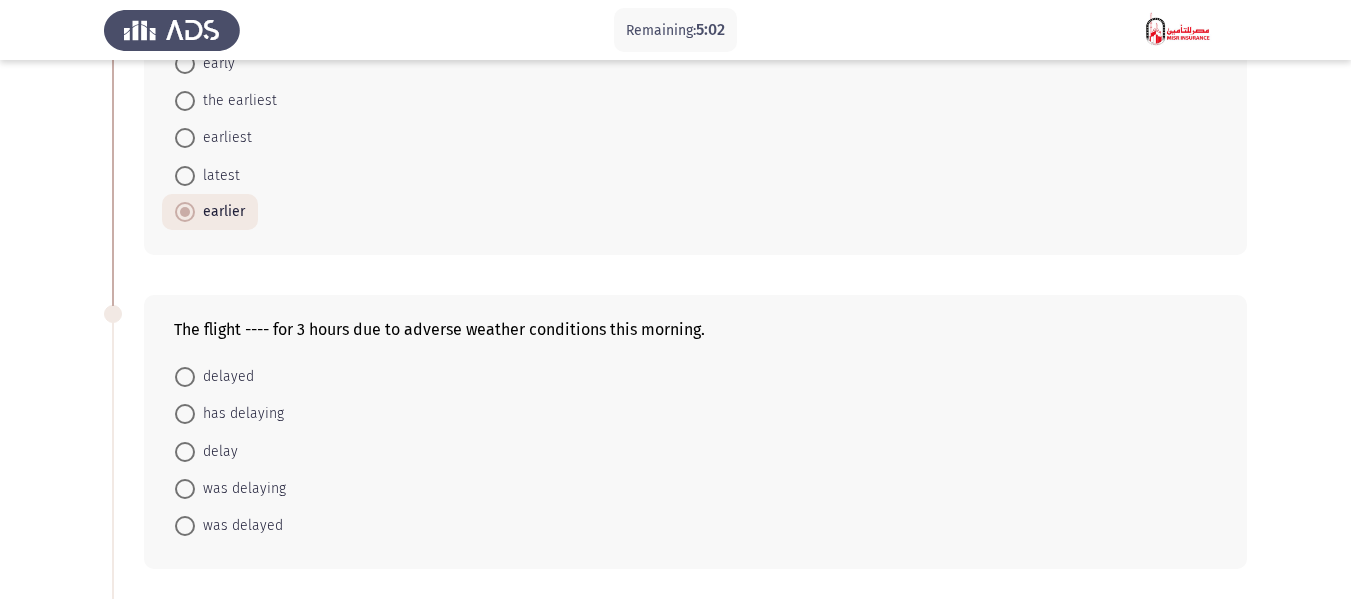 click on "delayed" at bounding box center (224, 377) 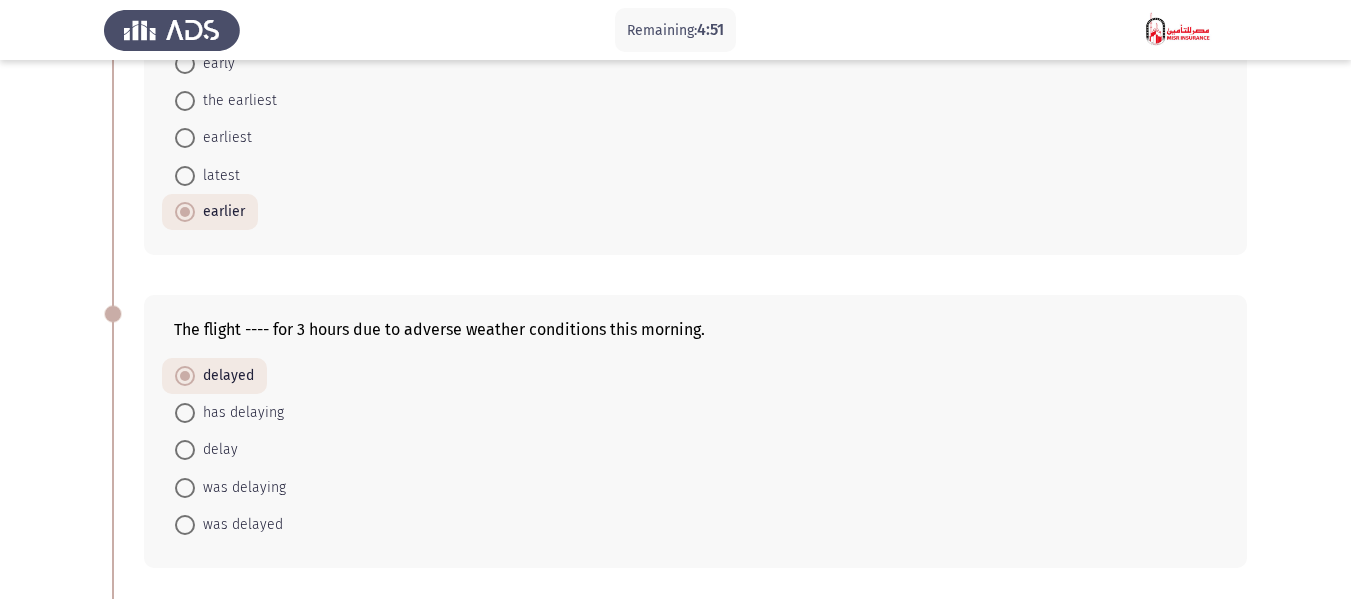 click on "was delayed" at bounding box center (239, 525) 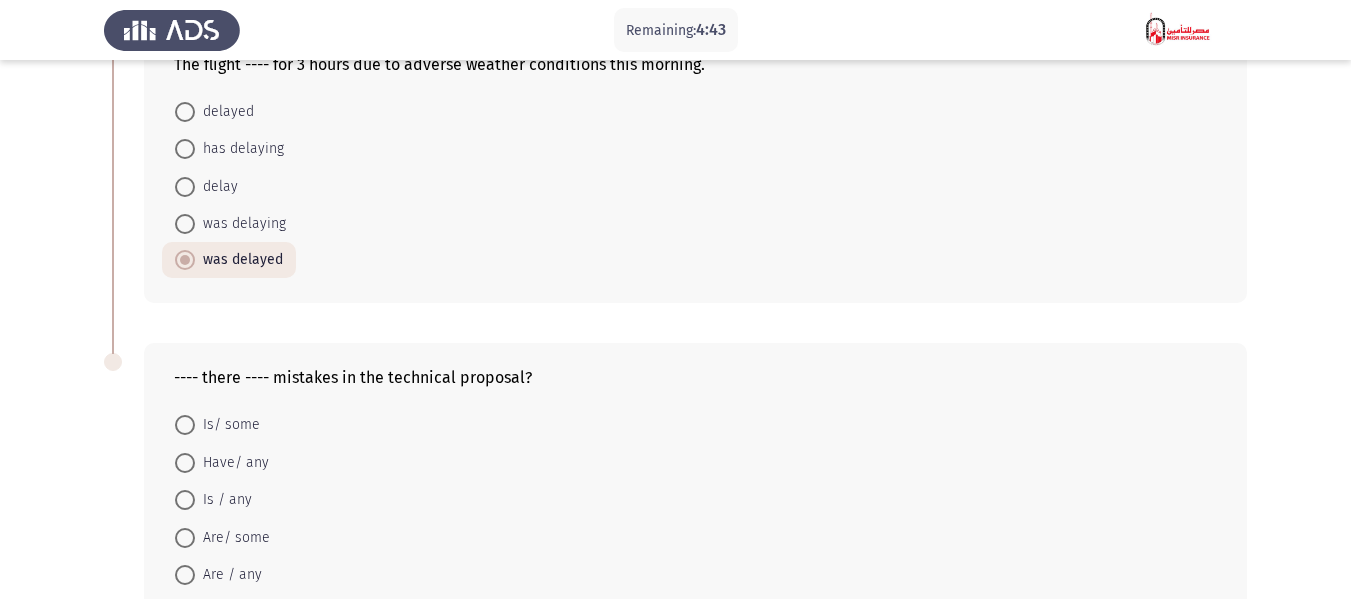 scroll, scrollTop: 800, scrollLeft: 0, axis: vertical 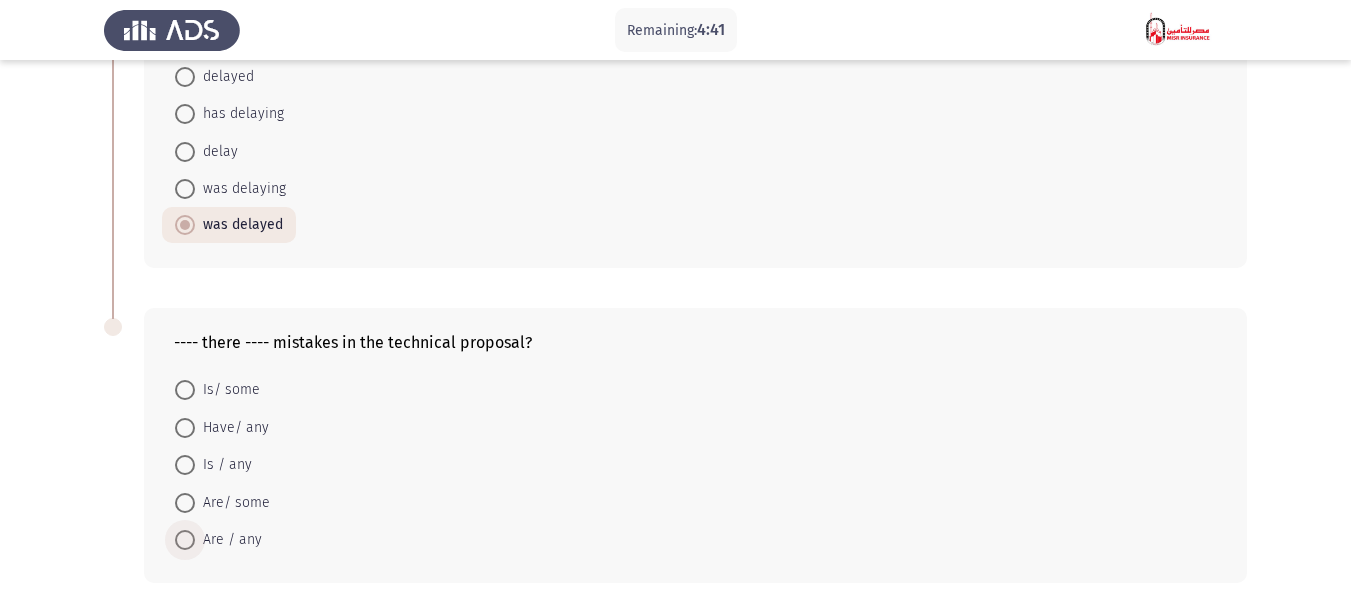 click on "Are / any" at bounding box center [228, 540] 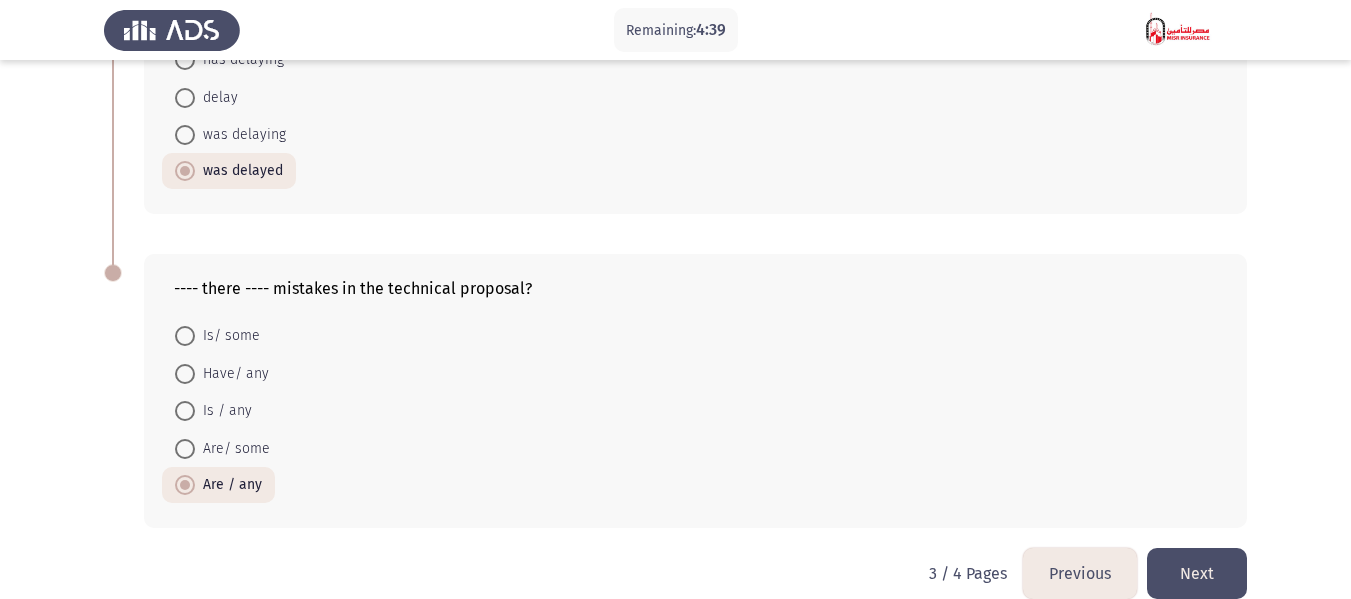 scroll, scrollTop: 883, scrollLeft: 0, axis: vertical 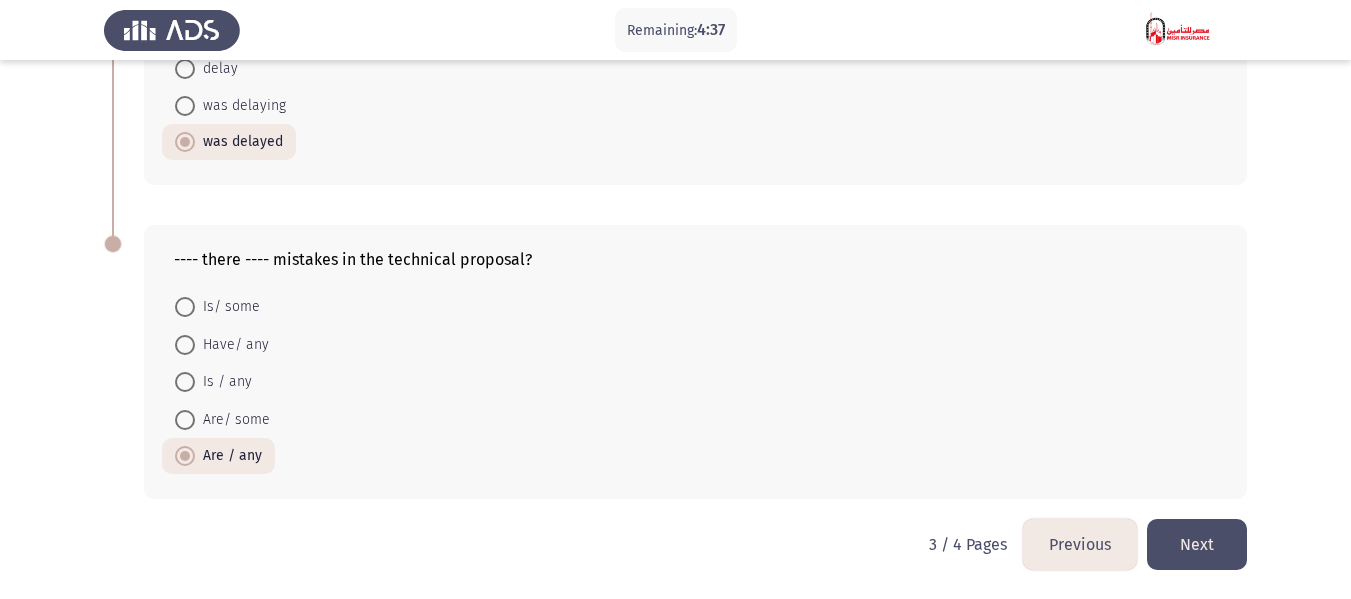 click on "Next" 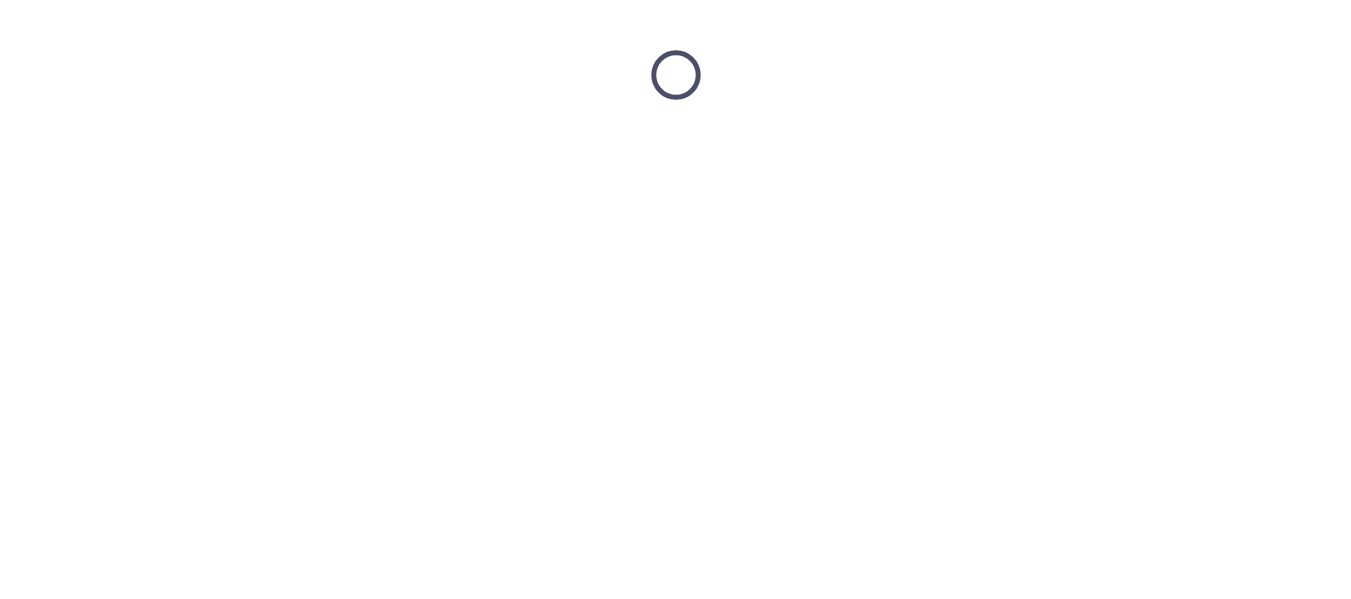 scroll, scrollTop: 0, scrollLeft: 0, axis: both 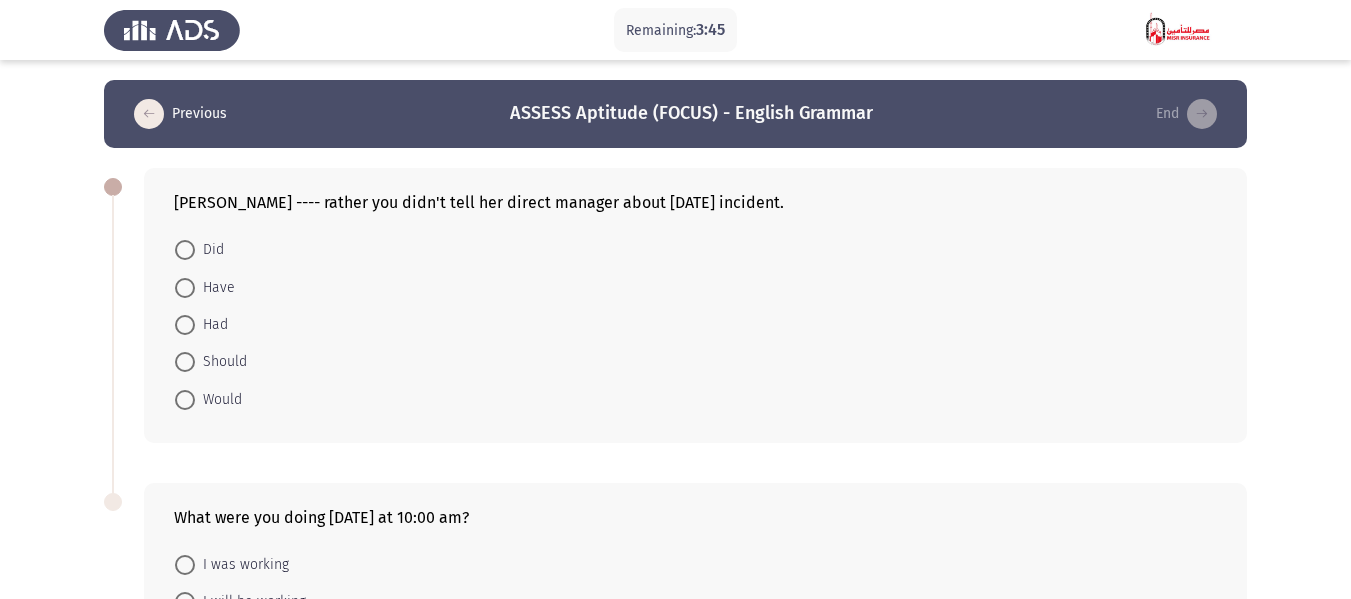 click on "Had" at bounding box center [211, 325] 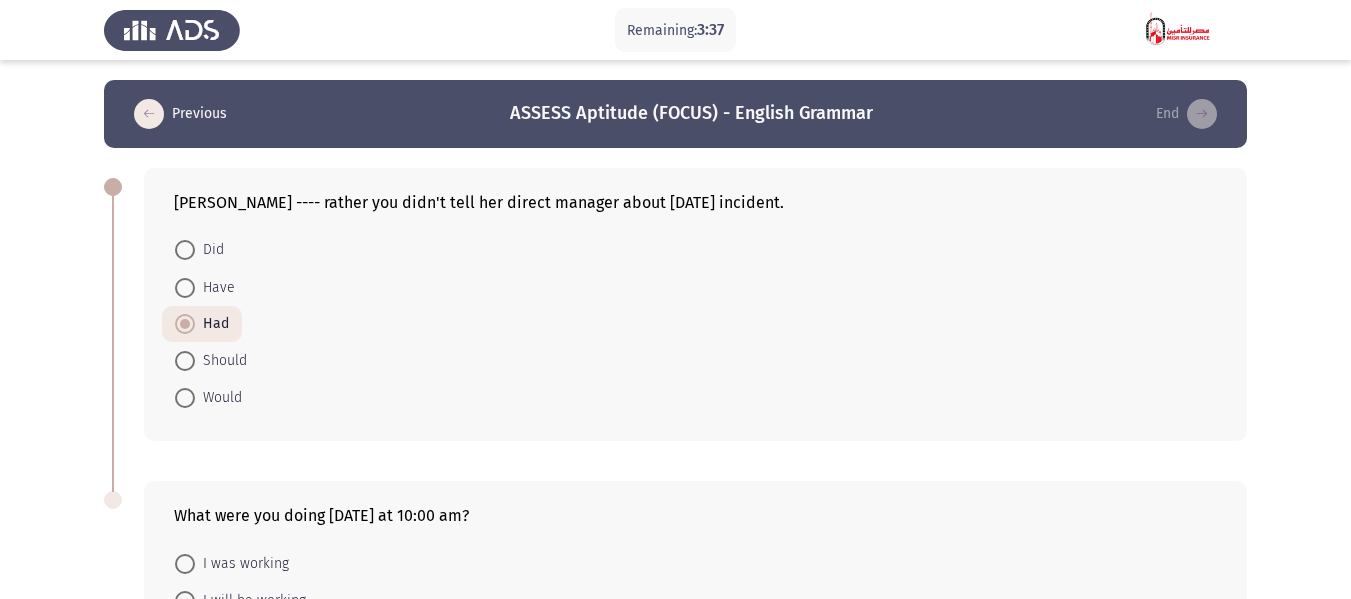 click on "Would" at bounding box center [218, 398] 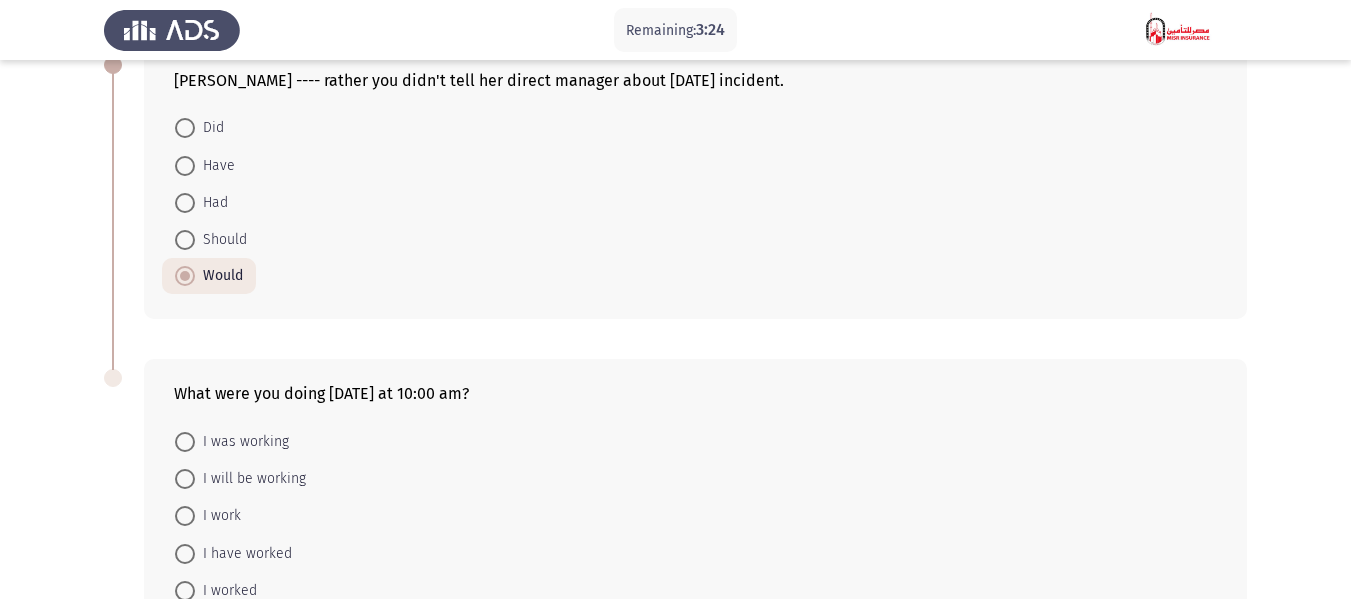 scroll, scrollTop: 157, scrollLeft: 0, axis: vertical 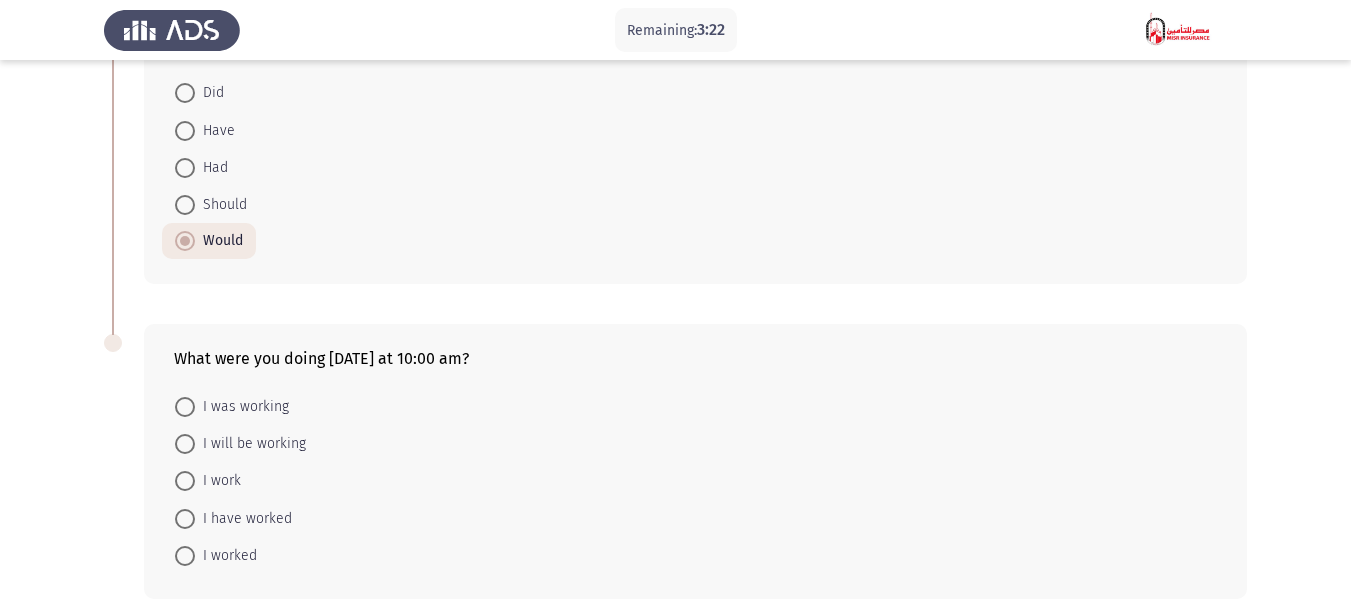 click at bounding box center [185, 407] 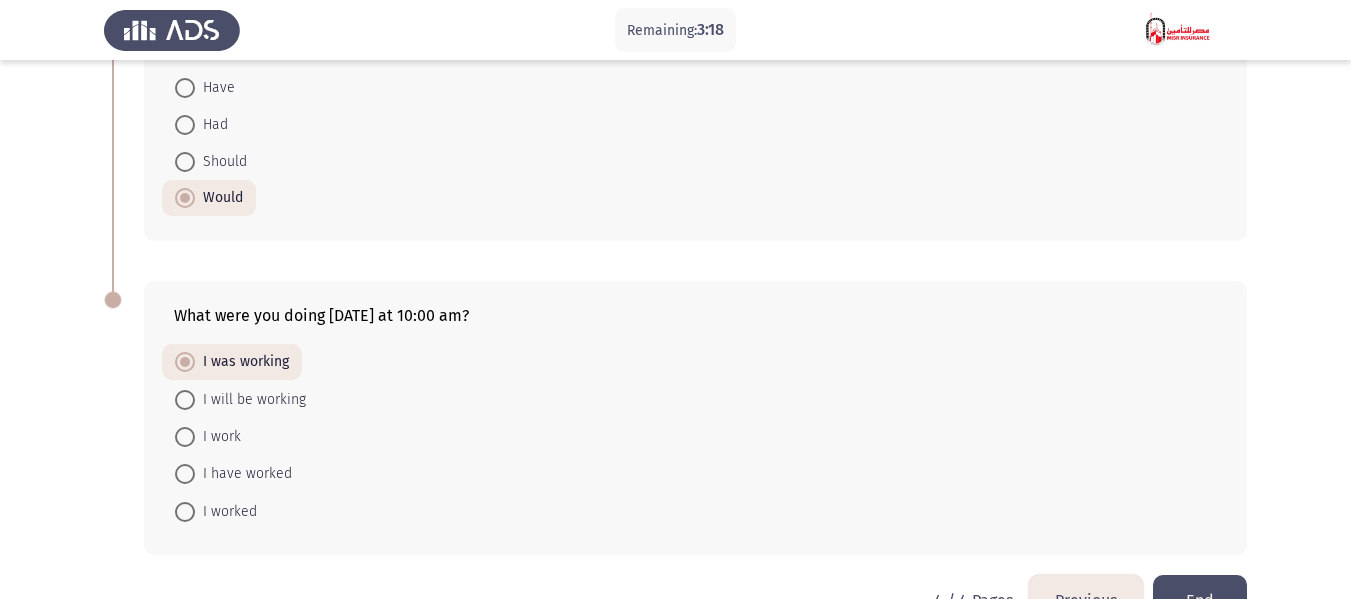 scroll, scrollTop: 256, scrollLeft: 0, axis: vertical 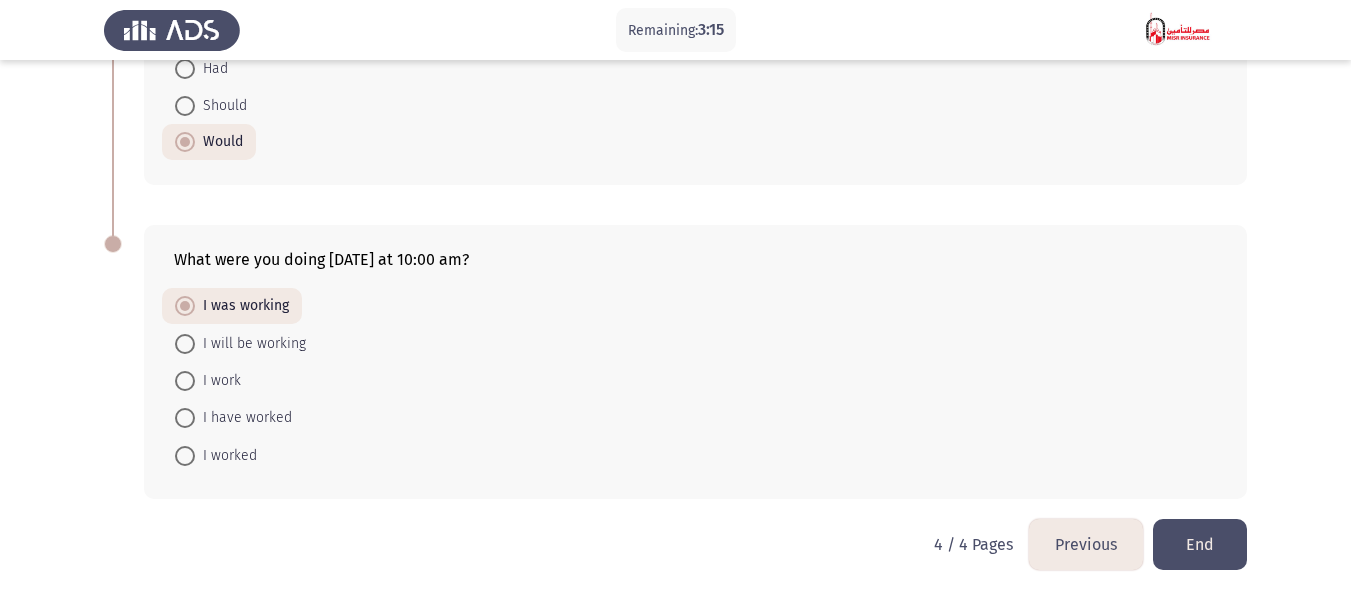 click on "Previous" 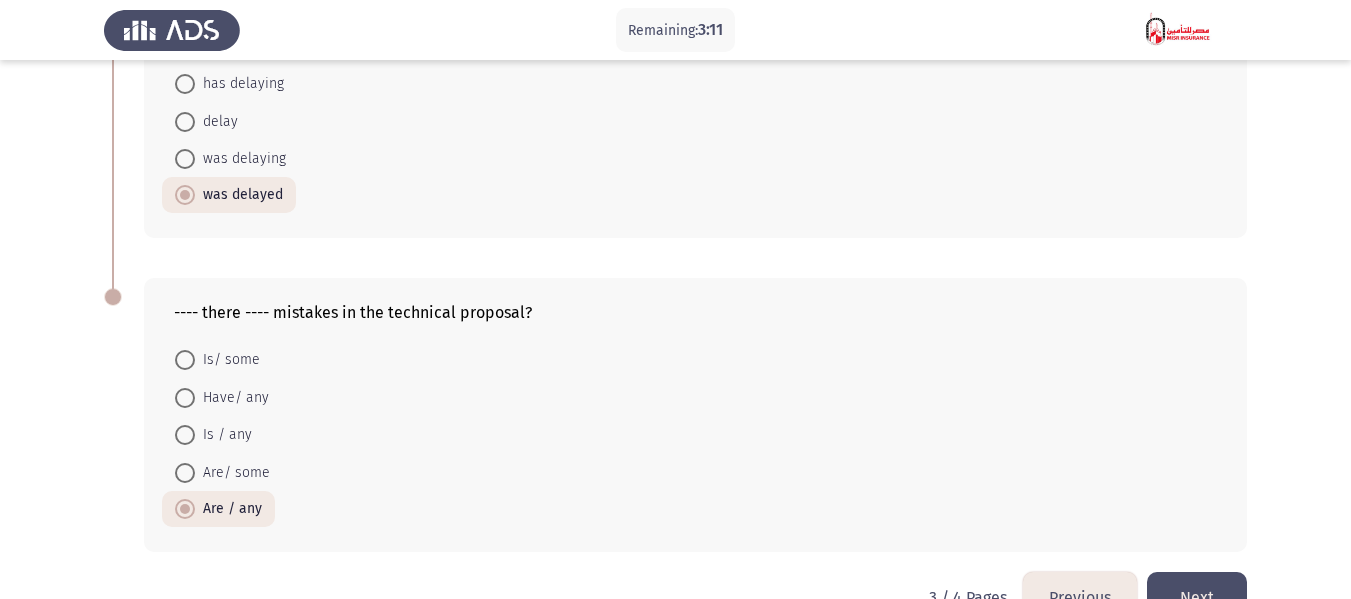 scroll, scrollTop: 883, scrollLeft: 0, axis: vertical 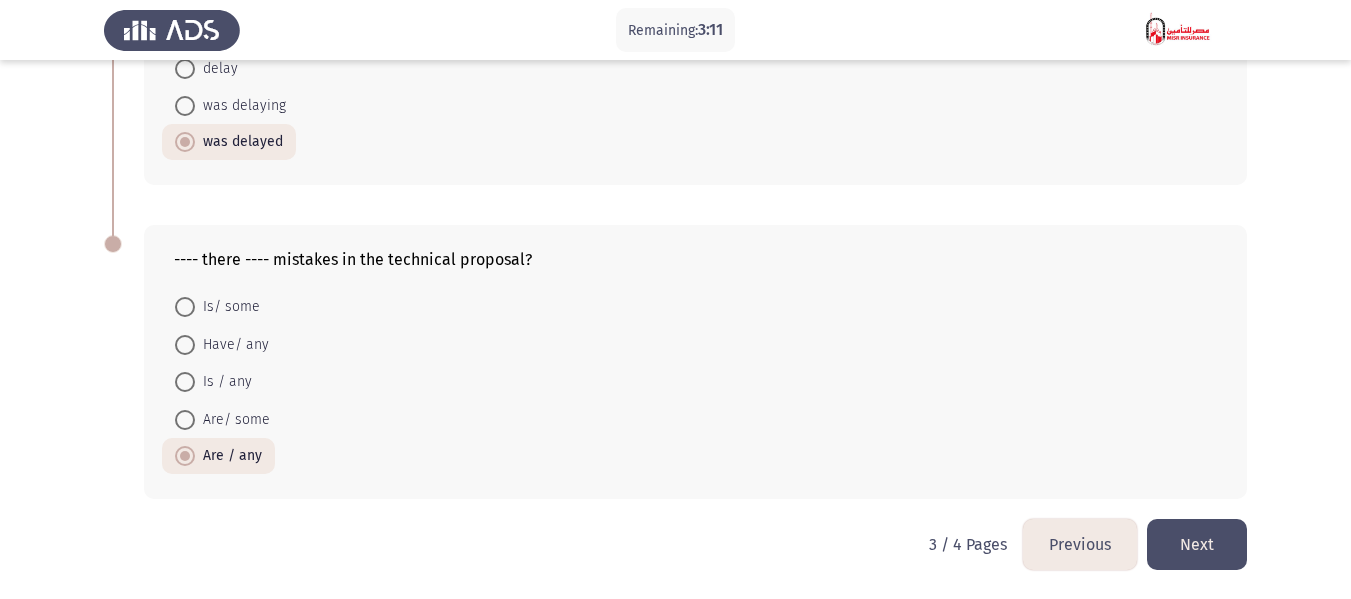 click on "Previous" 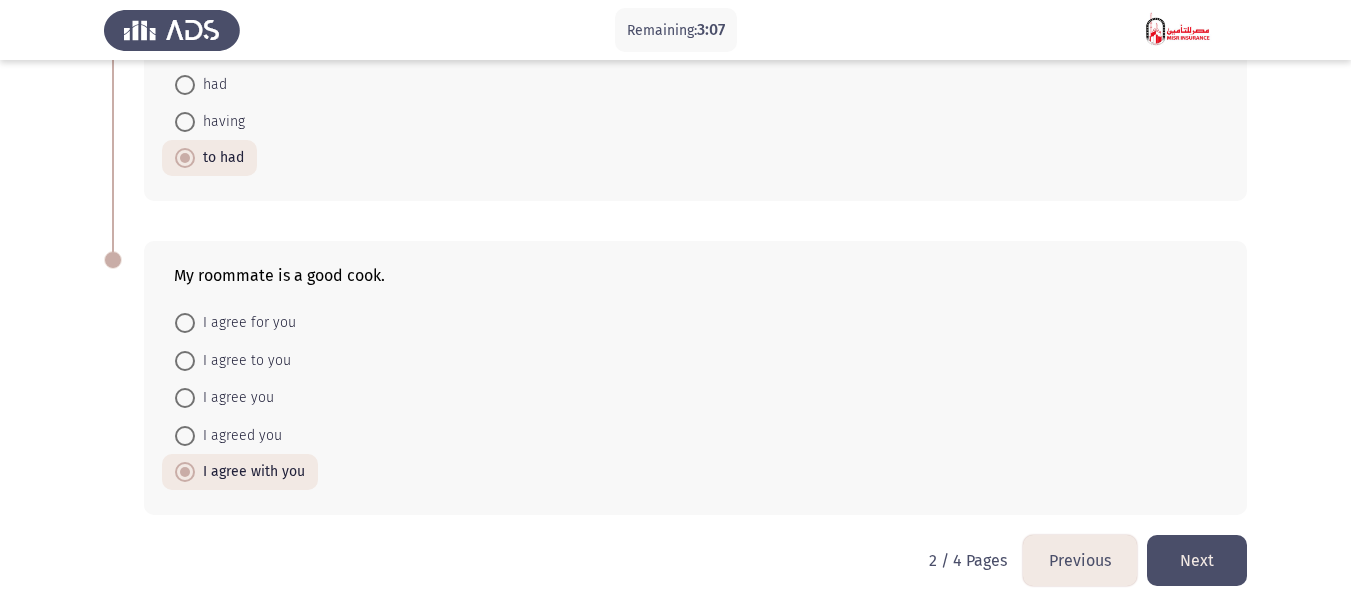 scroll, scrollTop: 883, scrollLeft: 0, axis: vertical 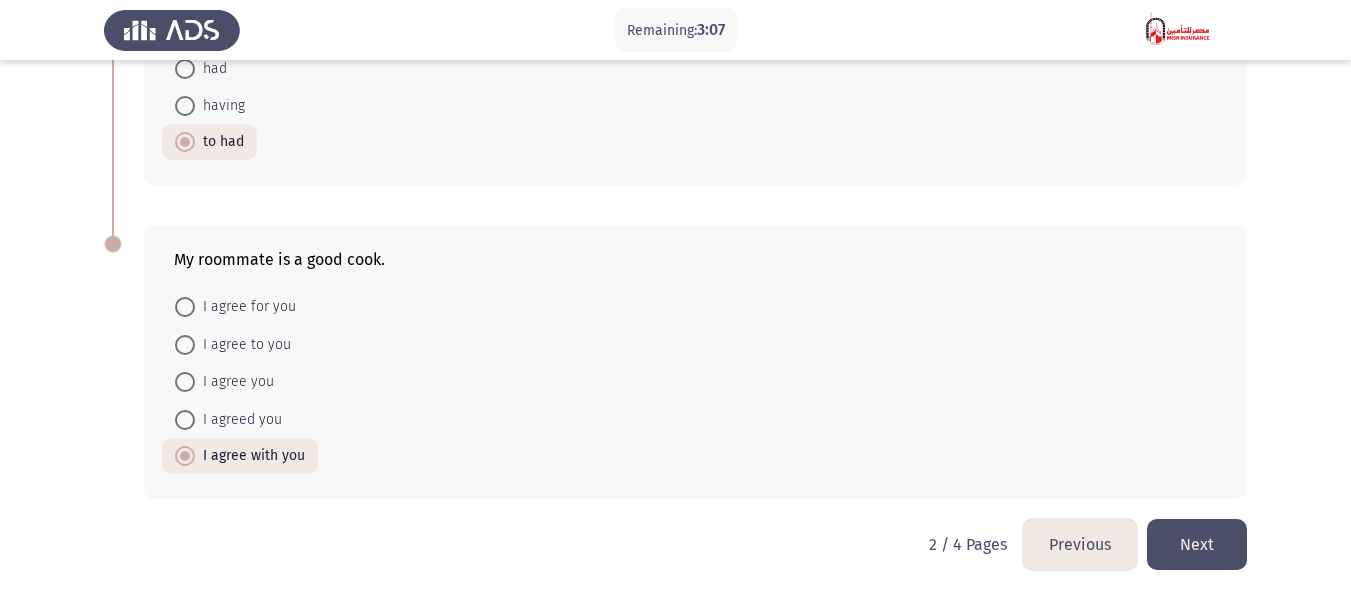 click on "Previous" 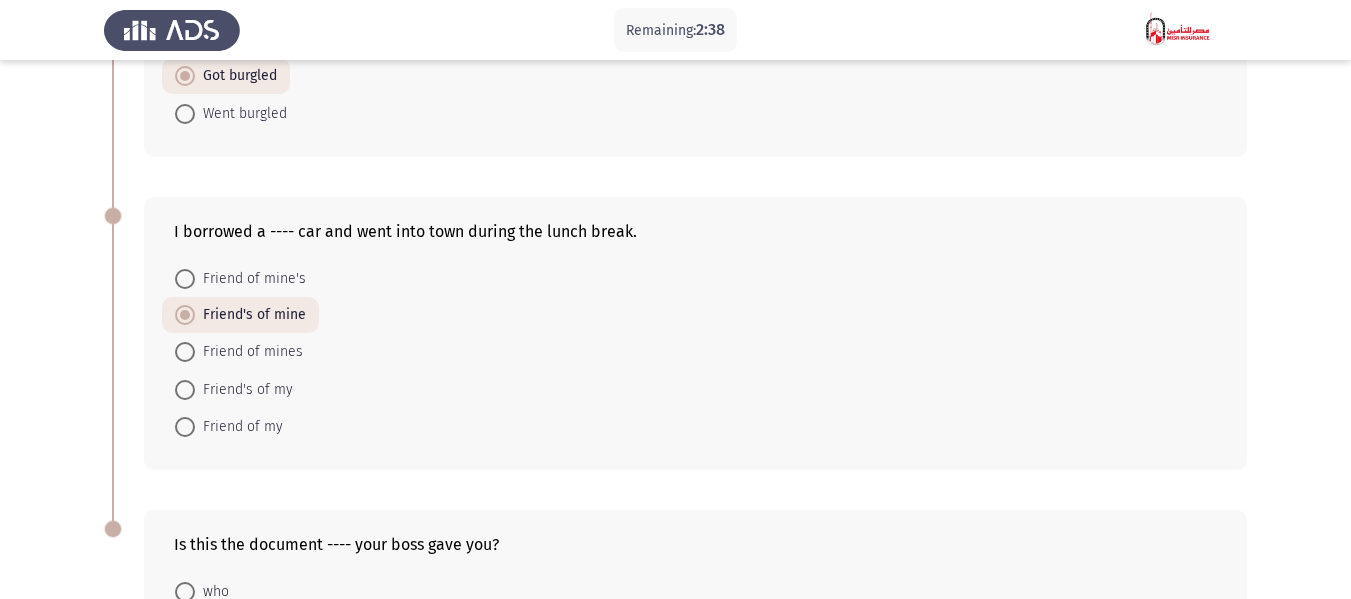 scroll, scrollTop: 600, scrollLeft: 0, axis: vertical 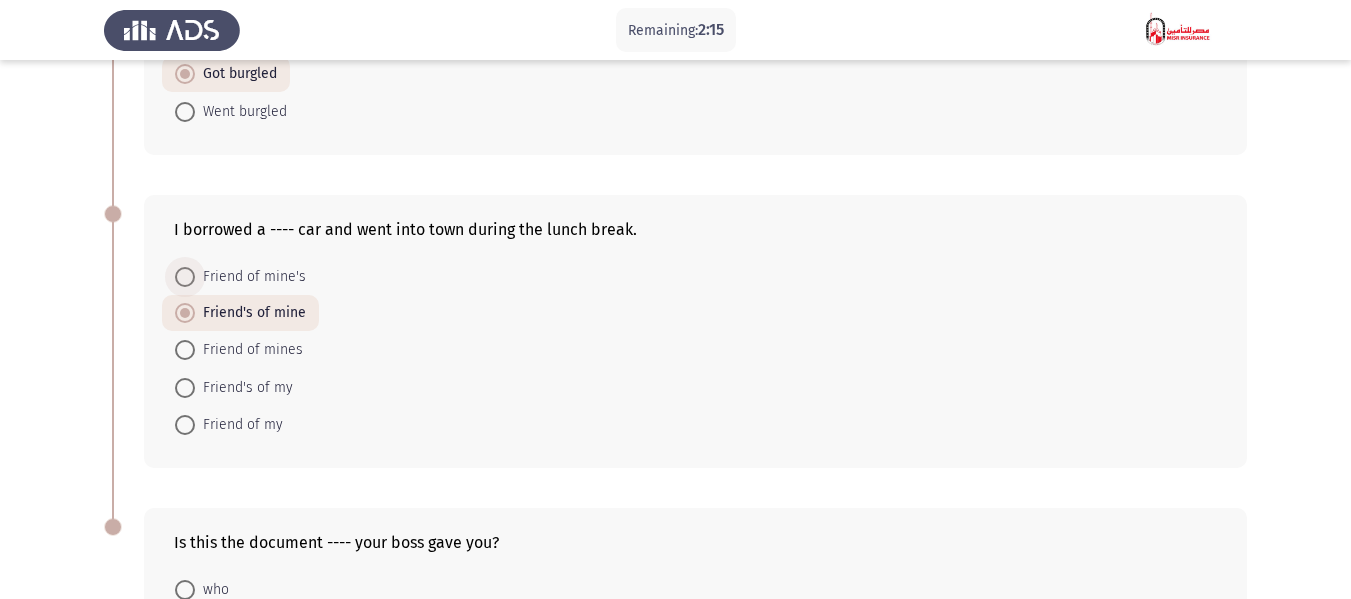 click on "Friend of mine's" at bounding box center (250, 277) 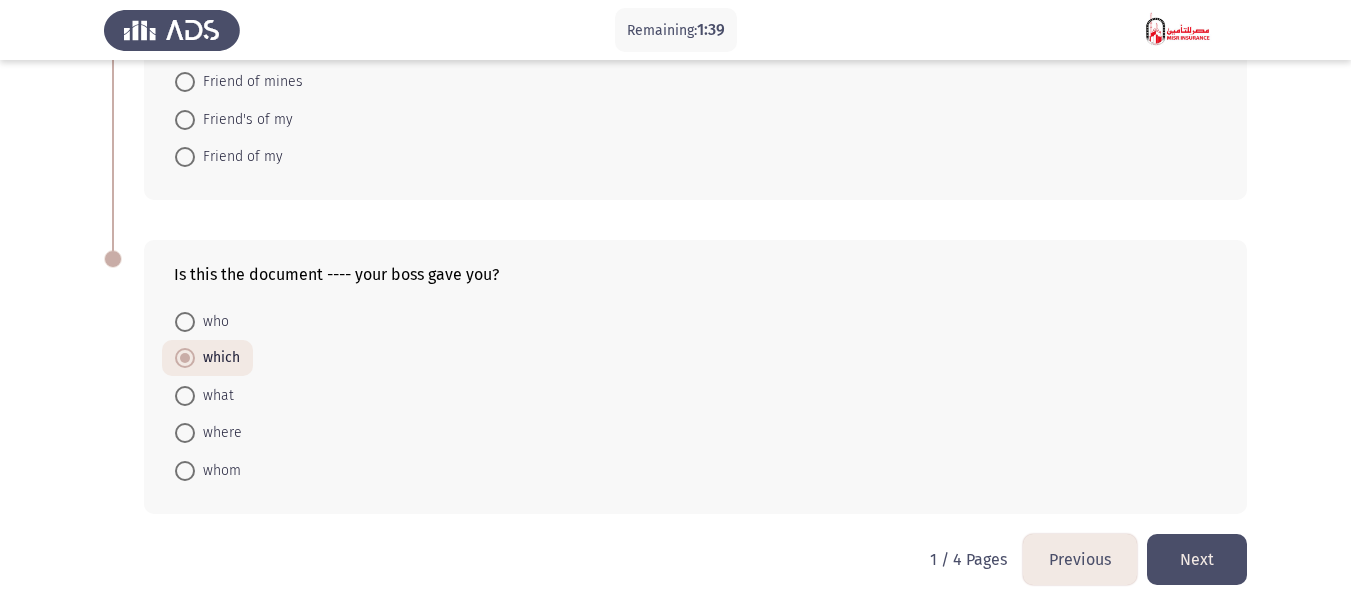 scroll, scrollTop: 883, scrollLeft: 0, axis: vertical 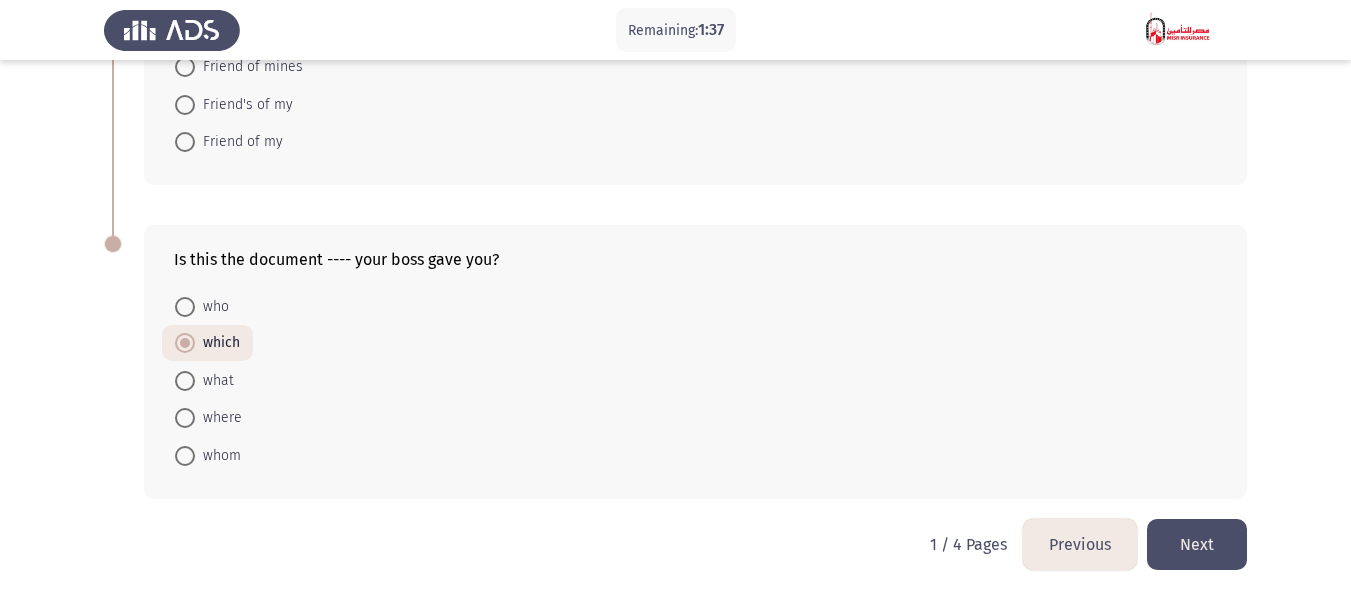 drag, startPoint x: 1199, startPoint y: 550, endPoint x: 1182, endPoint y: 538, distance: 20.808653 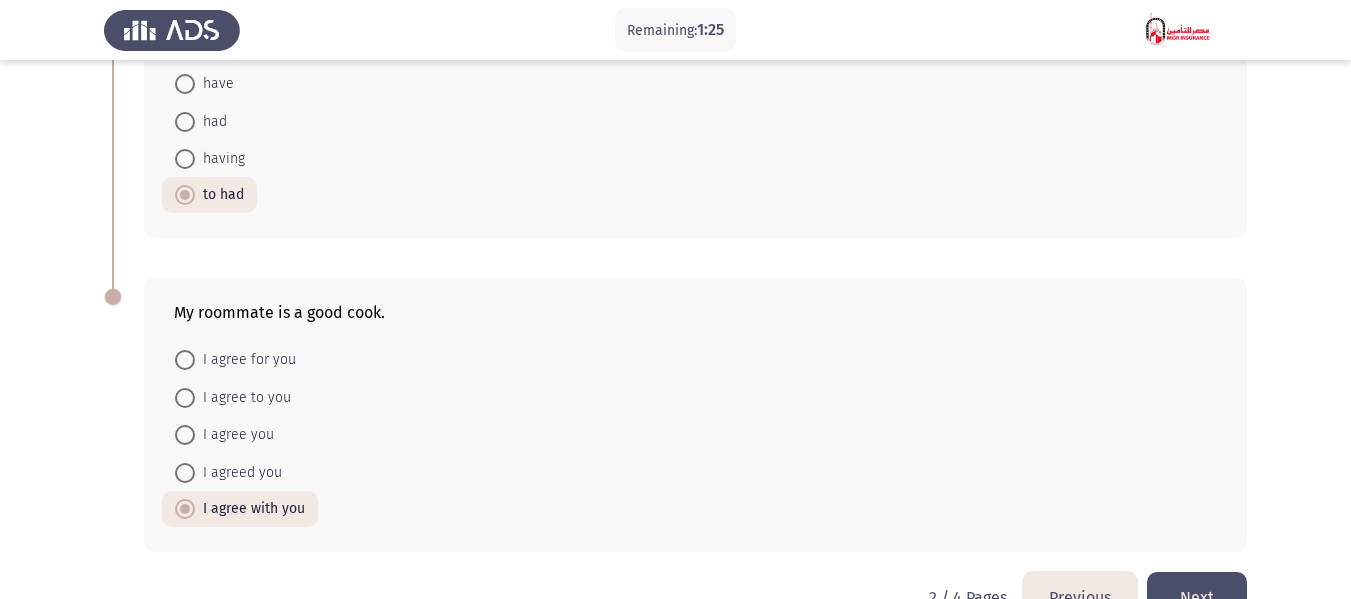 scroll, scrollTop: 883, scrollLeft: 0, axis: vertical 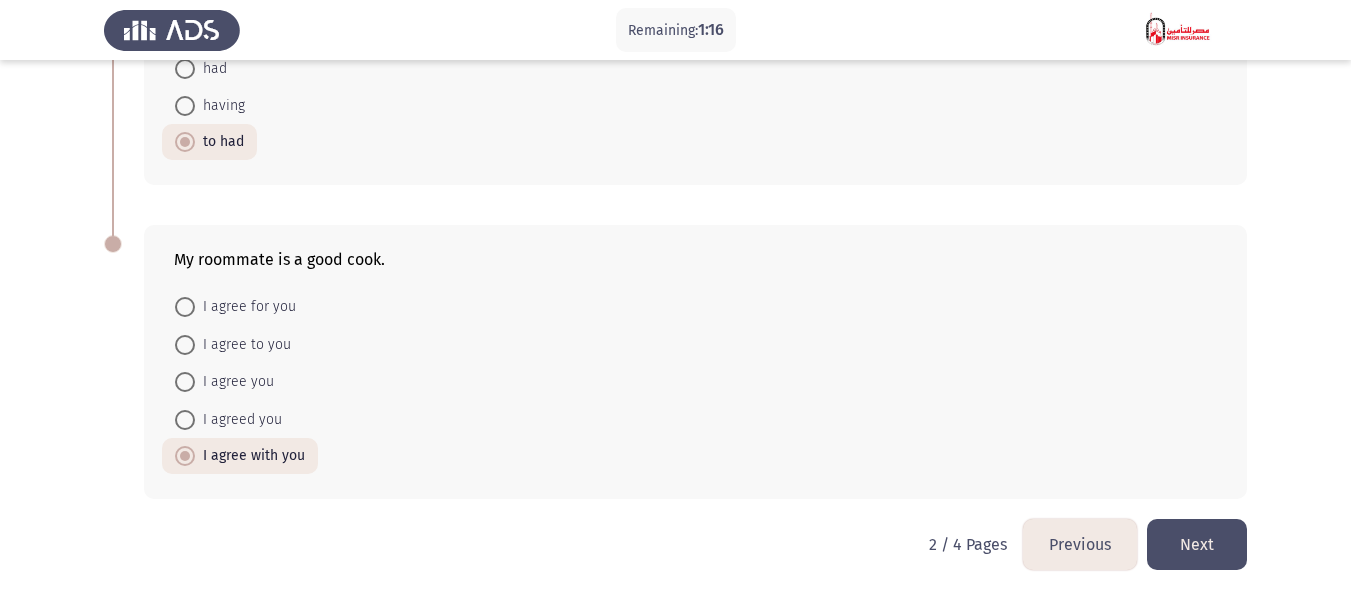 click on "Next" 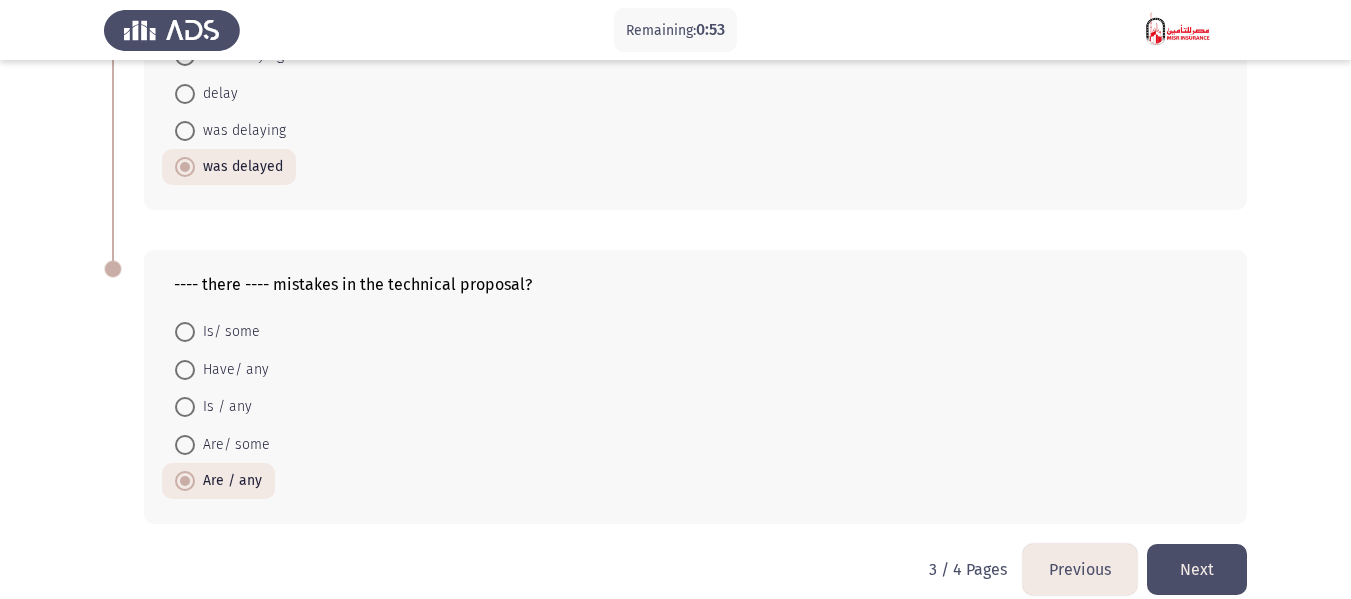 scroll, scrollTop: 883, scrollLeft: 0, axis: vertical 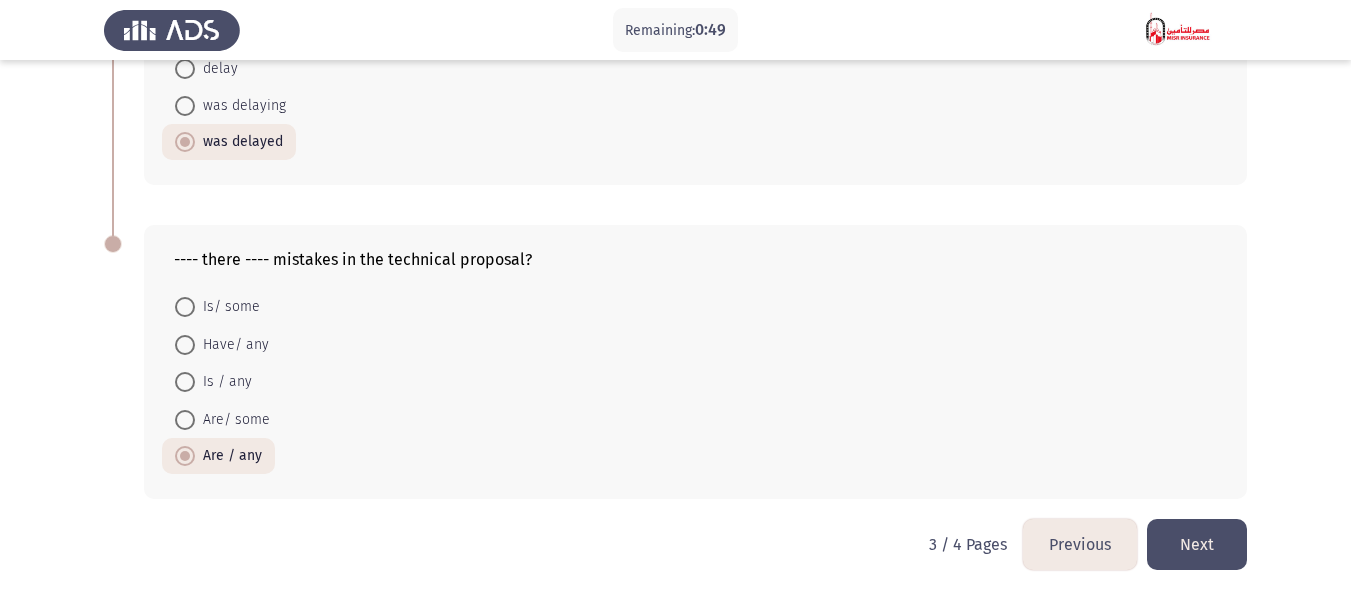 click on "Next" 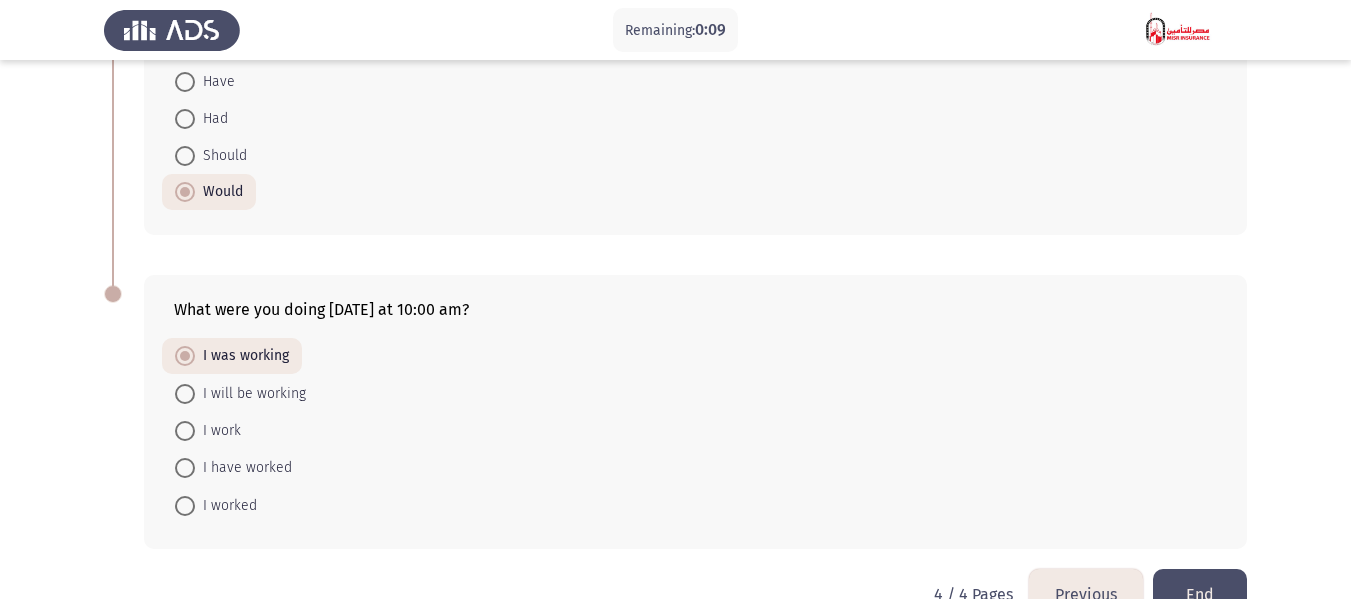 scroll, scrollTop: 256, scrollLeft: 0, axis: vertical 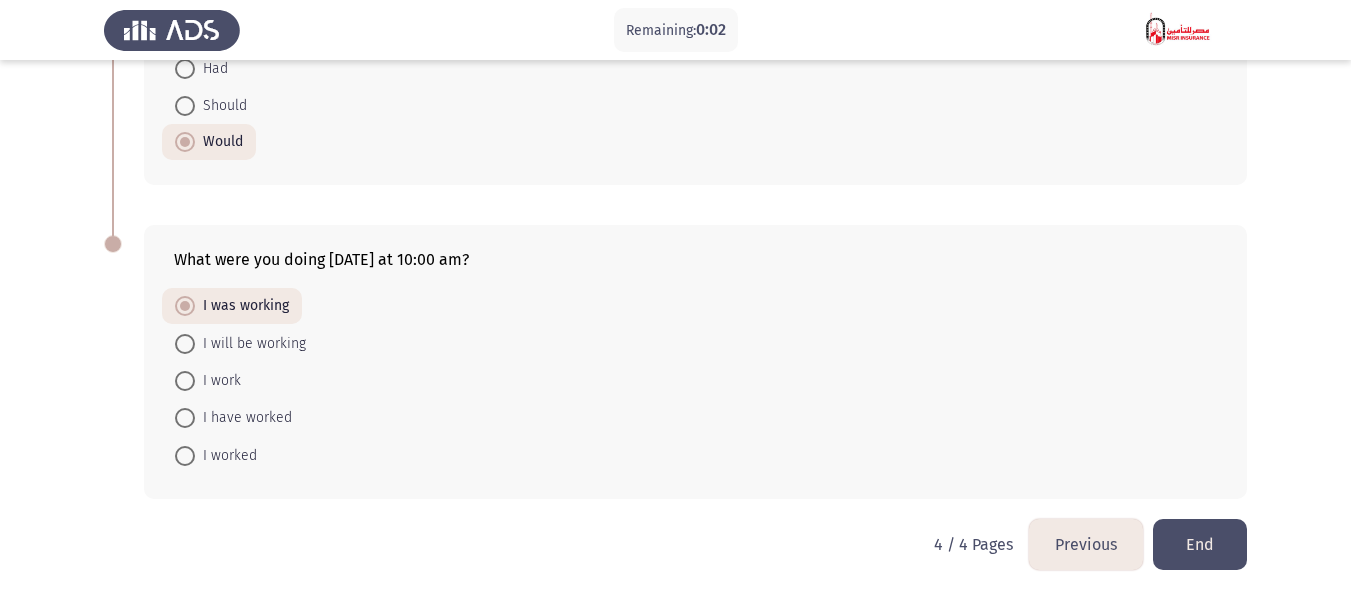 click on "End" 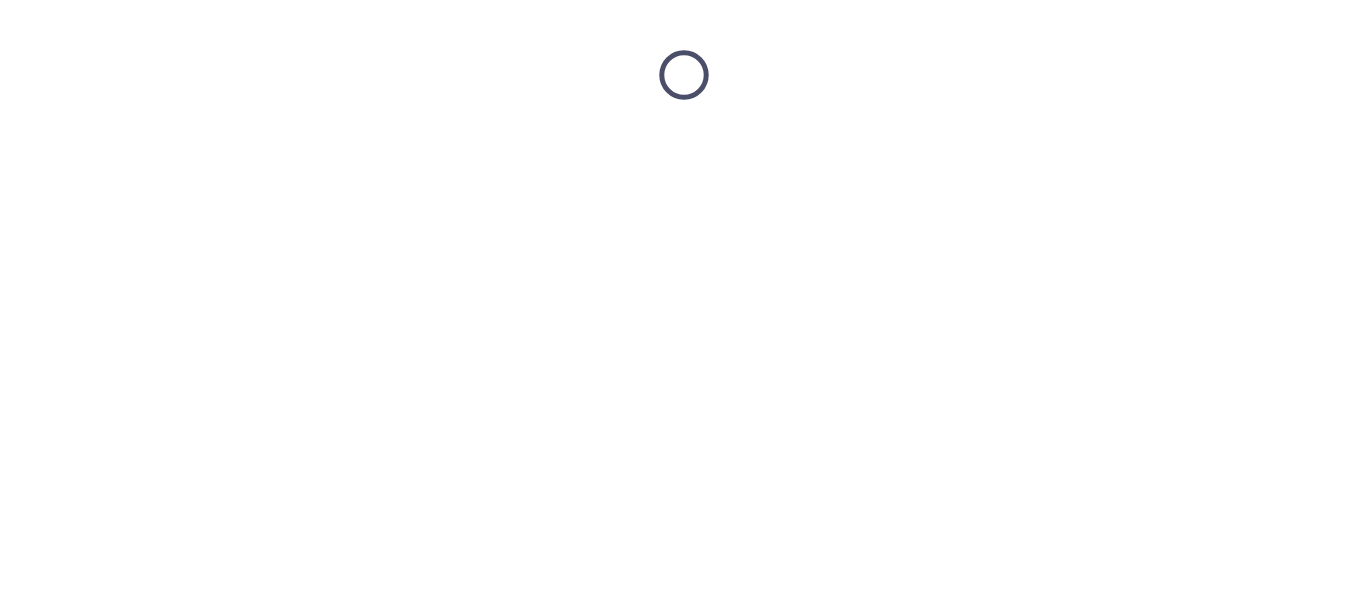 scroll, scrollTop: 0, scrollLeft: 0, axis: both 